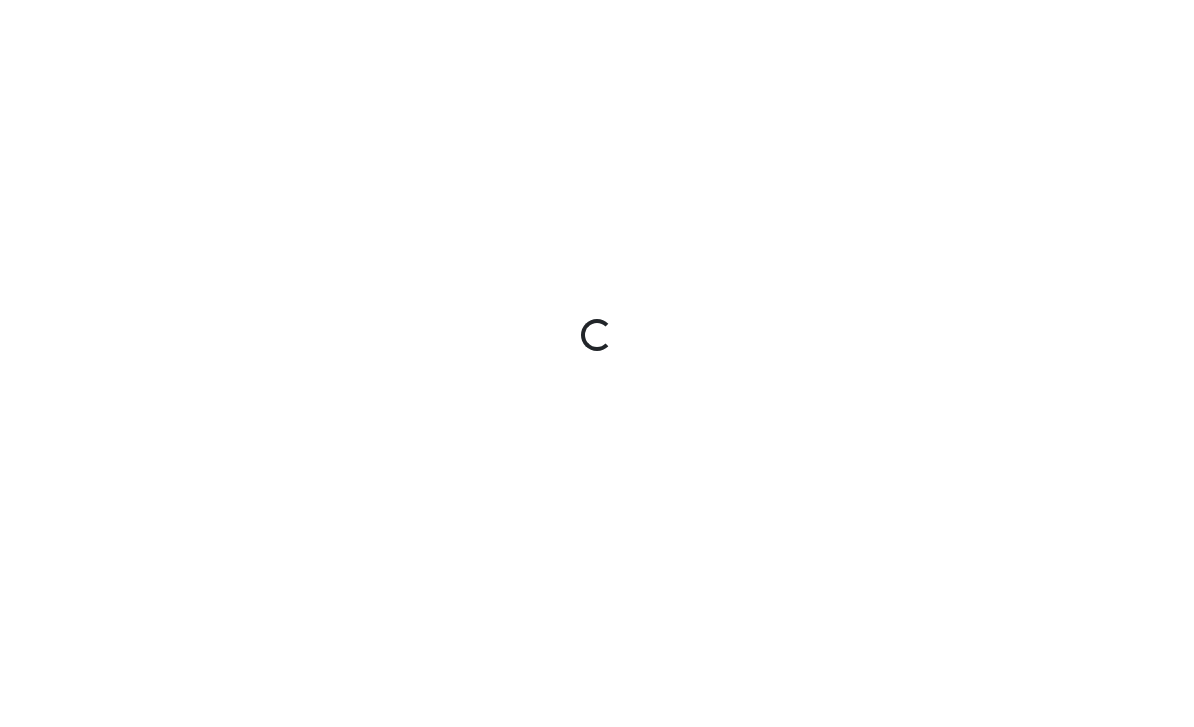 scroll, scrollTop: 0, scrollLeft: 0, axis: both 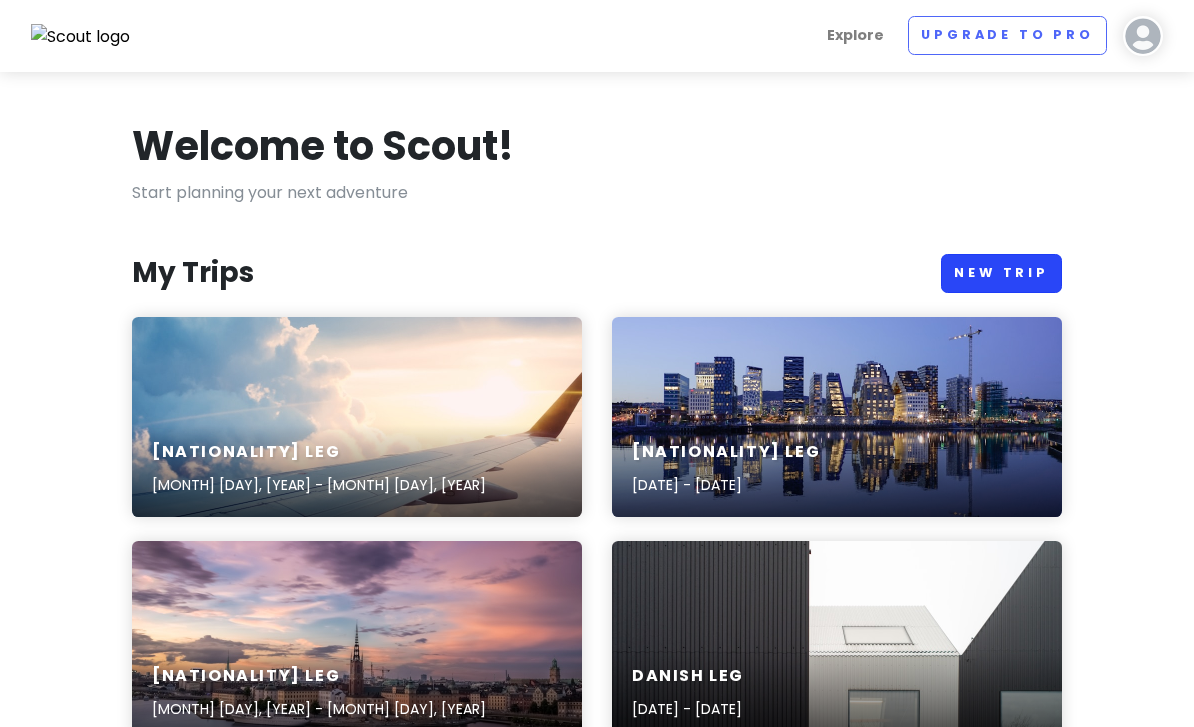 click on "New Trip" at bounding box center [1001, 273] 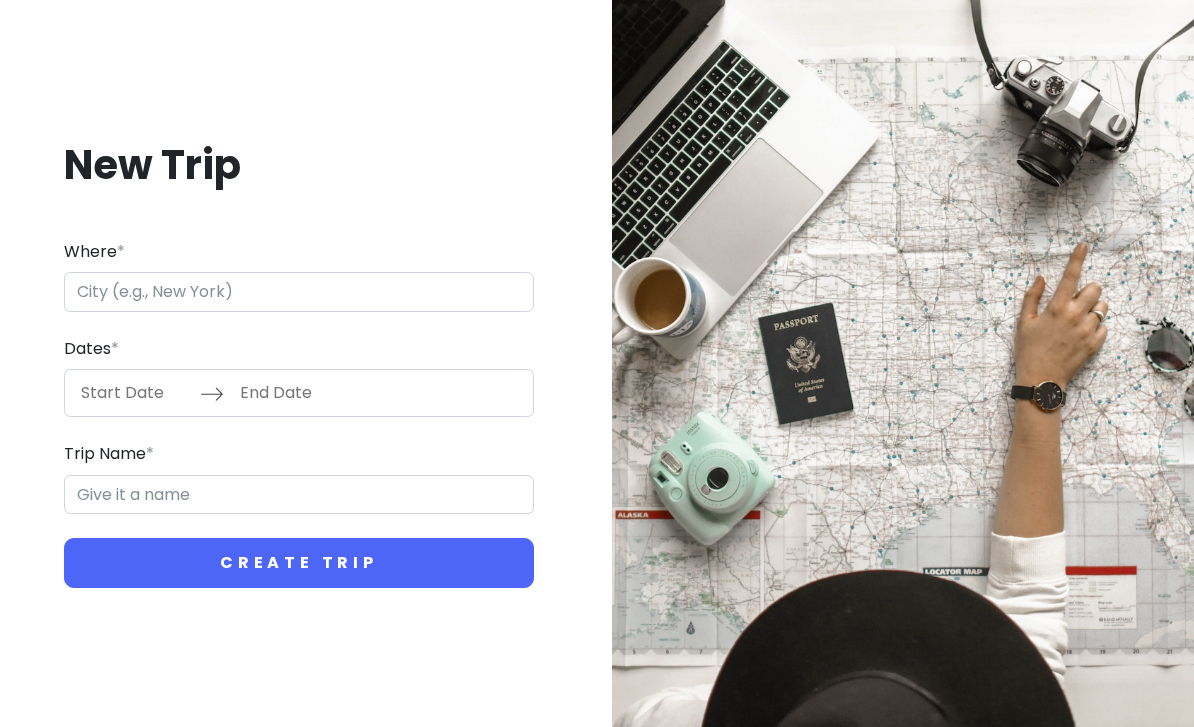 click on "Where  *" at bounding box center (299, 292) 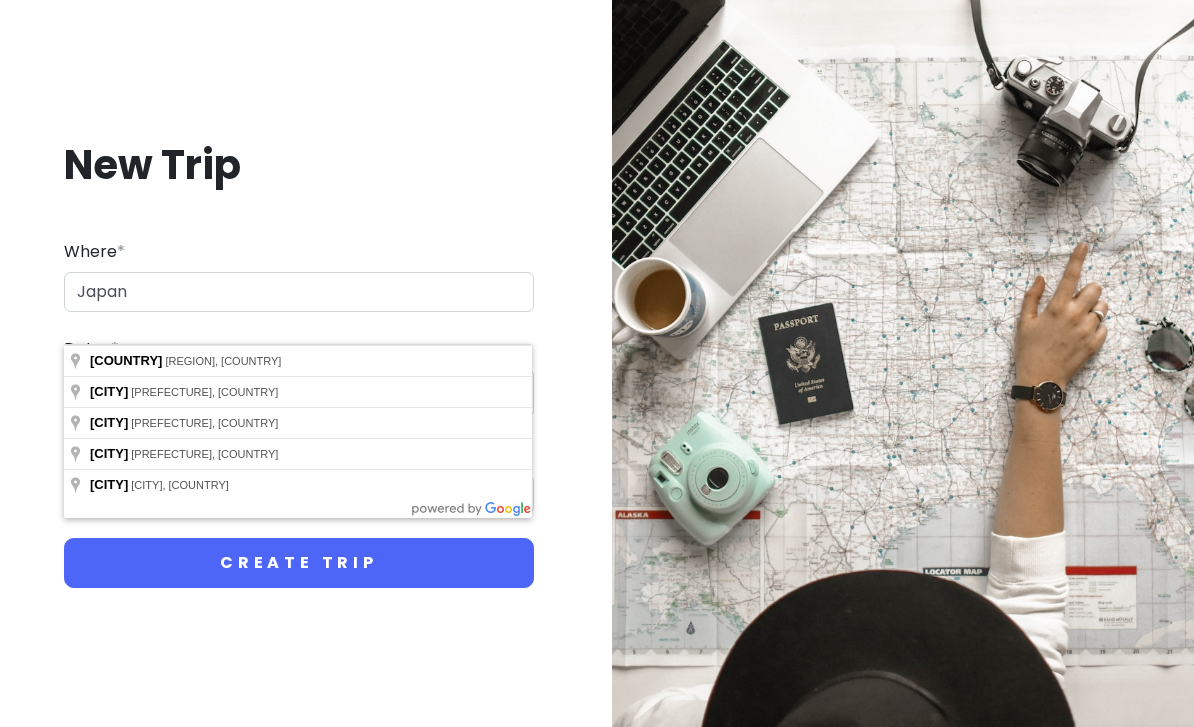 type on "Japan" 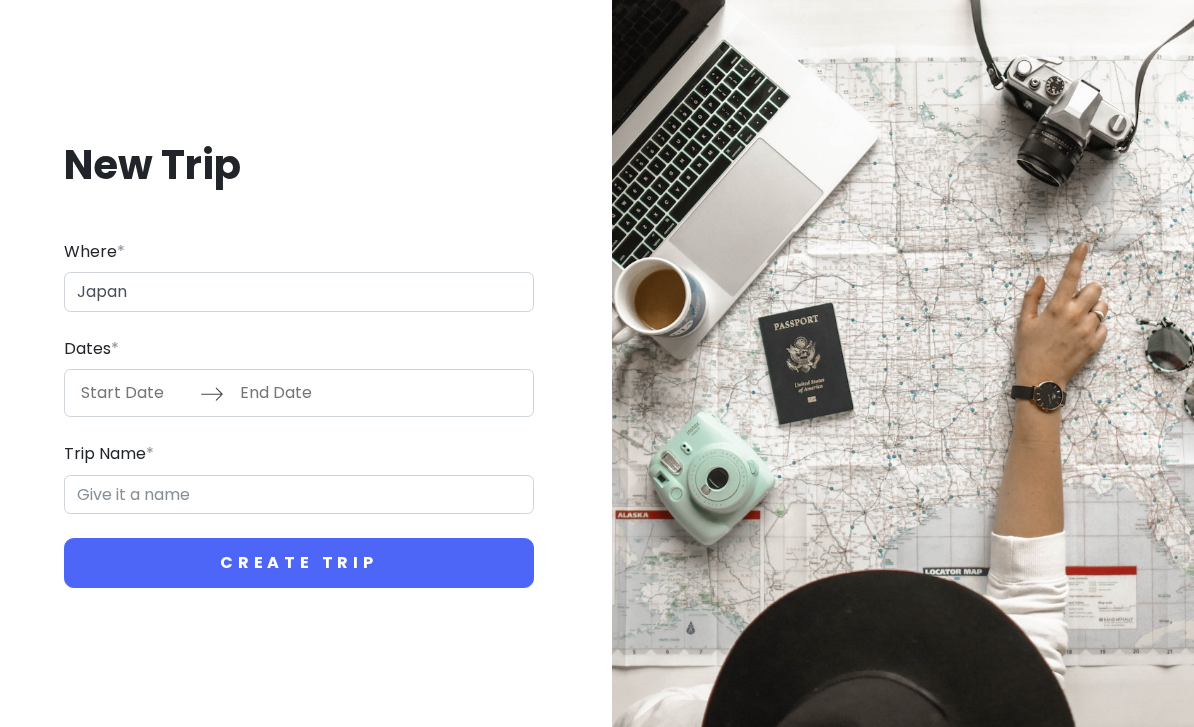 click at bounding box center (135, 393) 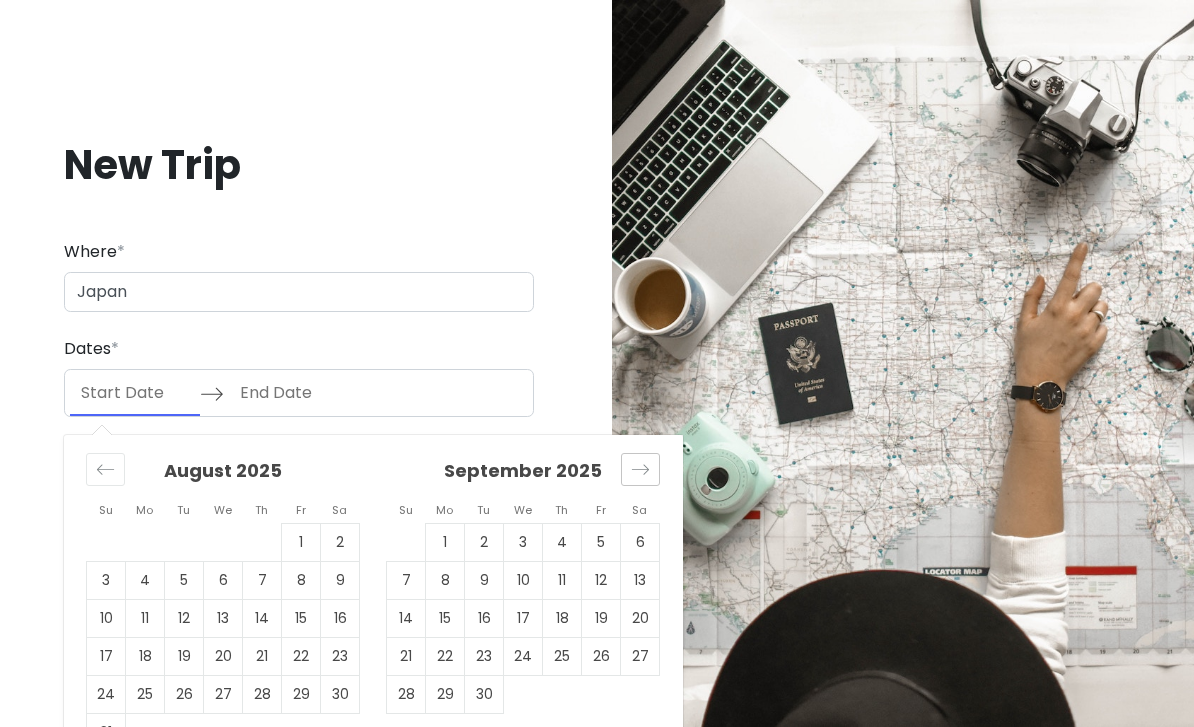 click 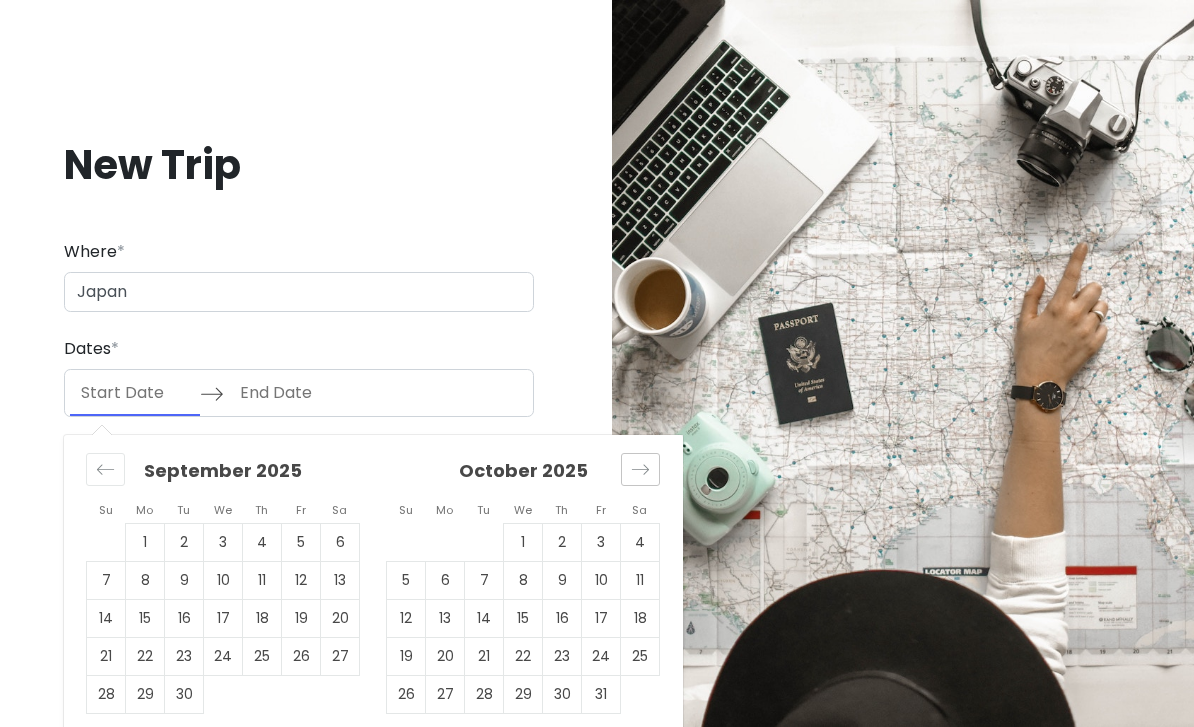 click 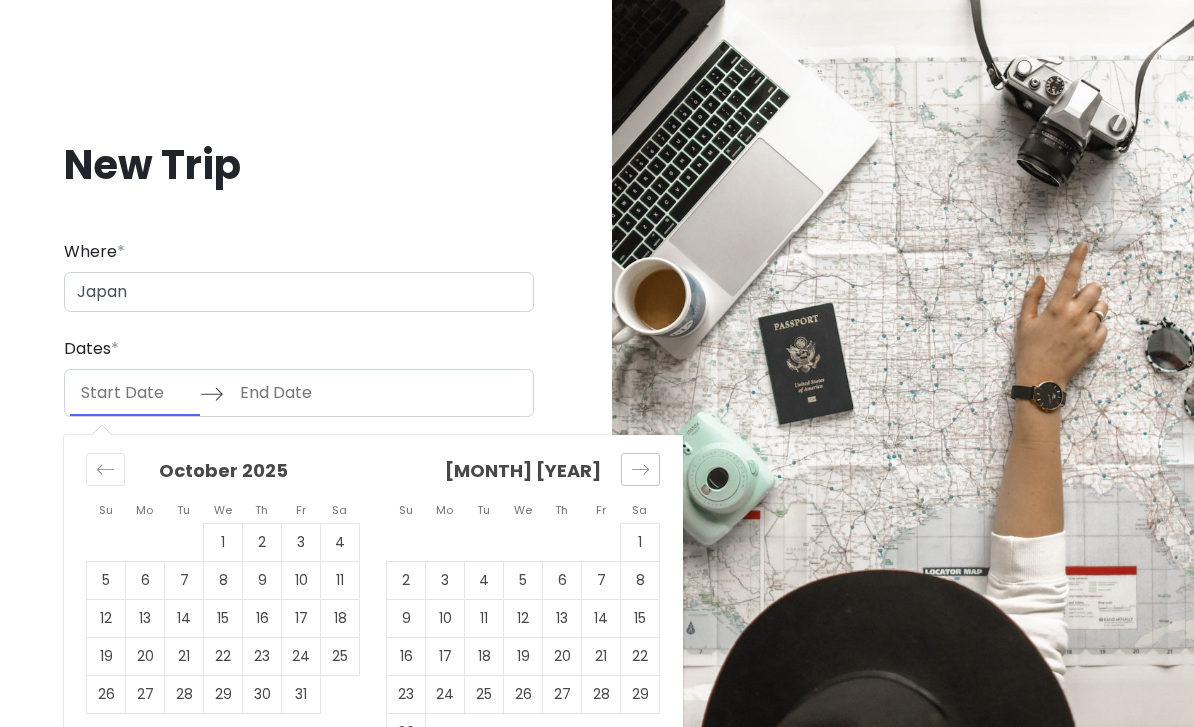 click at bounding box center (640, 469) 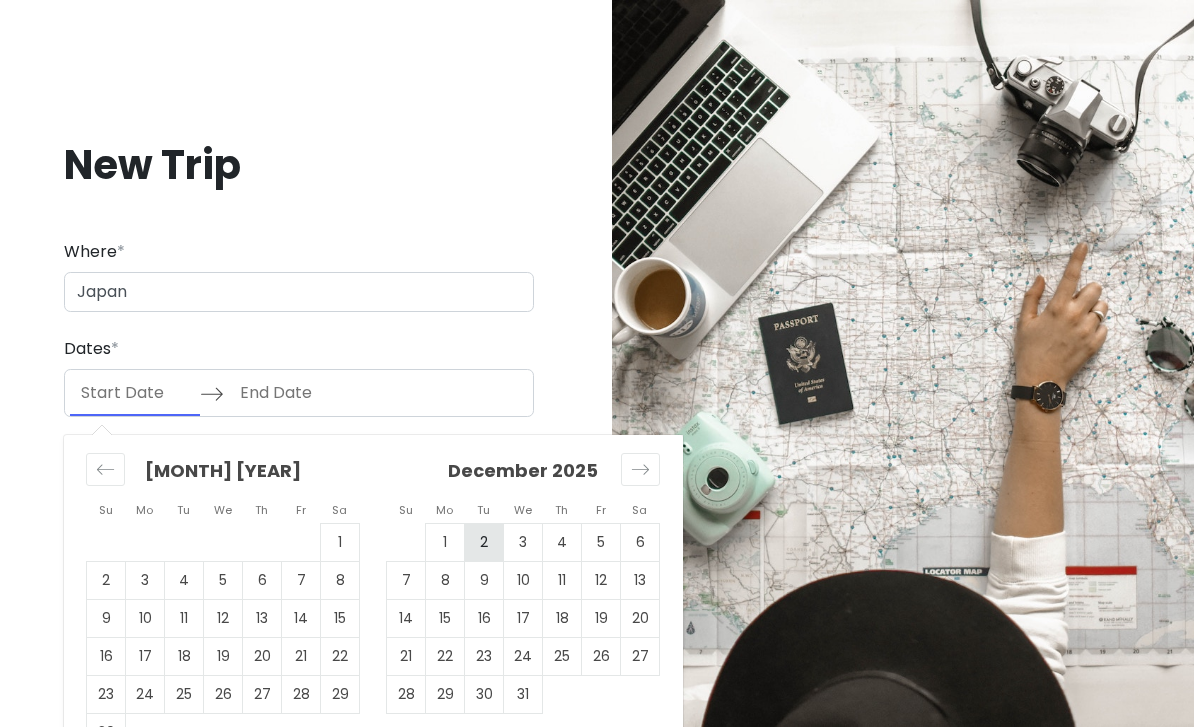 click on "2" at bounding box center (484, 543) 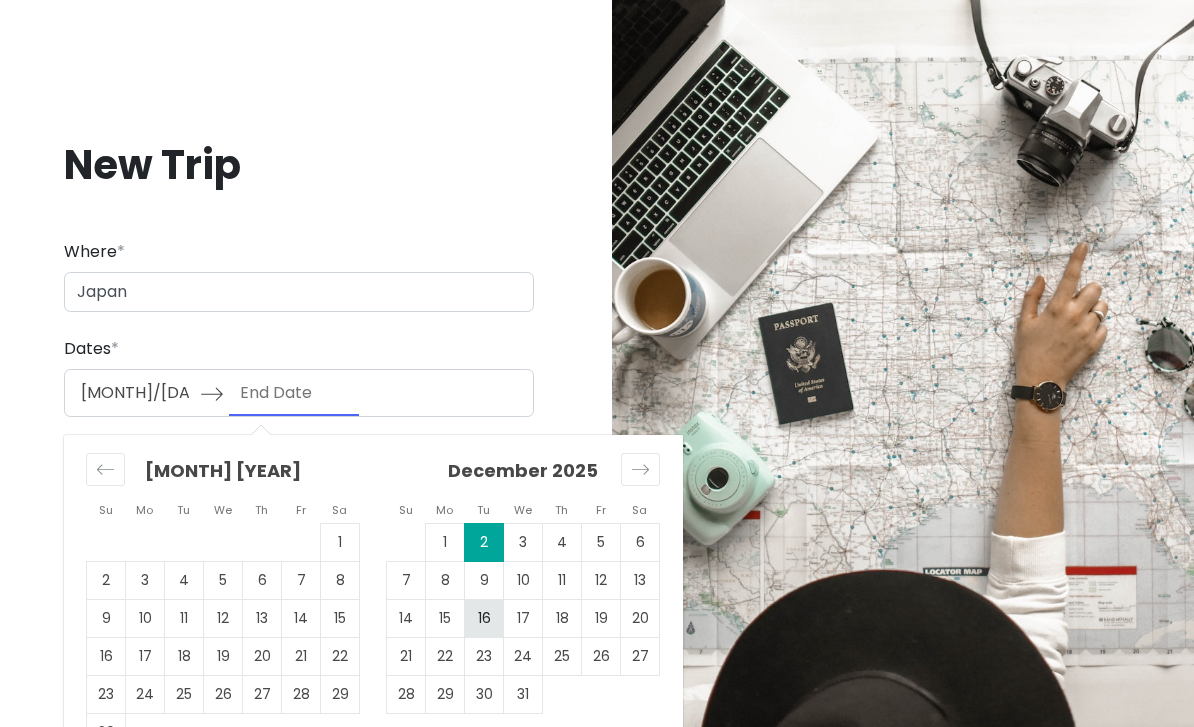 click on "16" at bounding box center [484, 619] 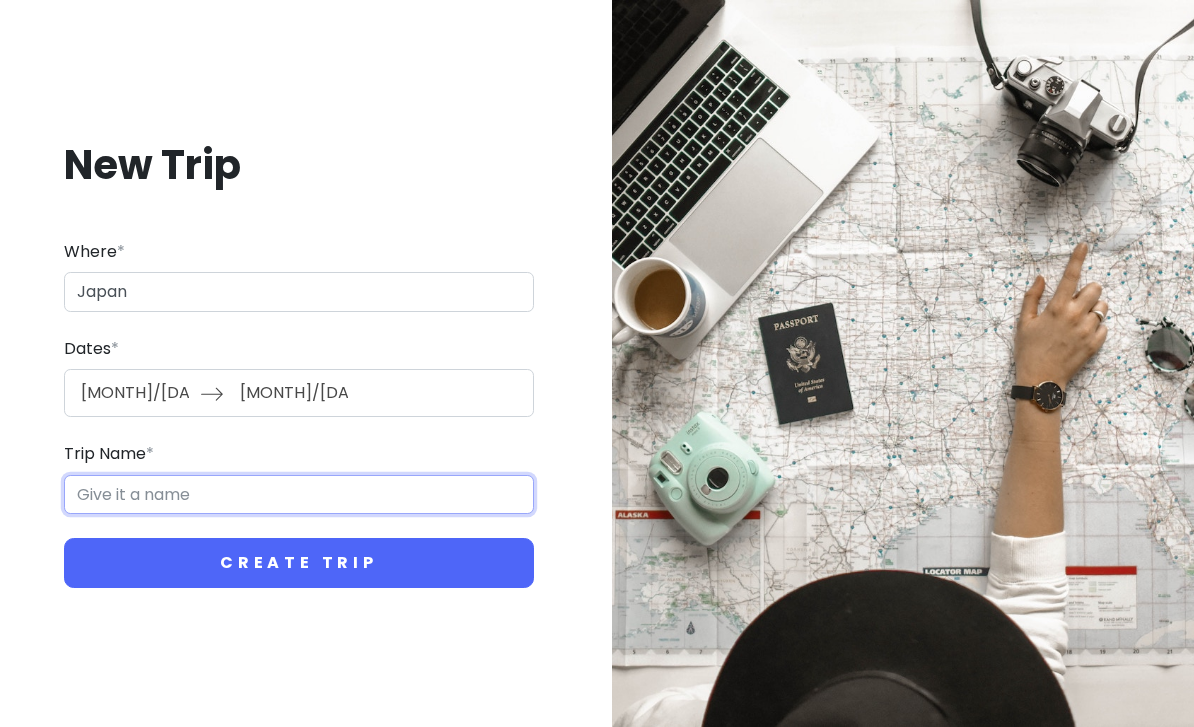 click on "Trip Name  *" at bounding box center [299, 495] 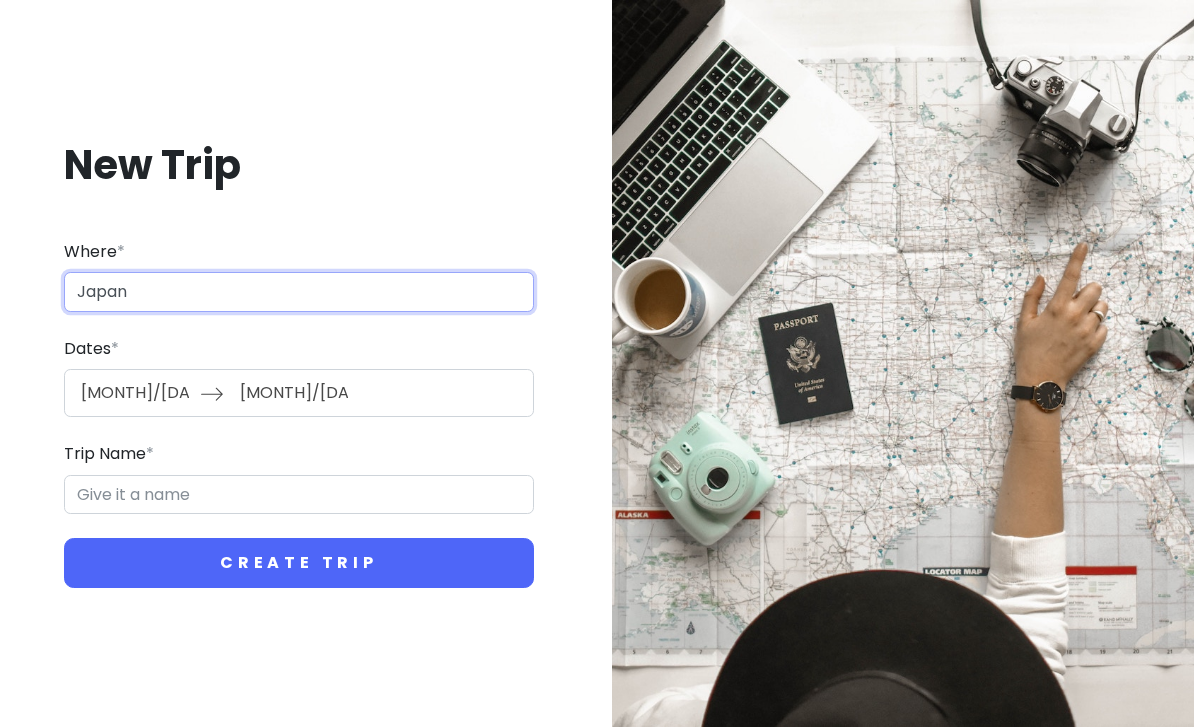 click on "Japan" at bounding box center (299, 292) 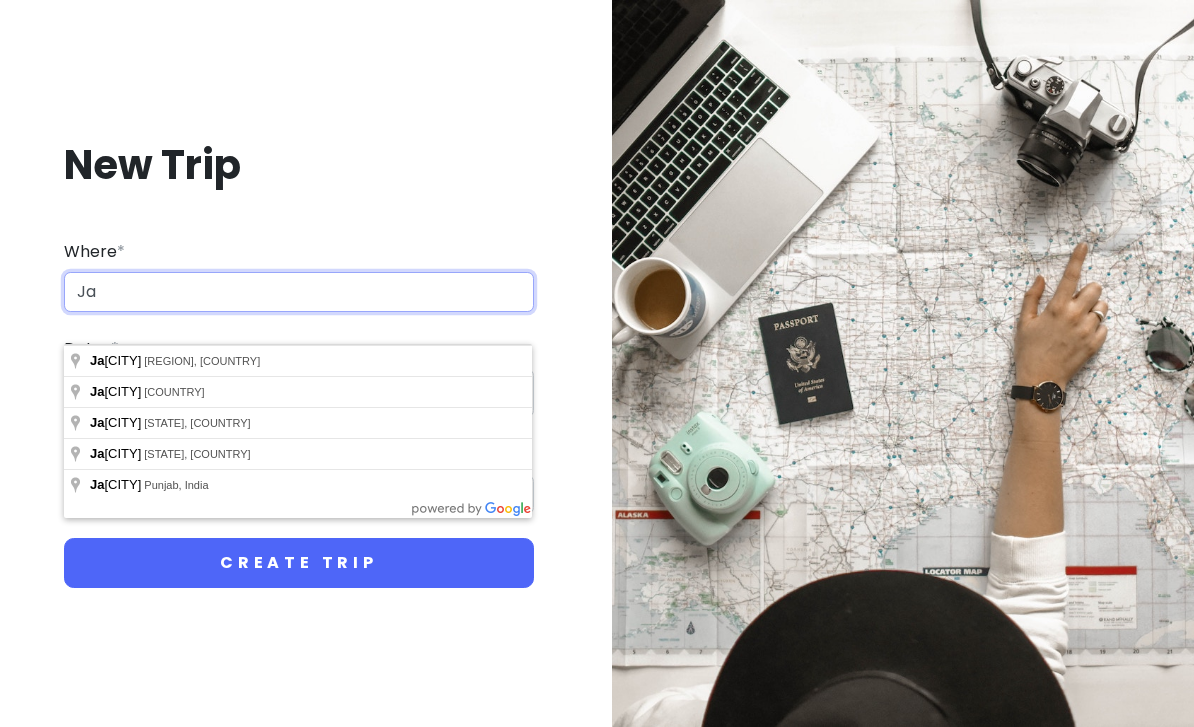 type on "J" 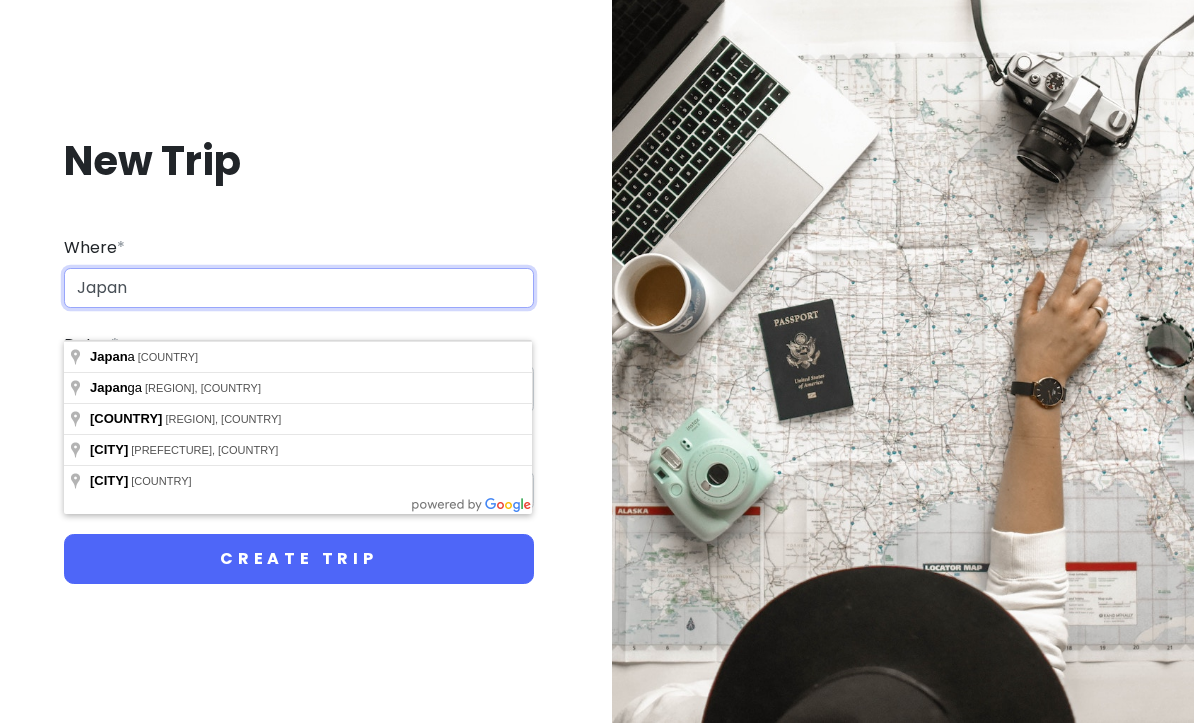 type on "Japan" 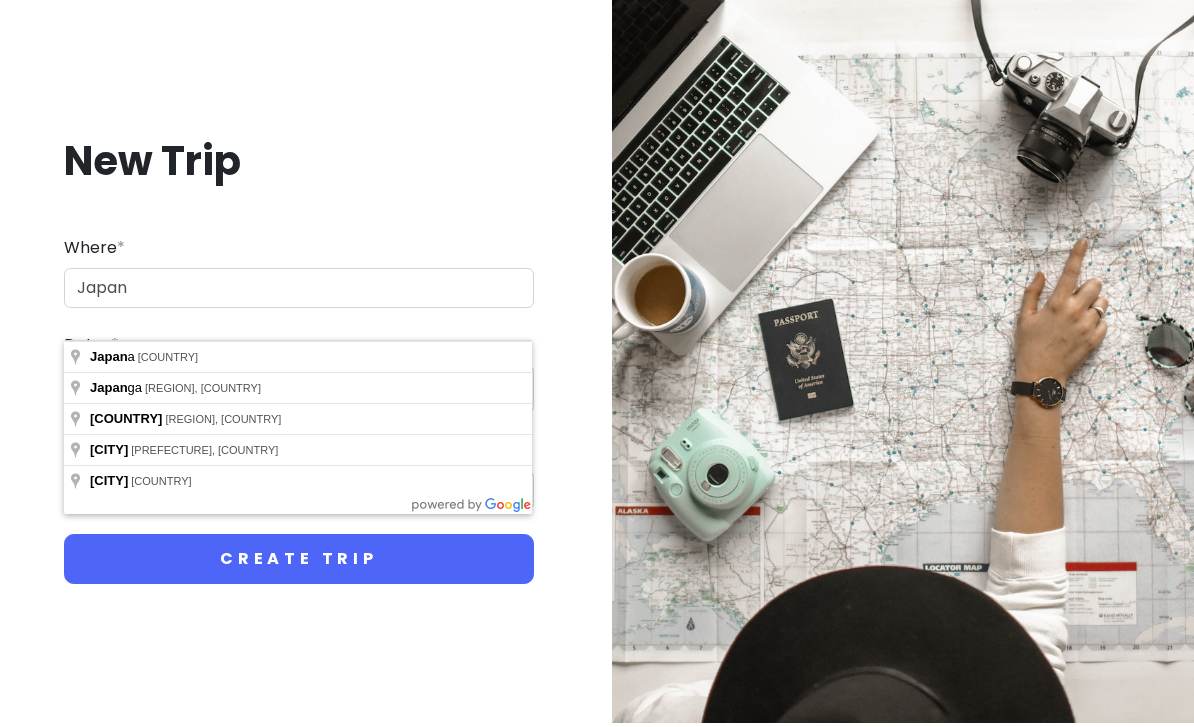 click on "New Trip Where  * [COUNTRY] Dates  * [DATE] Navigate forward to interact with the calendar and select a date. Press the question mark key to get the keyboard shortcuts for changing dates. [DATE] Navigate backward to interact with the calendar and select a date. Press the question mark key to get the keyboard shortcuts for changing dates. Trip Name  * Create Trip" at bounding box center [299, 364] 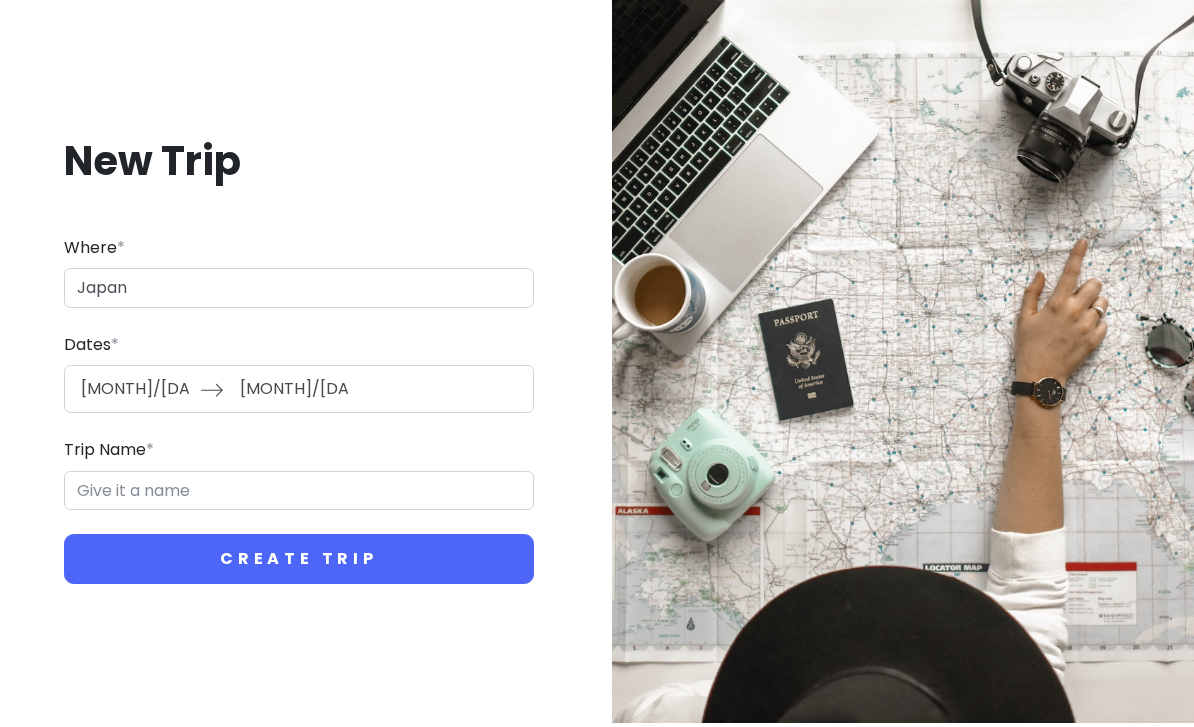 scroll, scrollTop: 4, scrollLeft: 0, axis: vertical 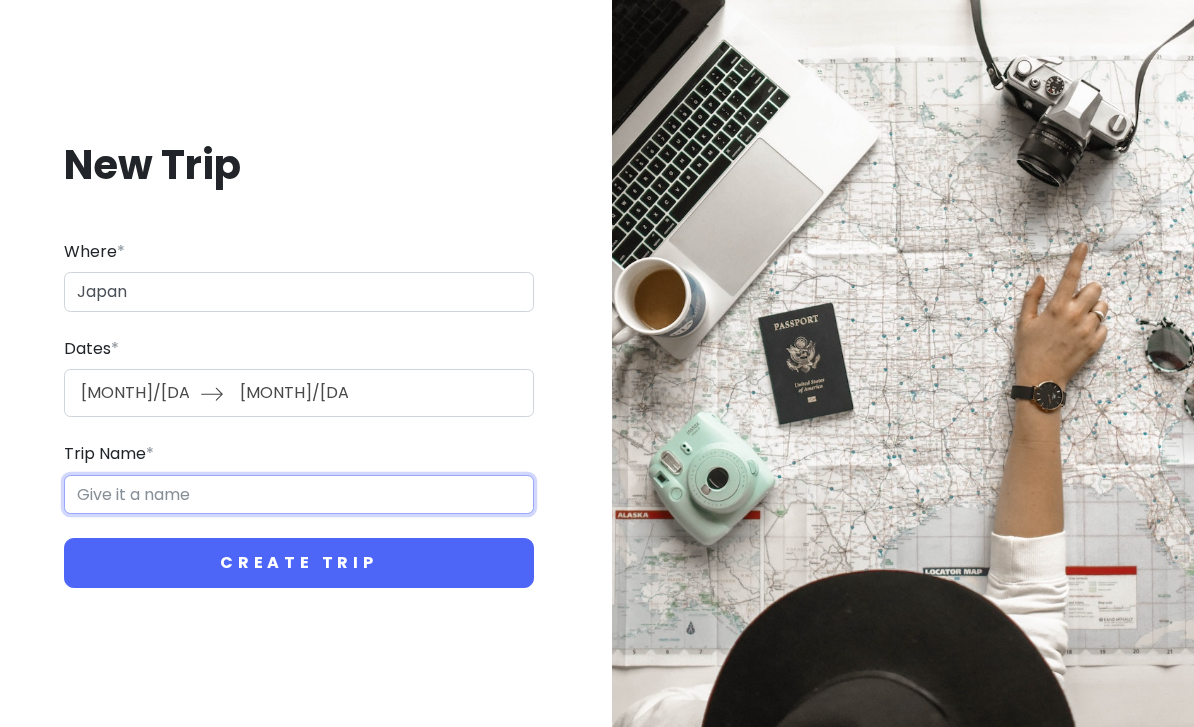 click on "Trip Name  *" at bounding box center [299, 495] 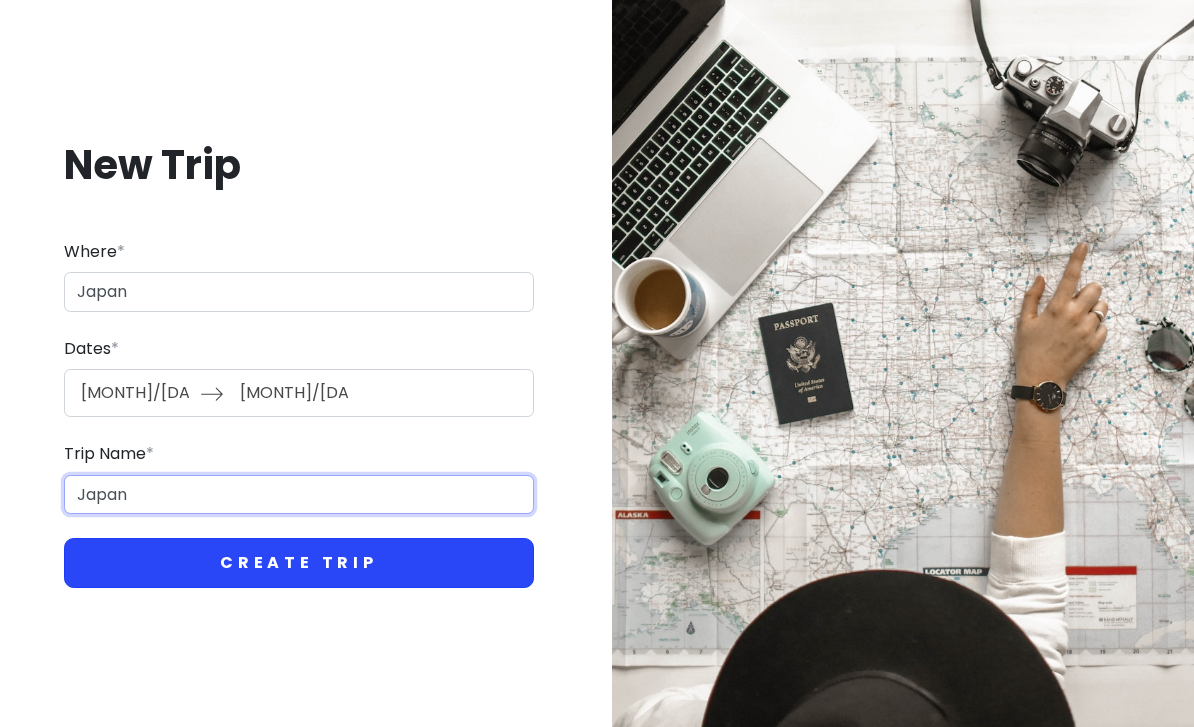 type on "Japan" 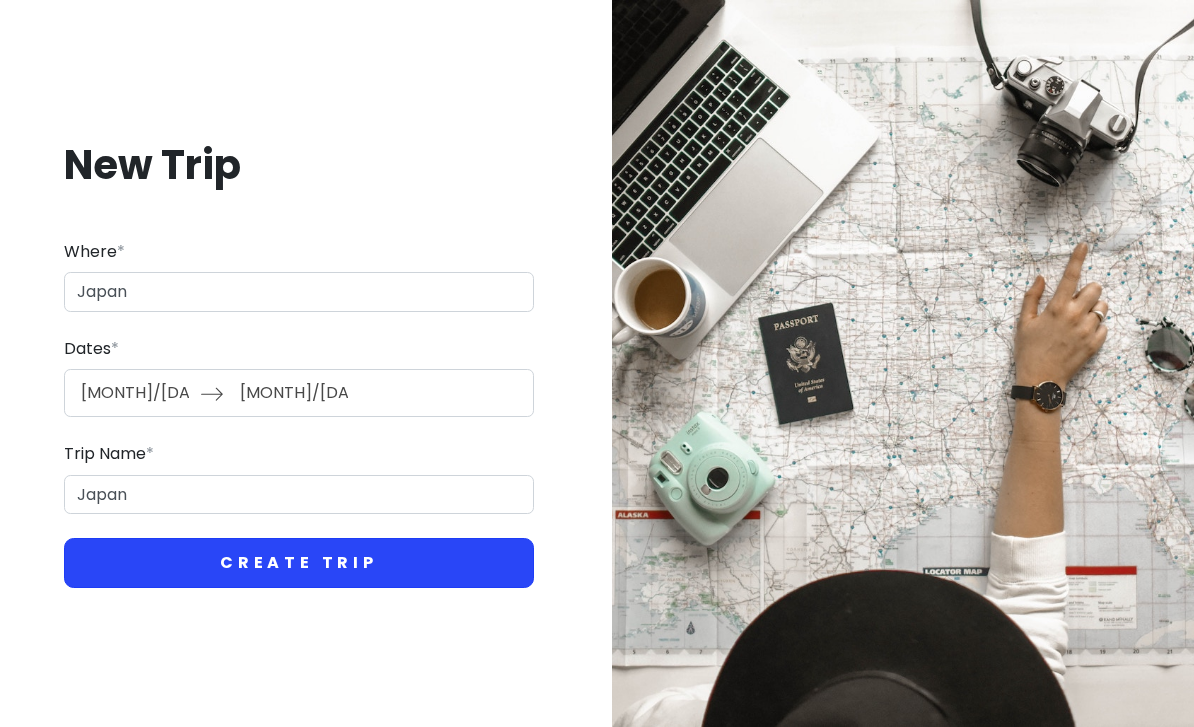 click on "Create Trip" at bounding box center (299, 563) 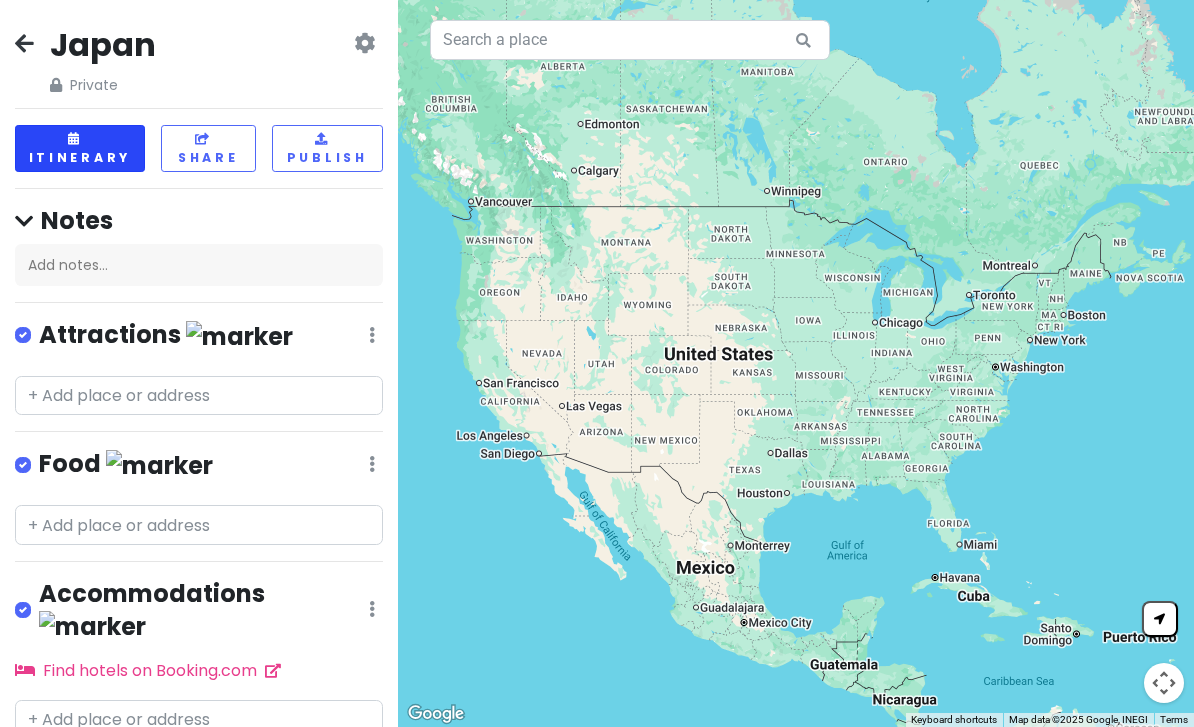 click on "Itinerary" at bounding box center [80, 148] 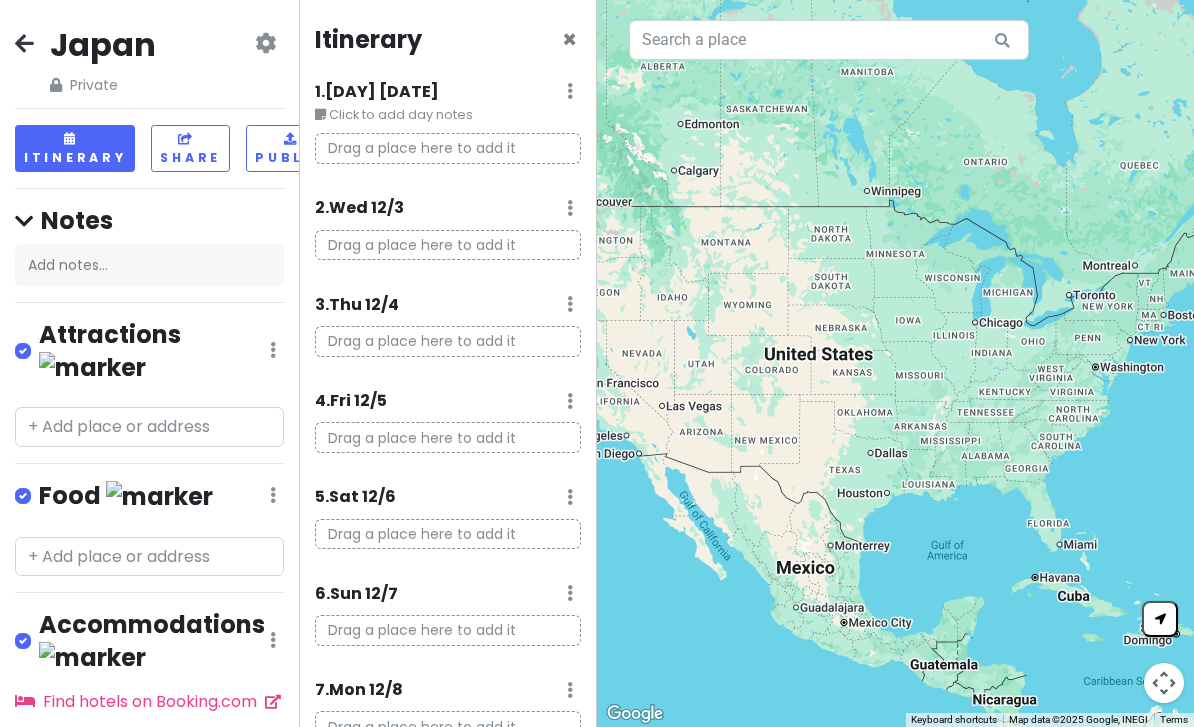 click on "Drag a place here to add it" at bounding box center (448, 148) 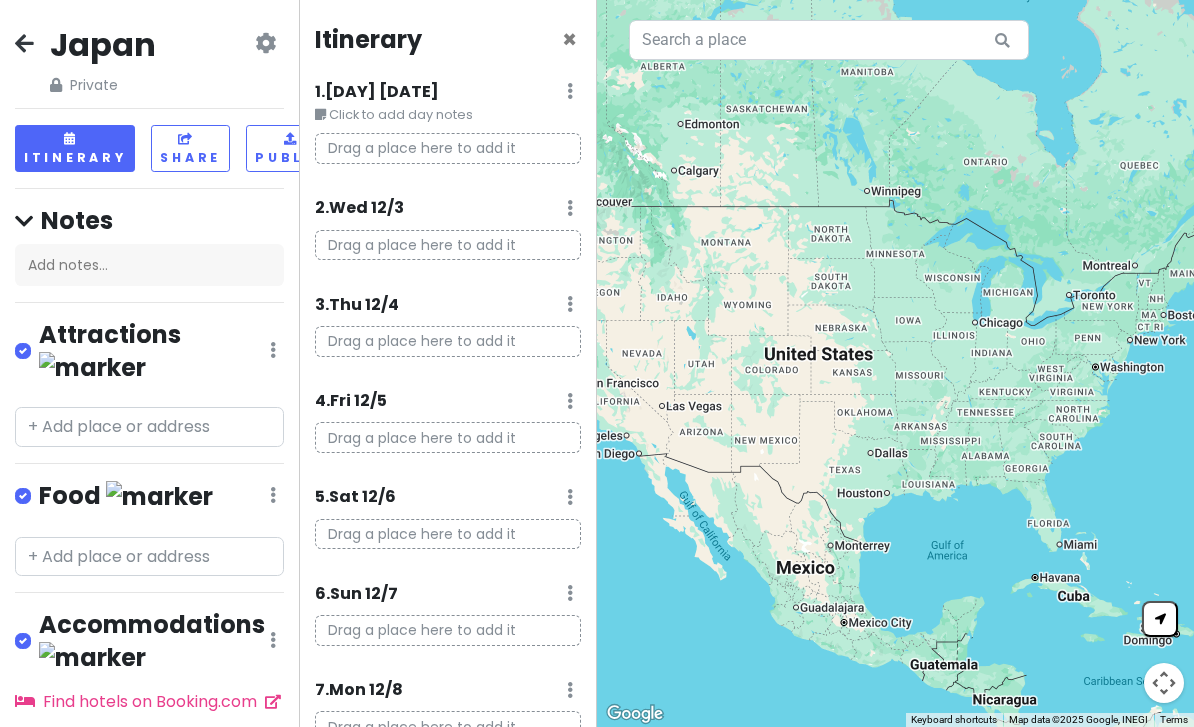 click on "[NUMBER] . [DAY] [DATE] Edit Day Notes Delete Day" at bounding box center (448, 96) 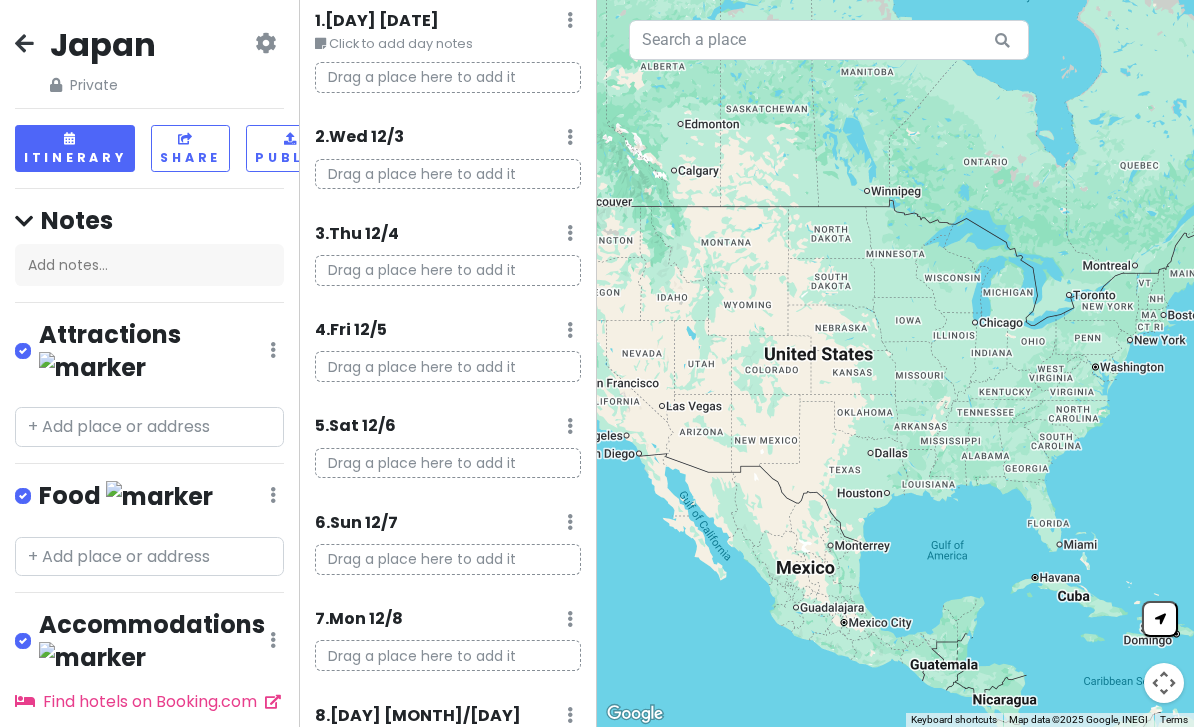 scroll, scrollTop: 11, scrollLeft: 0, axis: vertical 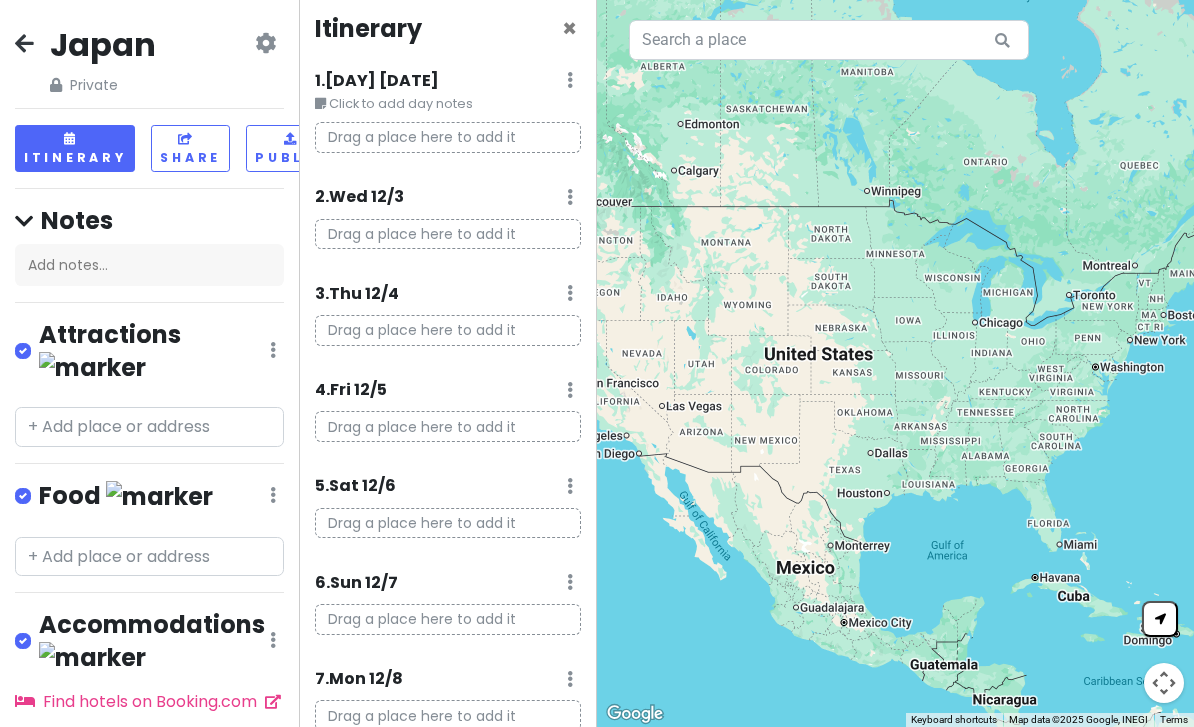 click at bounding box center (570, 80) 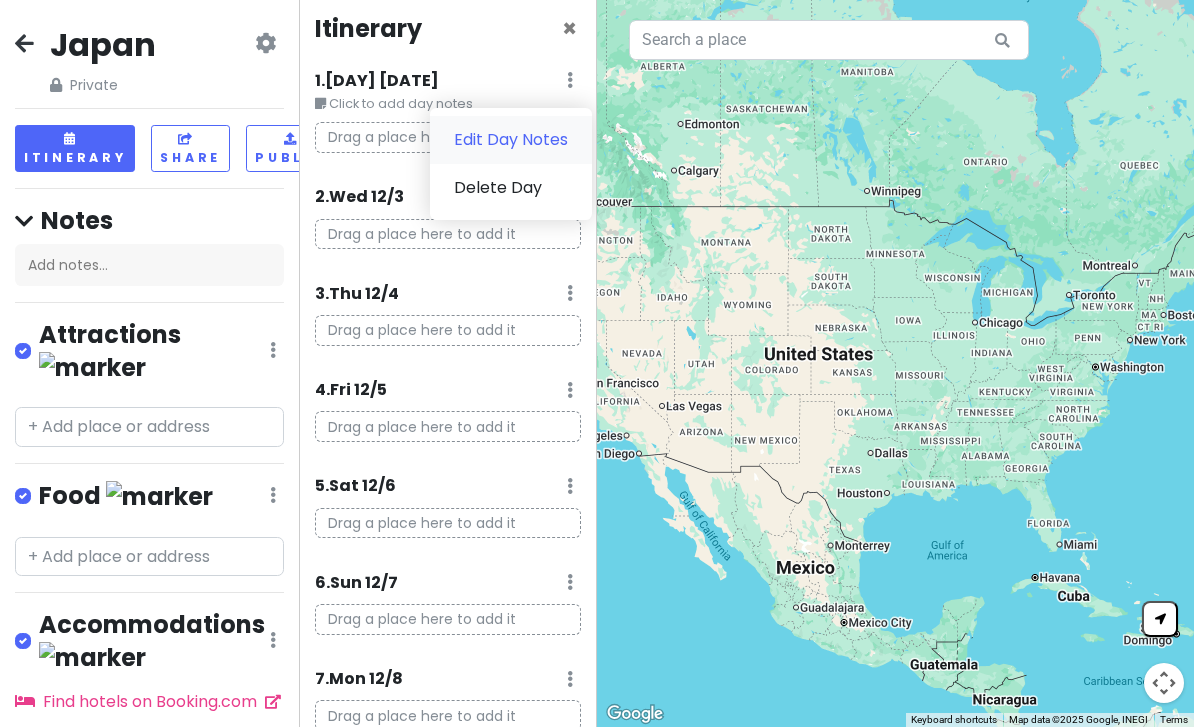 click on "Edit Day Notes" at bounding box center [511, 140] 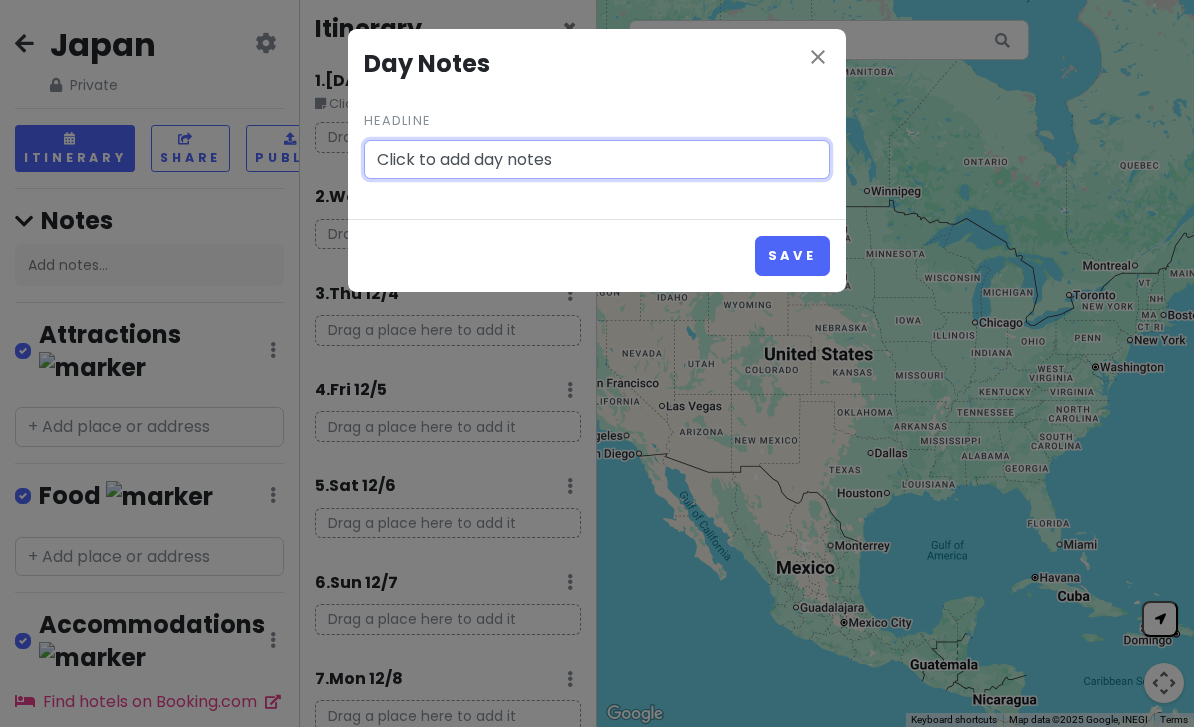 scroll, scrollTop: 4, scrollLeft: 0, axis: vertical 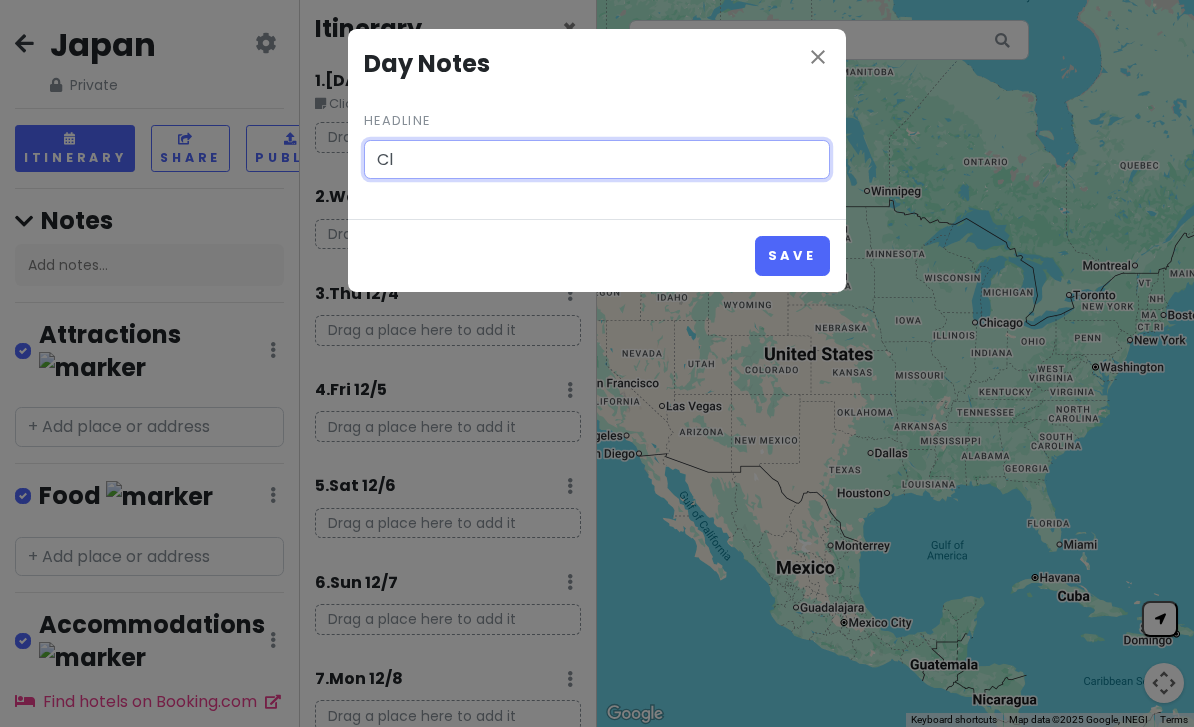 type on "C" 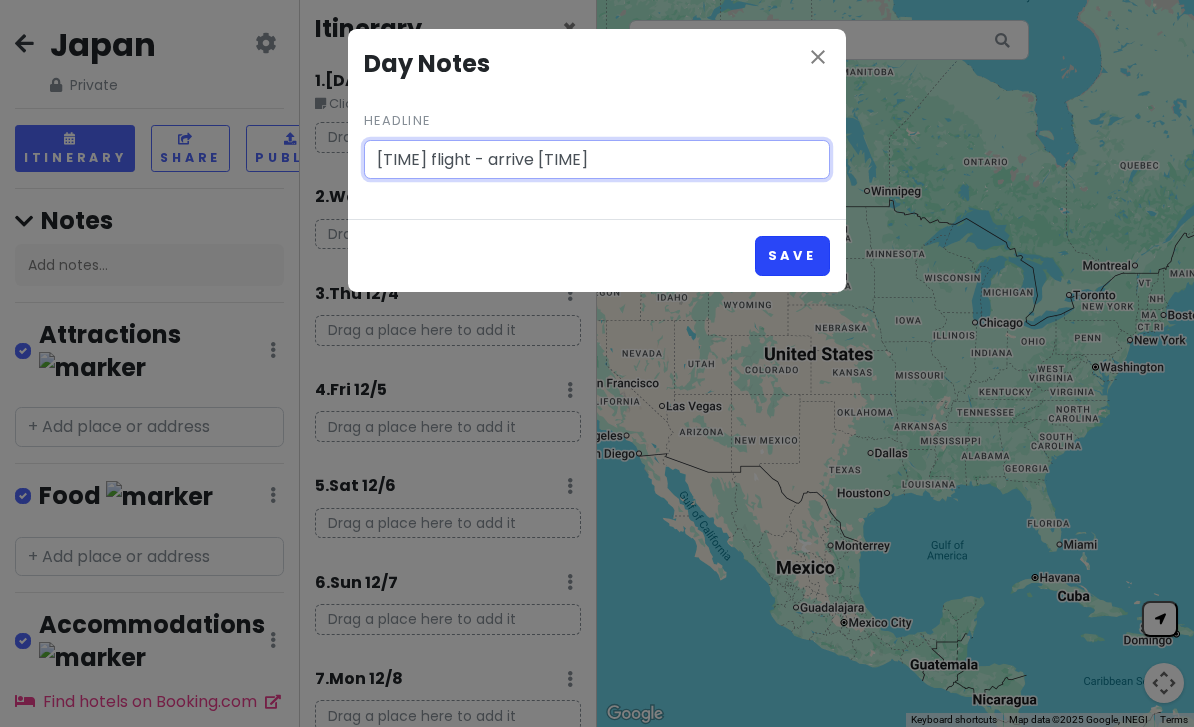type on "[TIME] flight - arrive [TIME]" 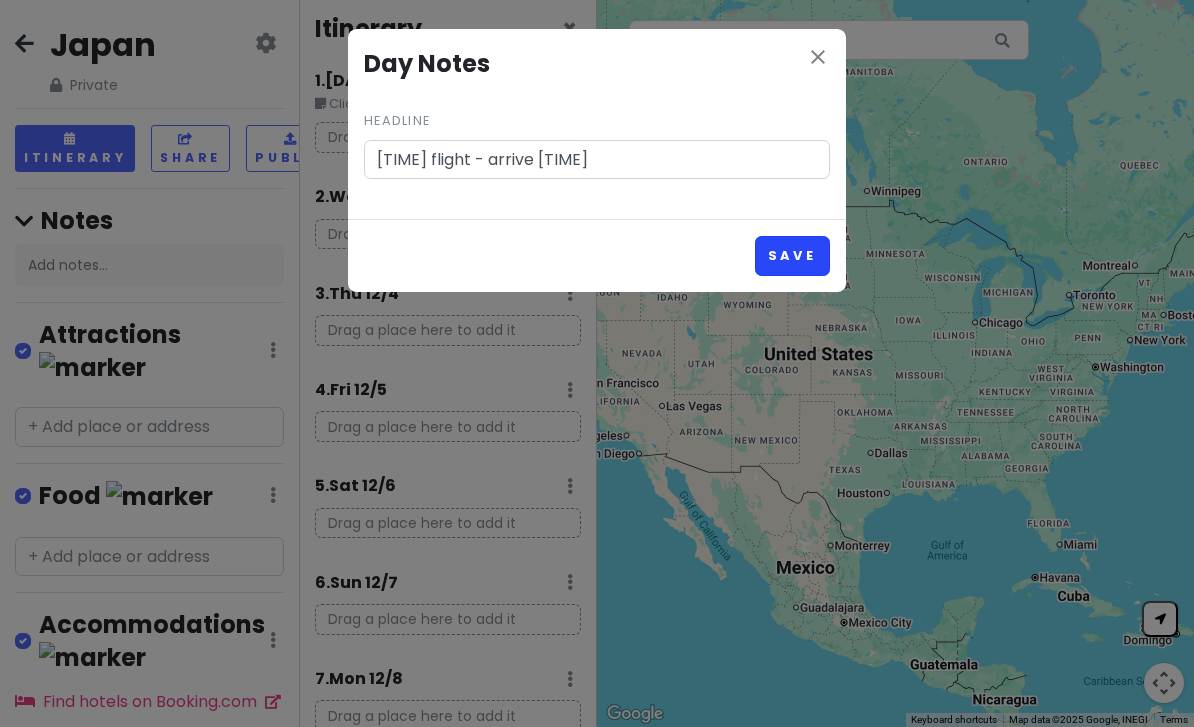 click on "Save" at bounding box center [792, 255] 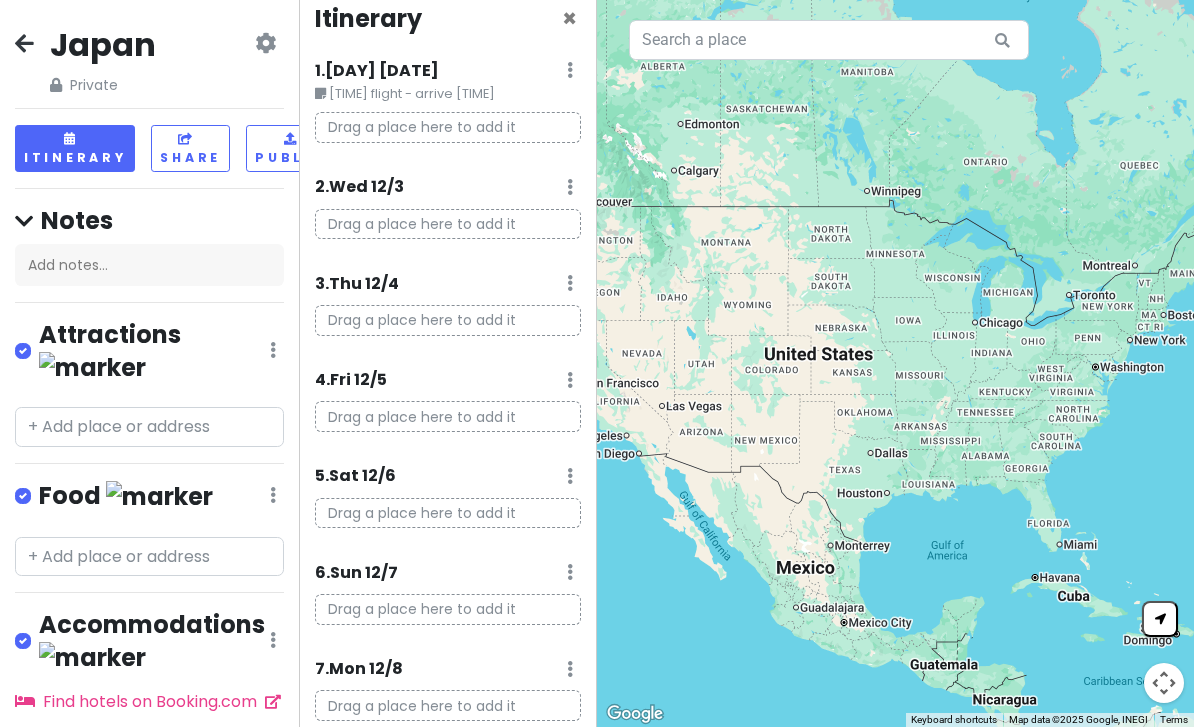 scroll, scrollTop: 15, scrollLeft: 0, axis: vertical 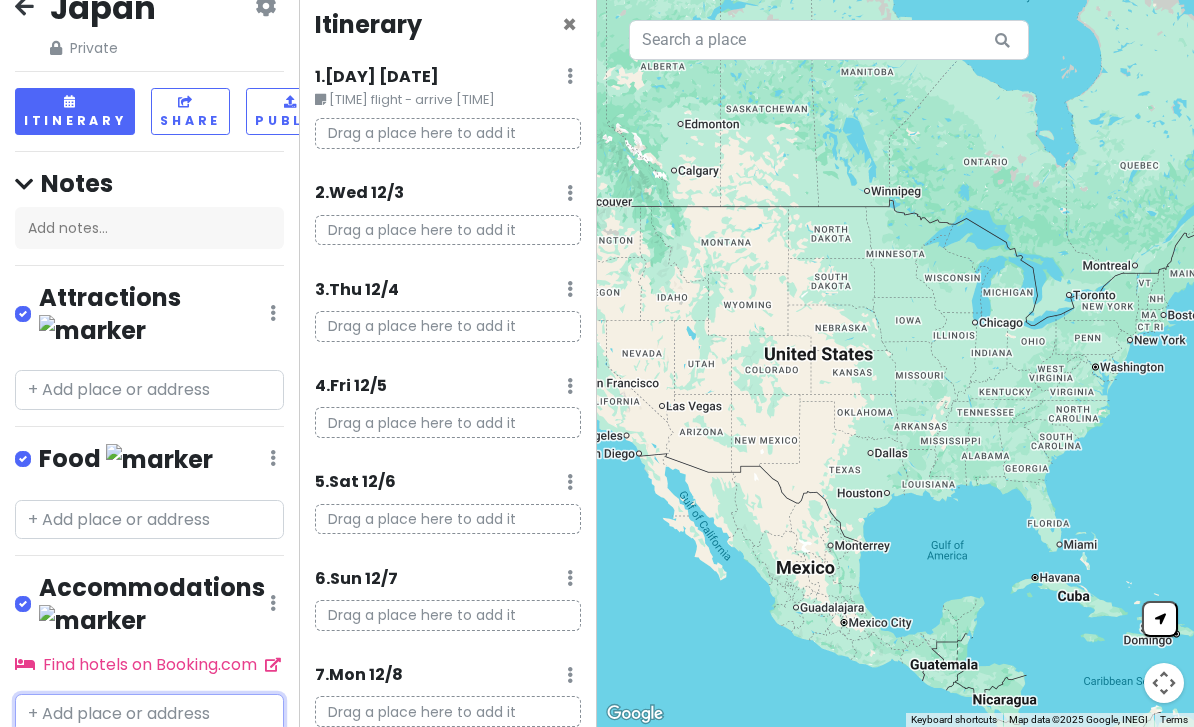 click at bounding box center [149, 714] 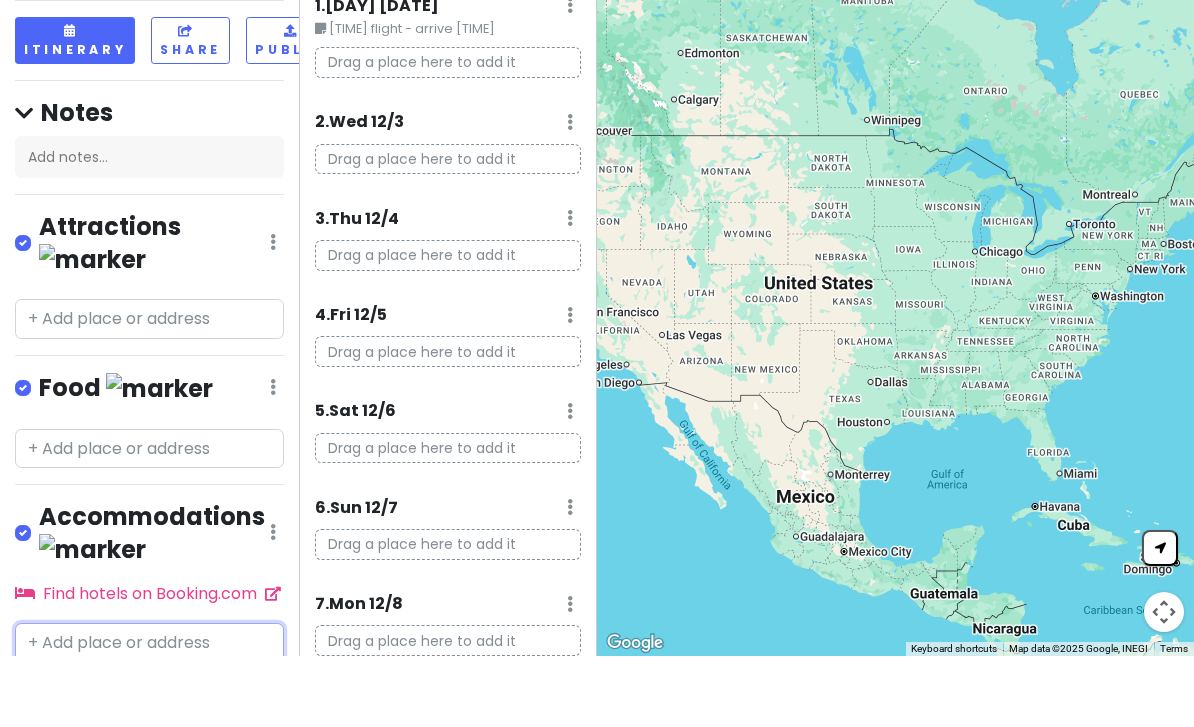 click at bounding box center (149, 714) 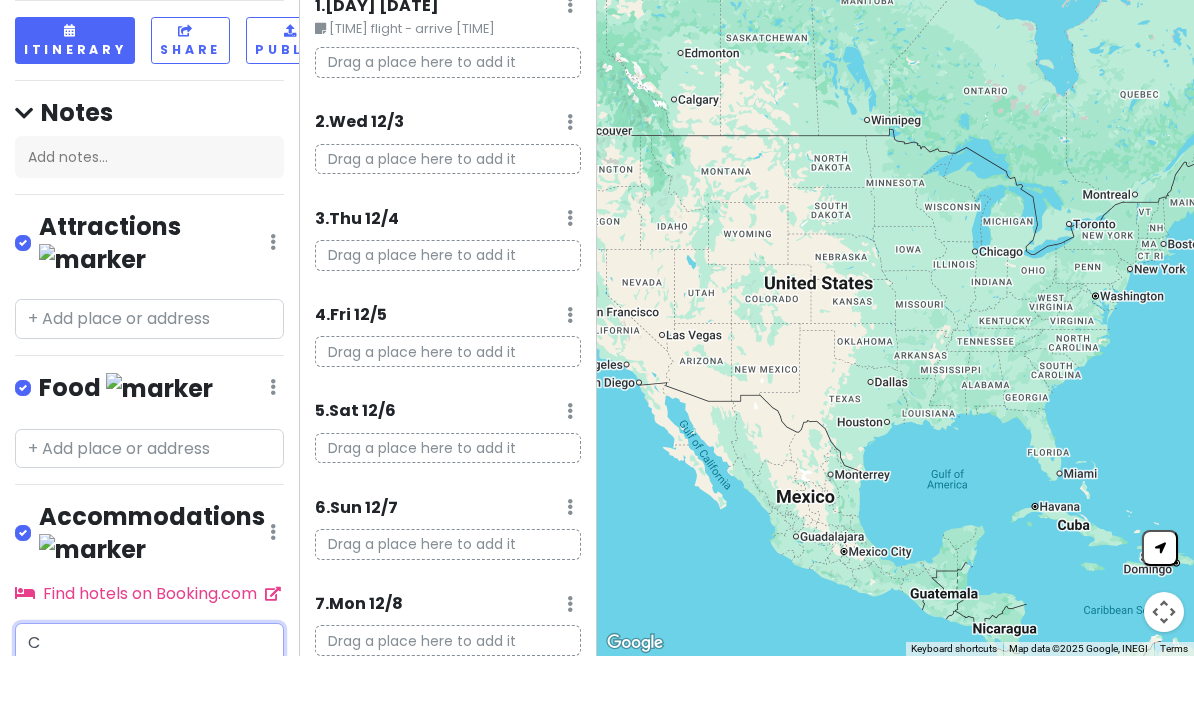 scroll, scrollTop: 64, scrollLeft: 0, axis: vertical 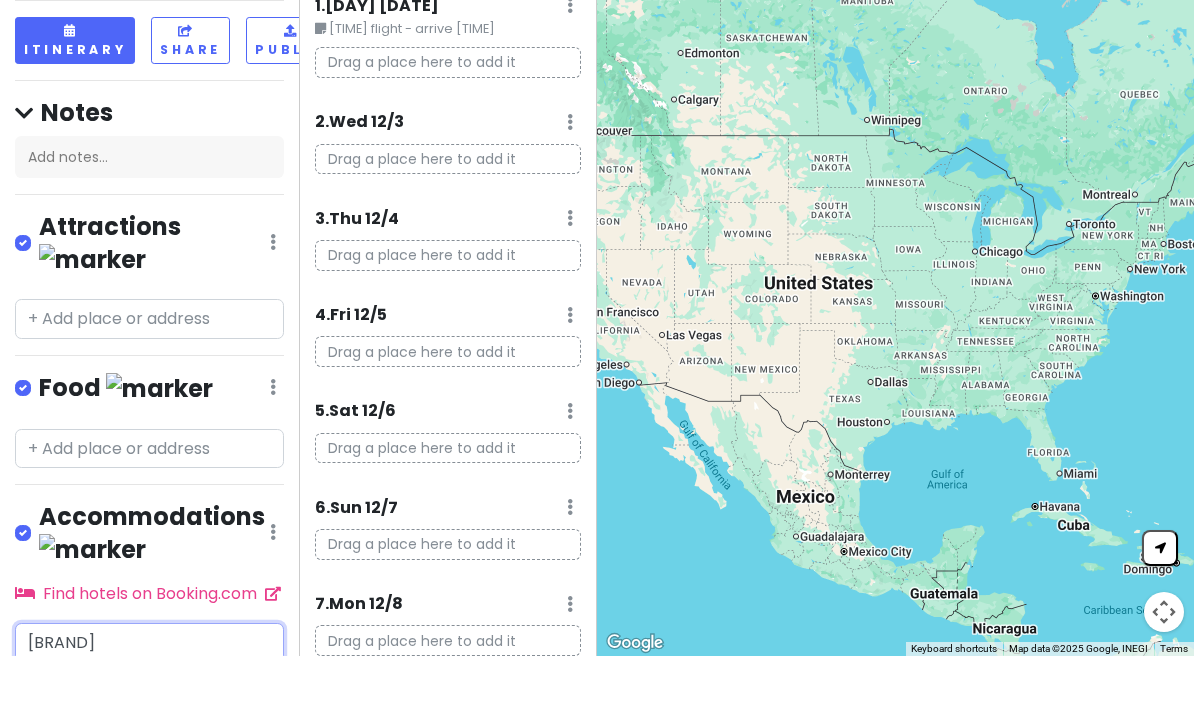 type on "[BRAND]" 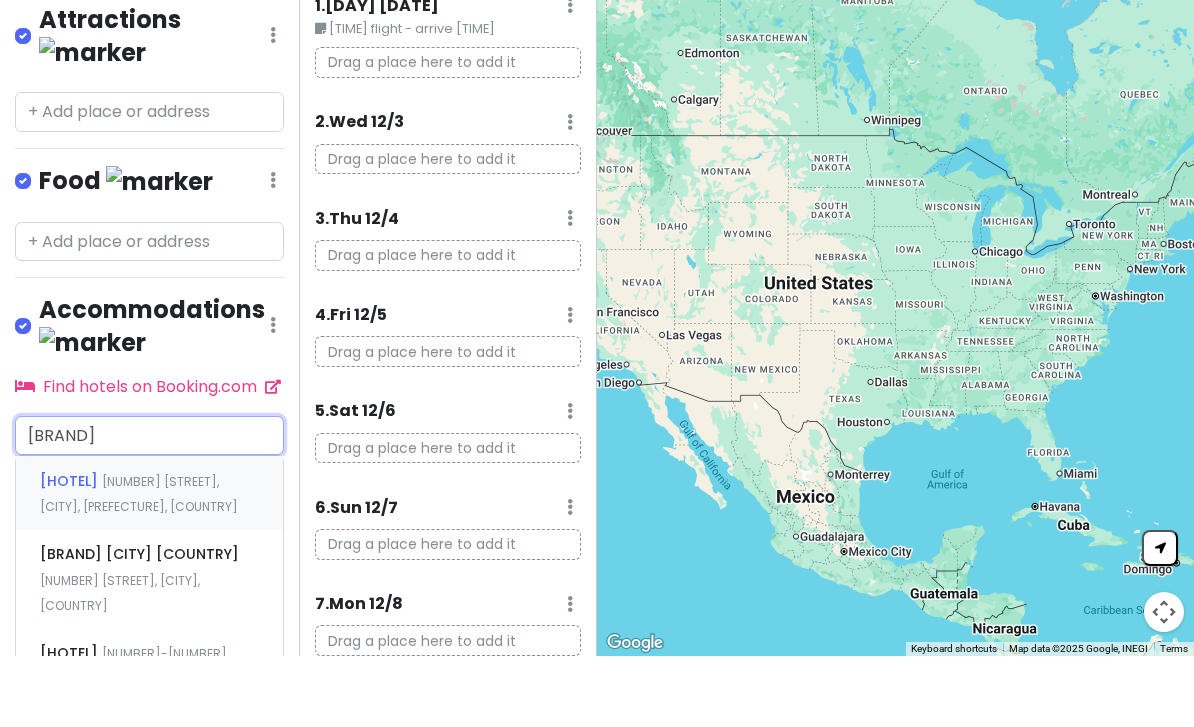 scroll, scrollTop: 245, scrollLeft: -1, axis: both 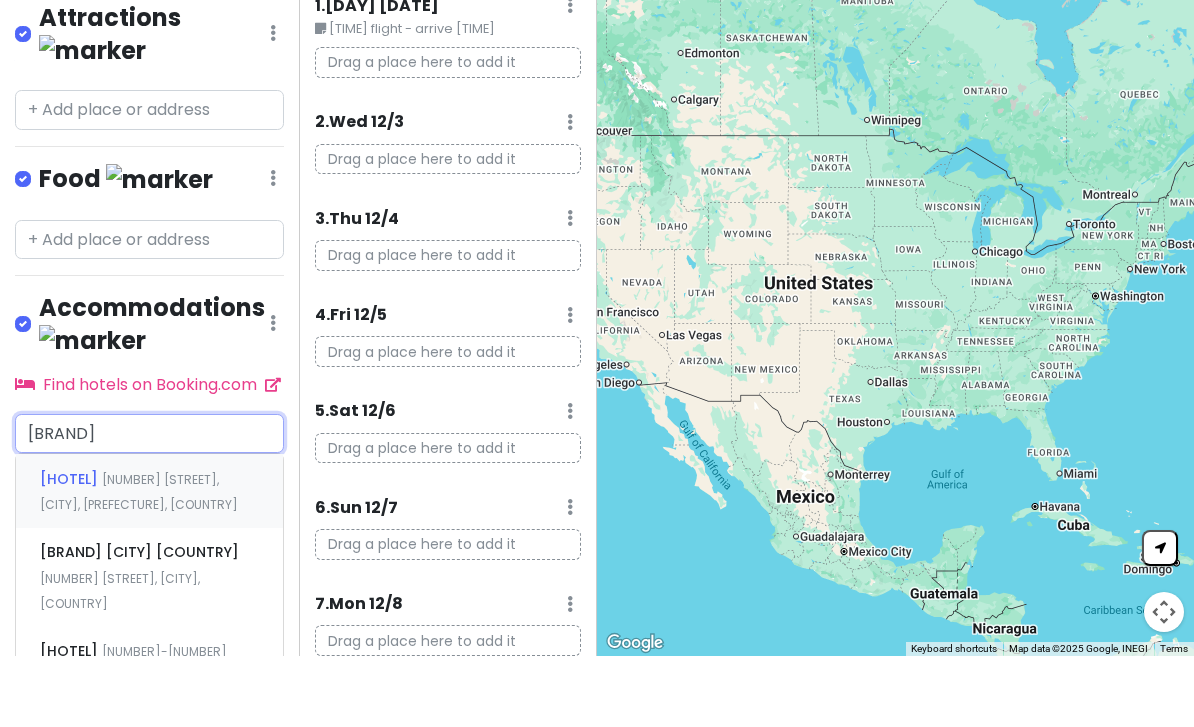 click on "[HOTEL] [NUMBER] [STREET], [CITY], [COUNTRY]" at bounding box center (149, 562) 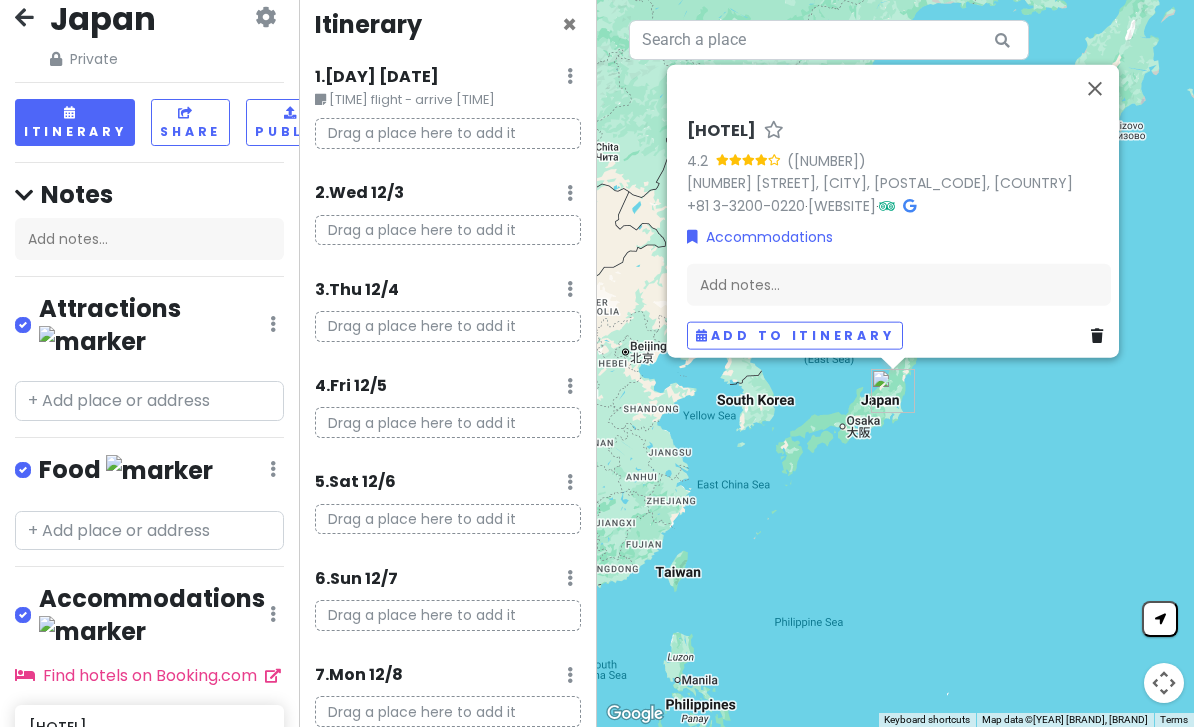 scroll, scrollTop: 28, scrollLeft: 0, axis: vertical 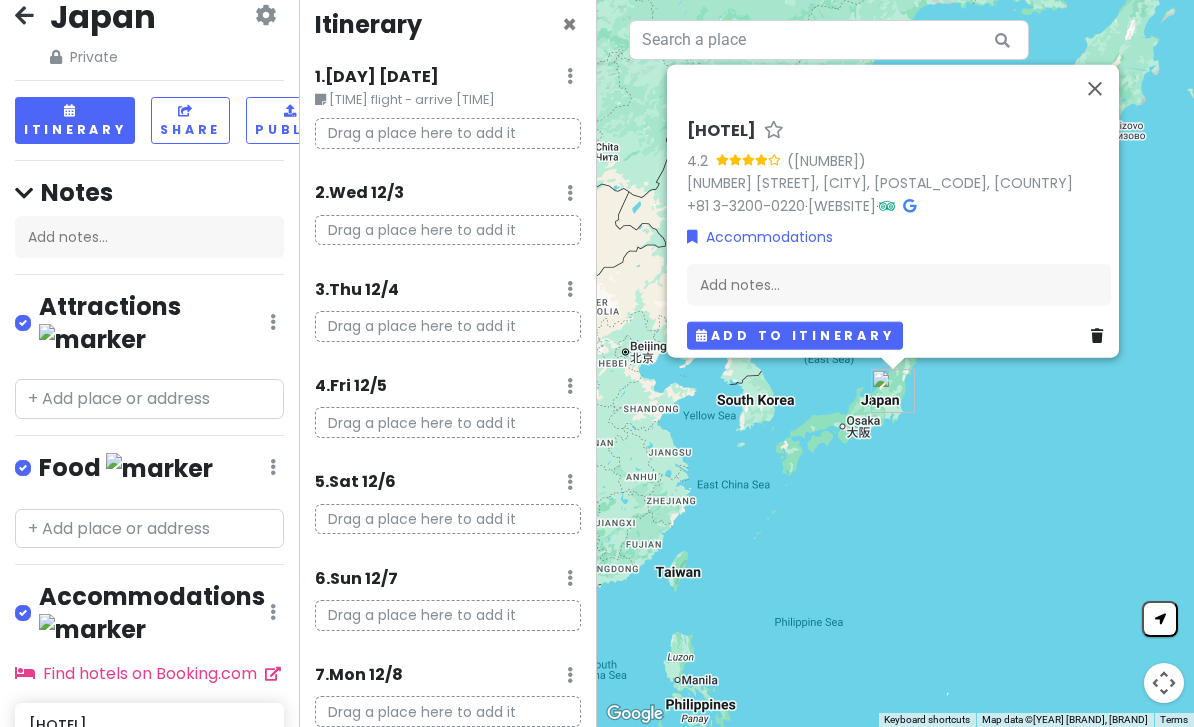 click on "Add to itinerary" at bounding box center [795, 335] 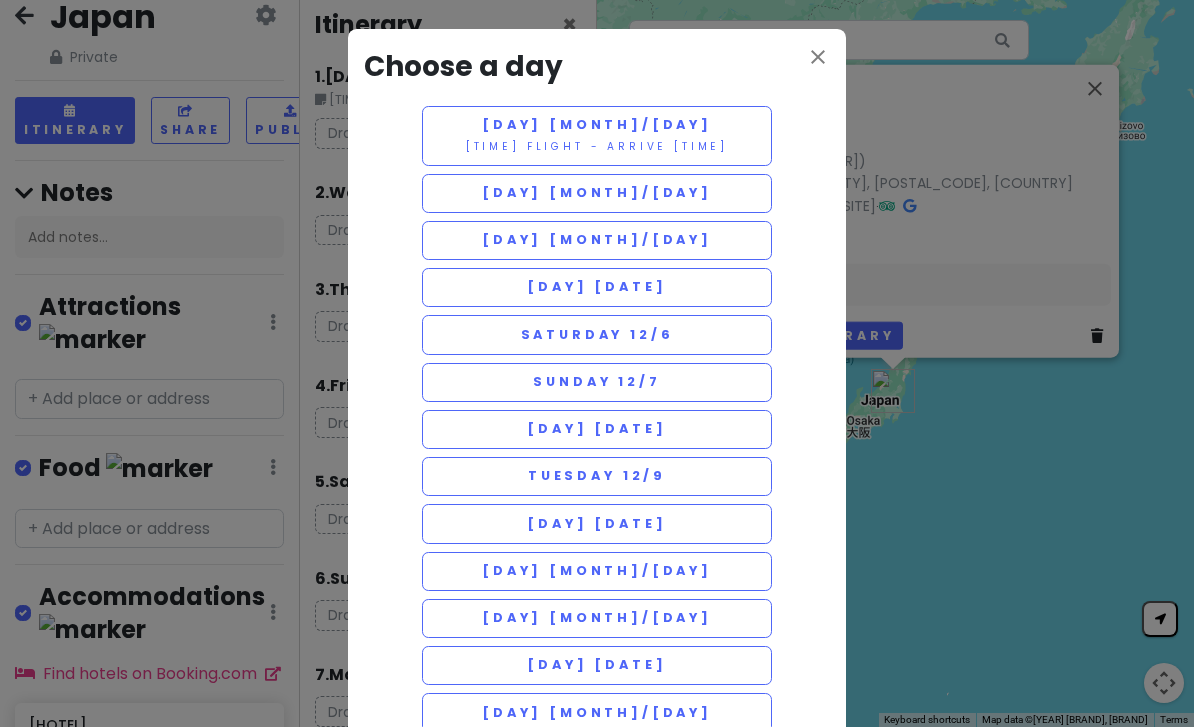 click on "[DAY] [DATE] [TIME] flight - arrive [TIME]" at bounding box center [597, 136] 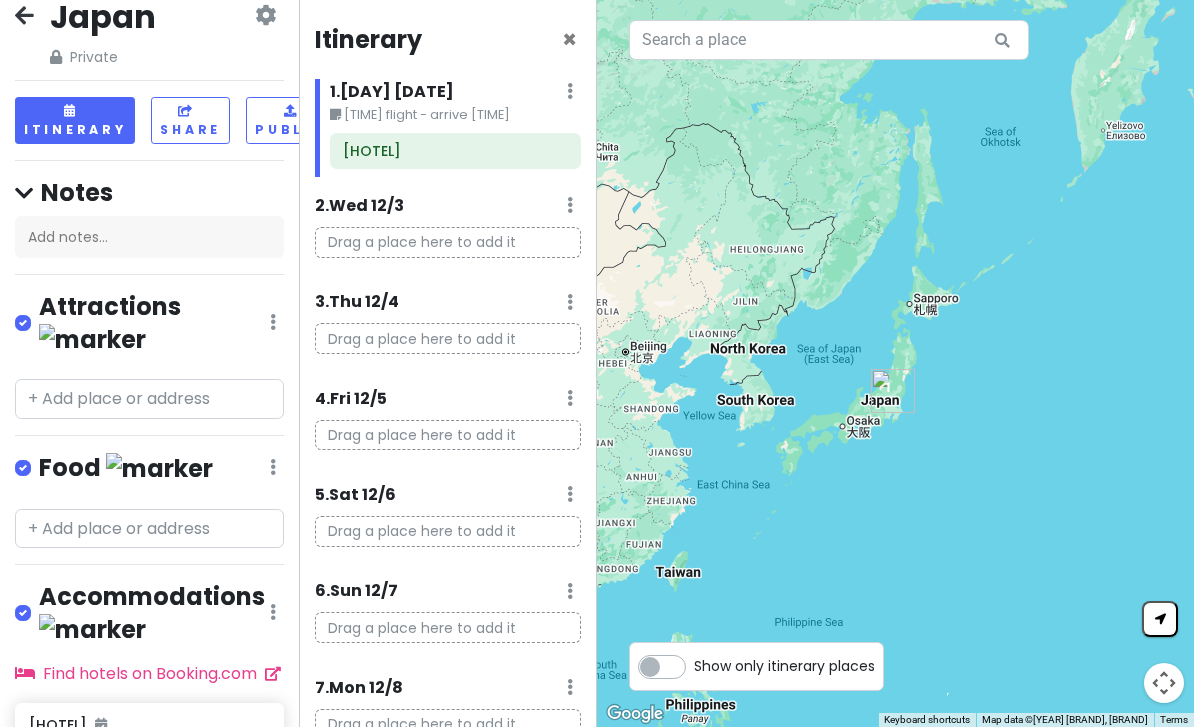 scroll, scrollTop: 0, scrollLeft: 0, axis: both 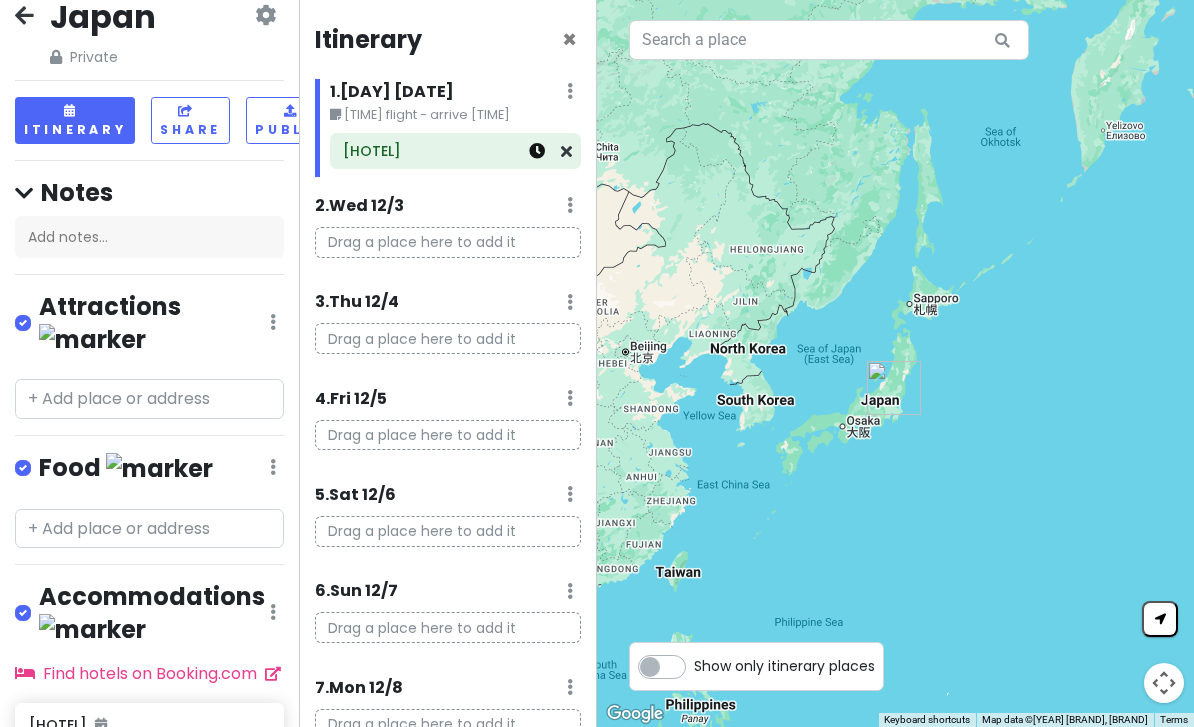 click at bounding box center [537, 151] 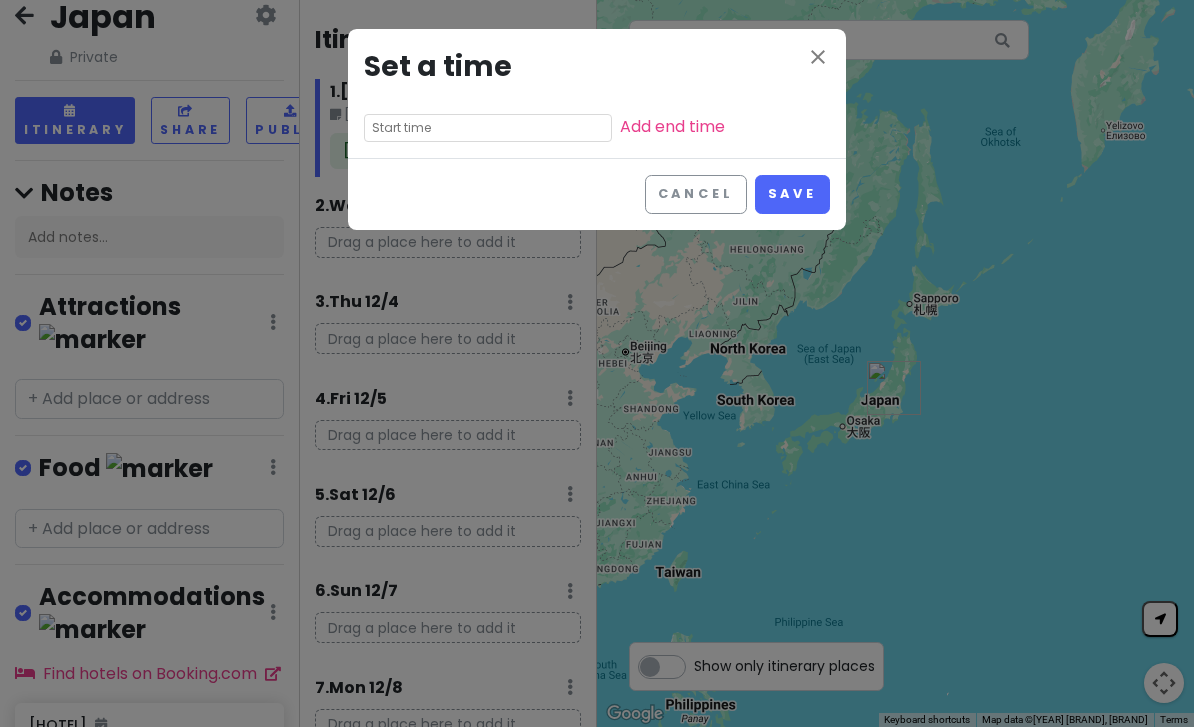 scroll, scrollTop: 0, scrollLeft: 0, axis: both 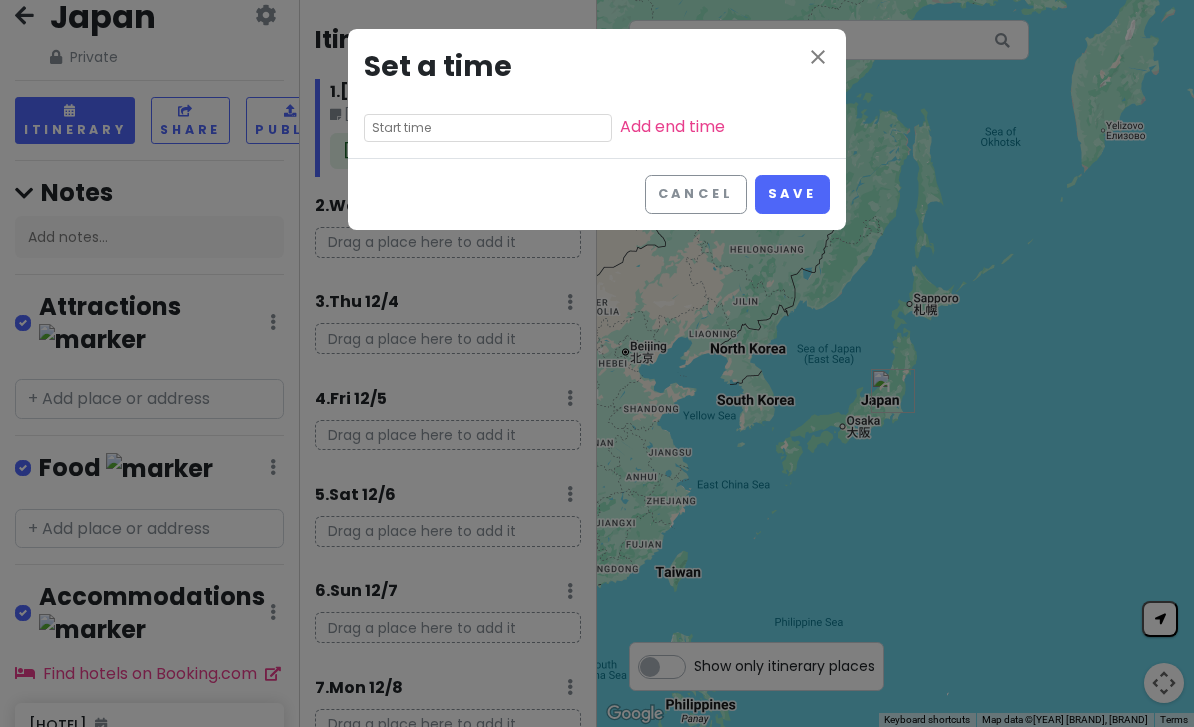 click on "close Set a time Add end time" at bounding box center [597, 93] 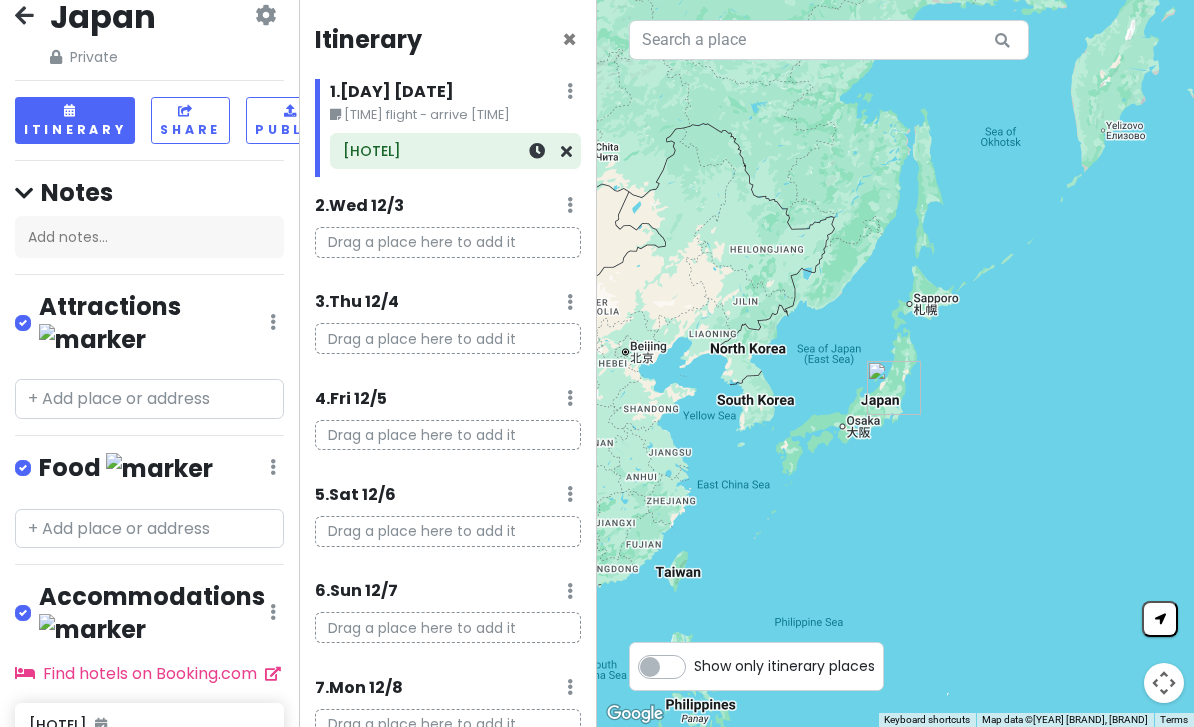 click at bounding box center [538, 151] 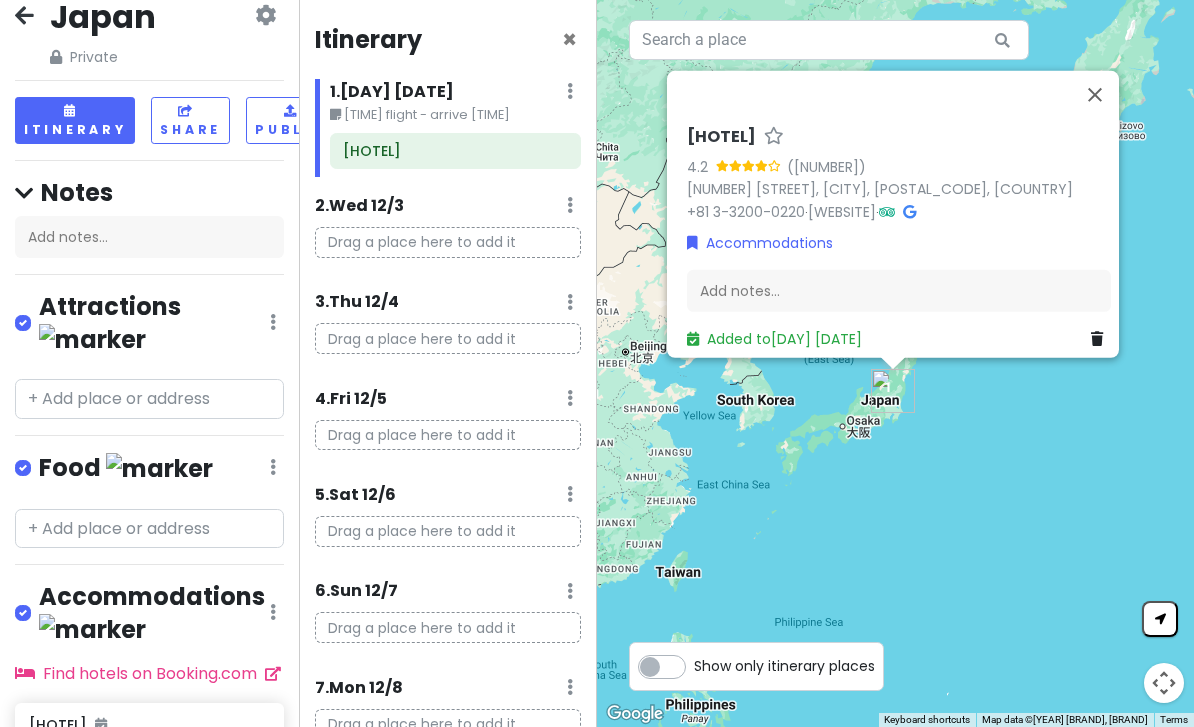 click at bounding box center (1097, 338) 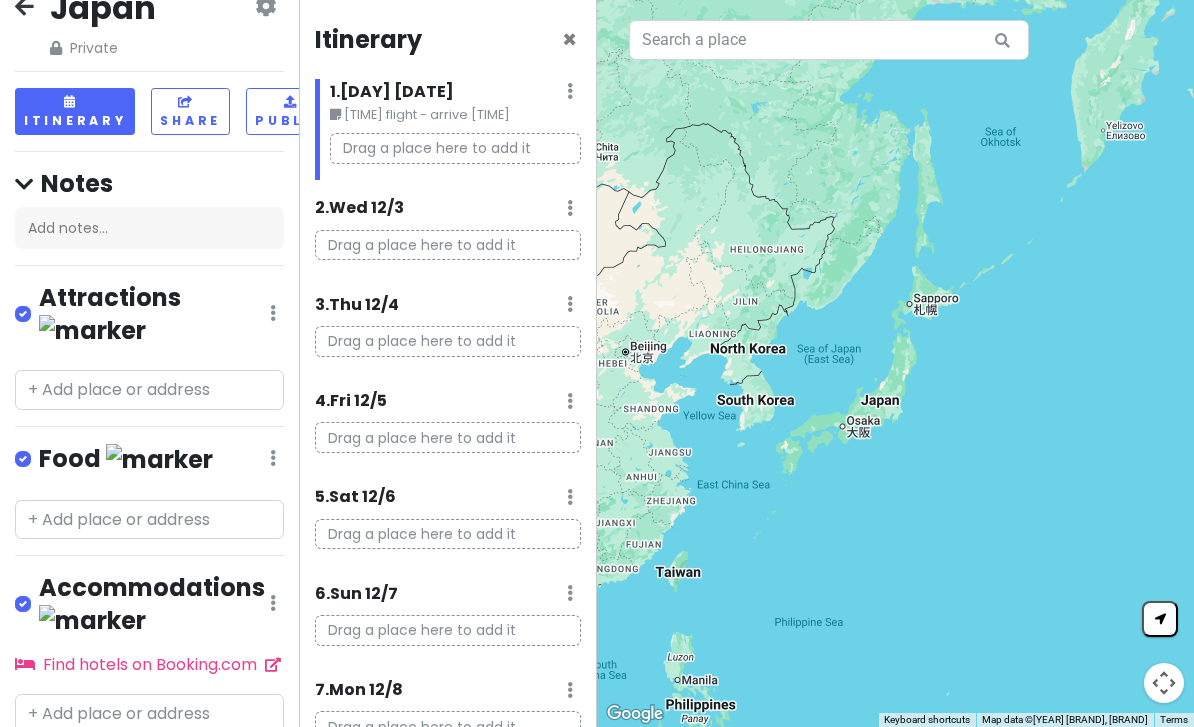 scroll, scrollTop: 37, scrollLeft: 0, axis: vertical 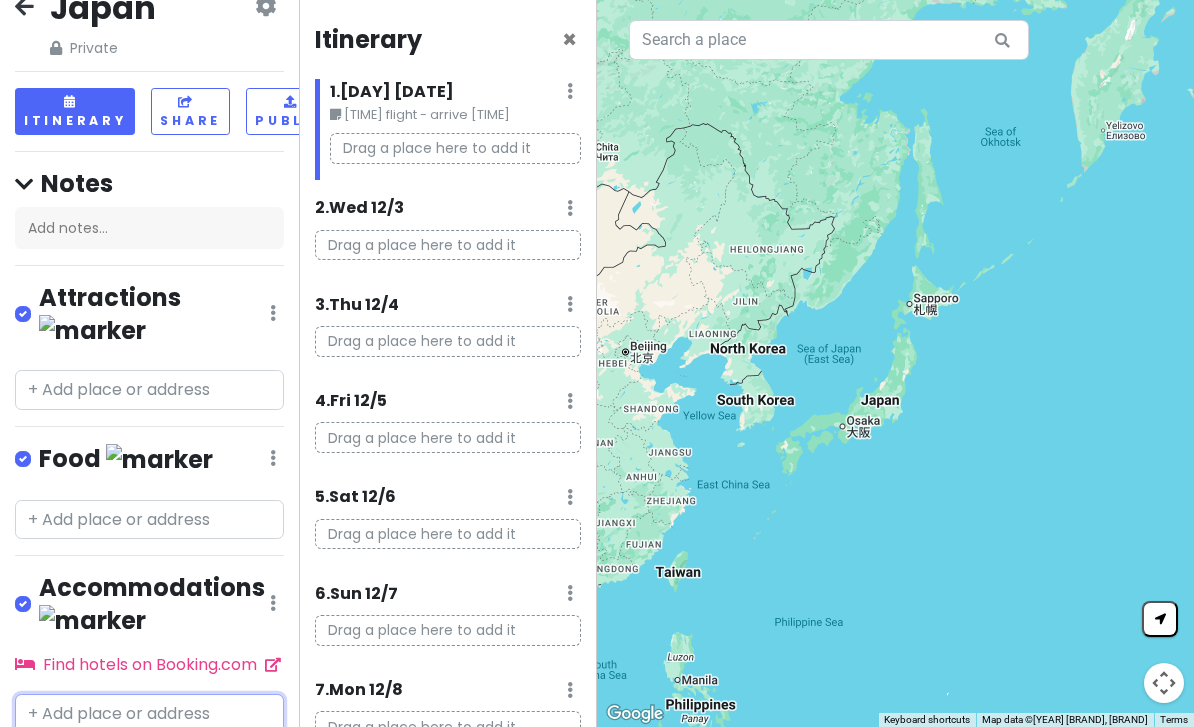 click at bounding box center (149, 714) 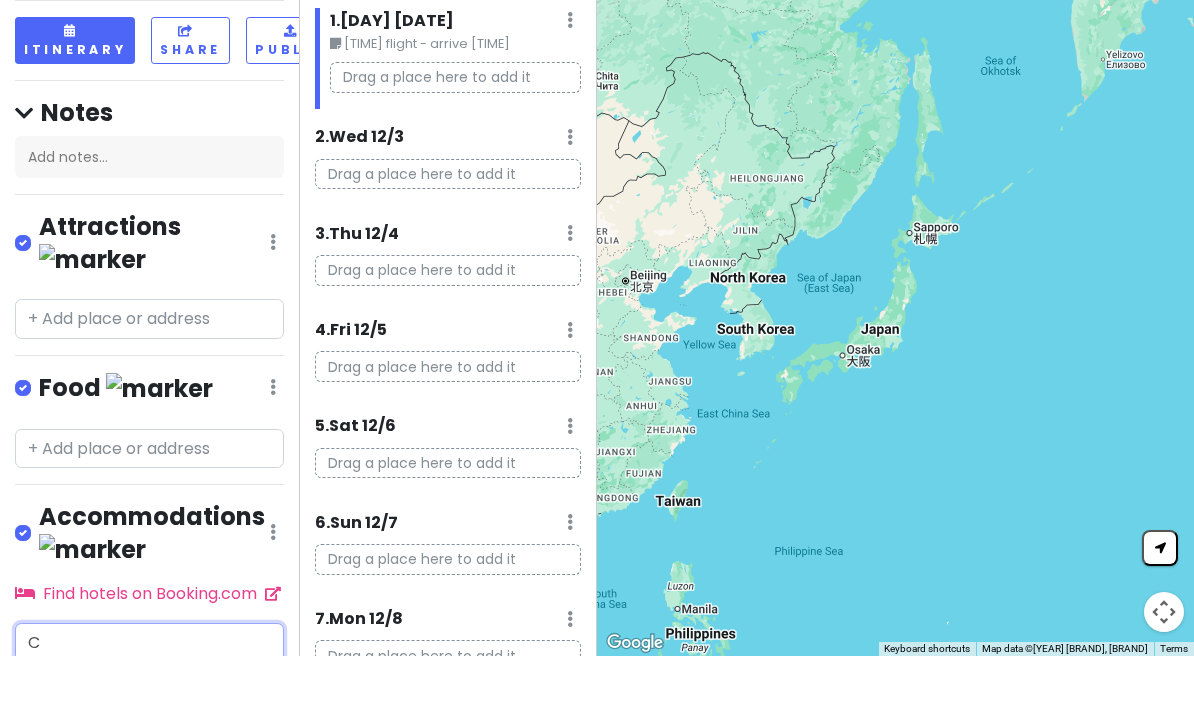 scroll, scrollTop: 64, scrollLeft: 0, axis: vertical 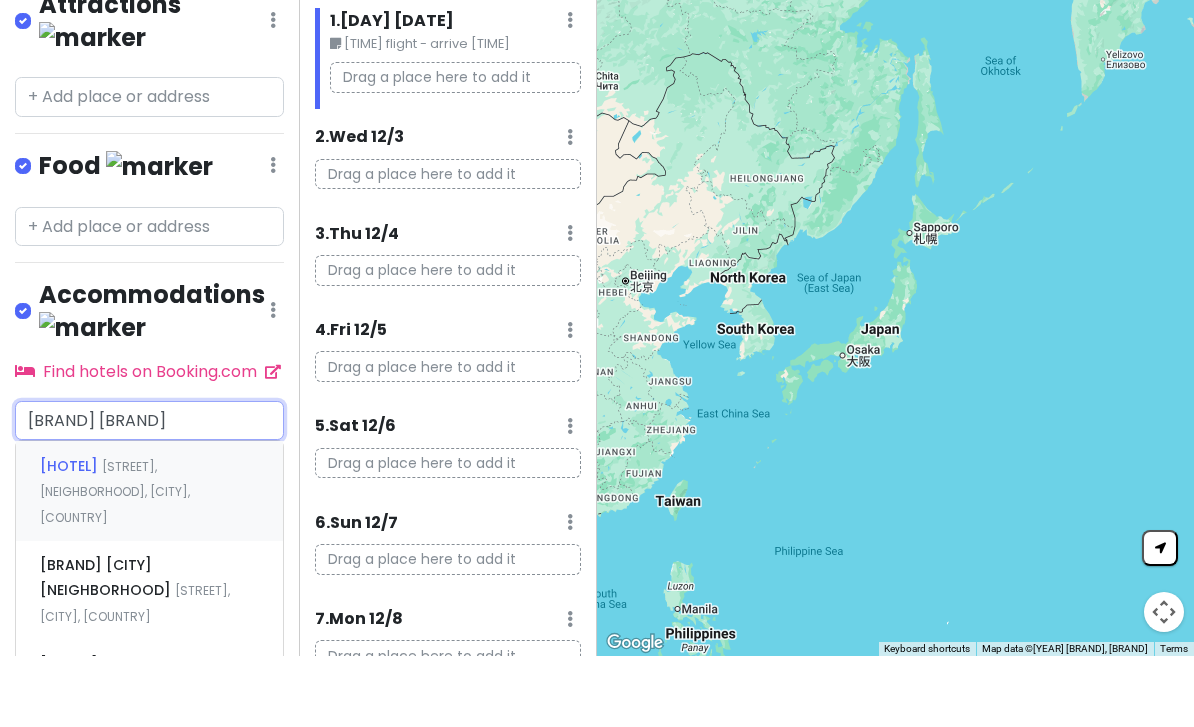 type on "[BRAND] [BRAND]" 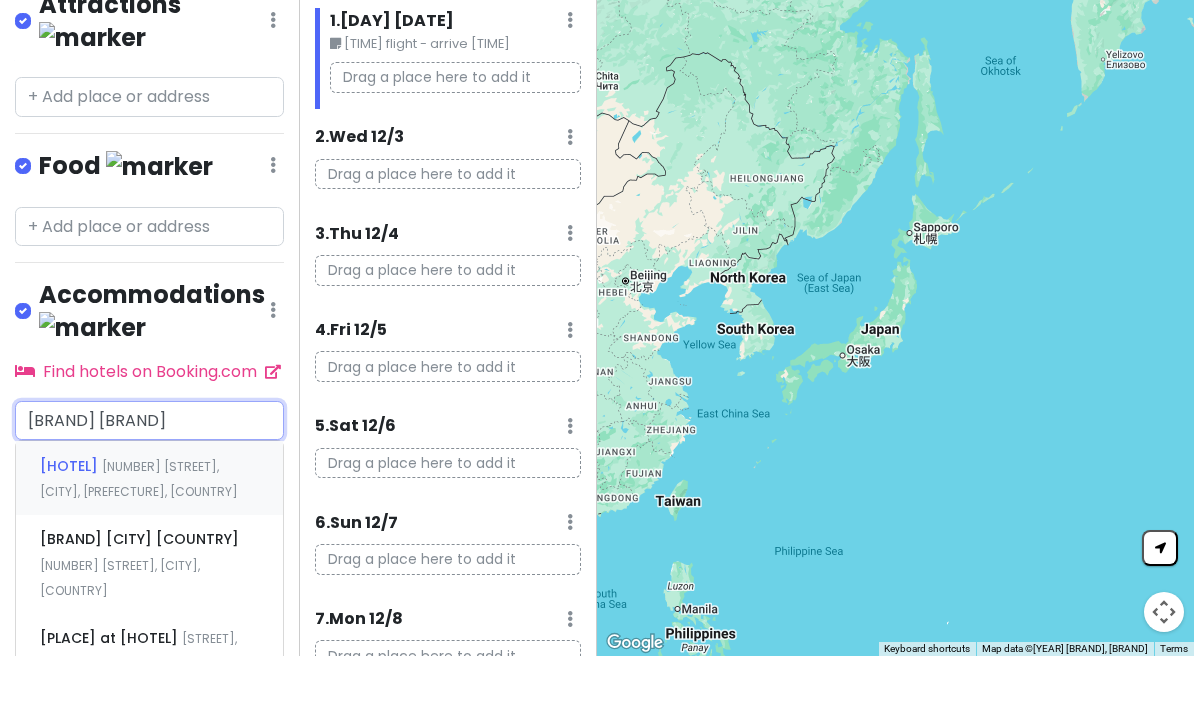 click on "[NUMBER] [STREET], [CITY], [PREFECTURE], [COUNTRY]" at bounding box center (139, 550) 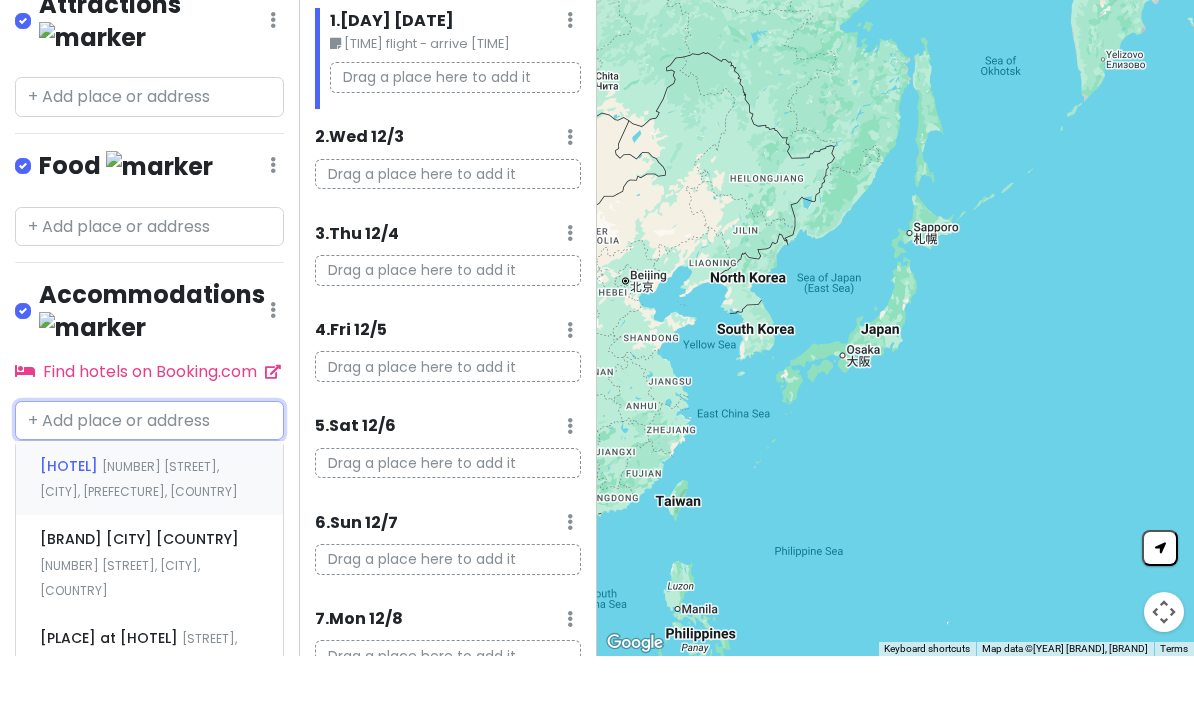 scroll, scrollTop: 37, scrollLeft: 0, axis: vertical 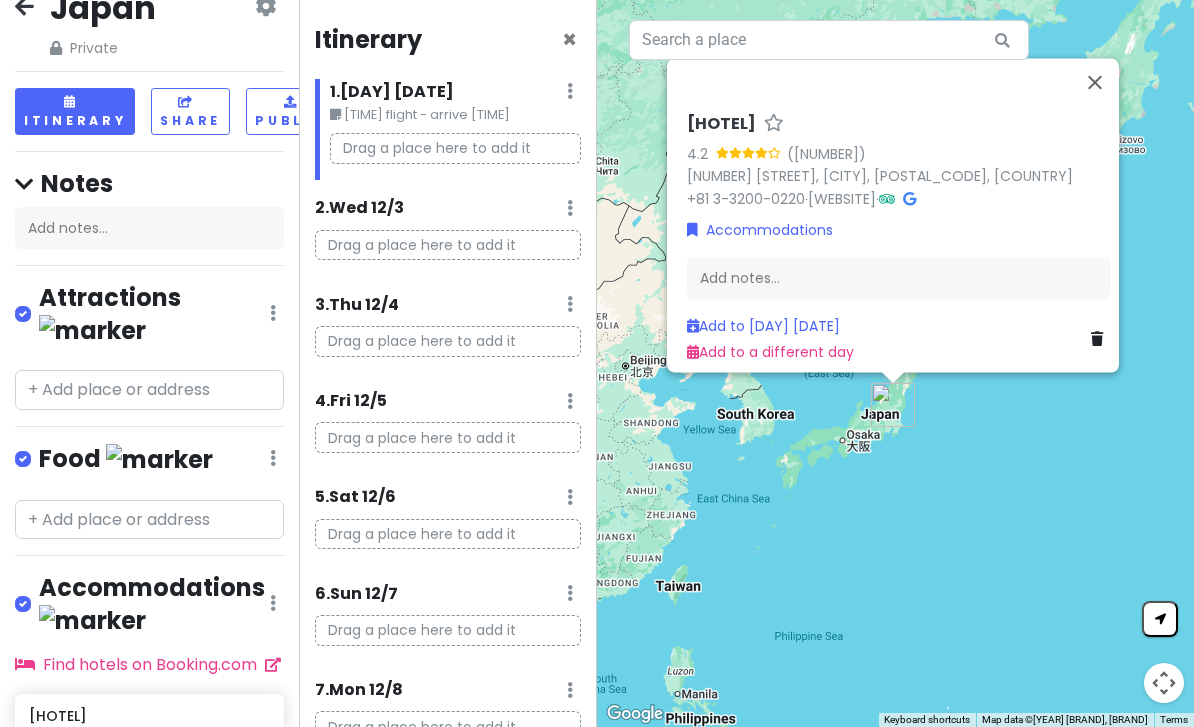 click on "Drag a place here to add it" at bounding box center (456, 156) 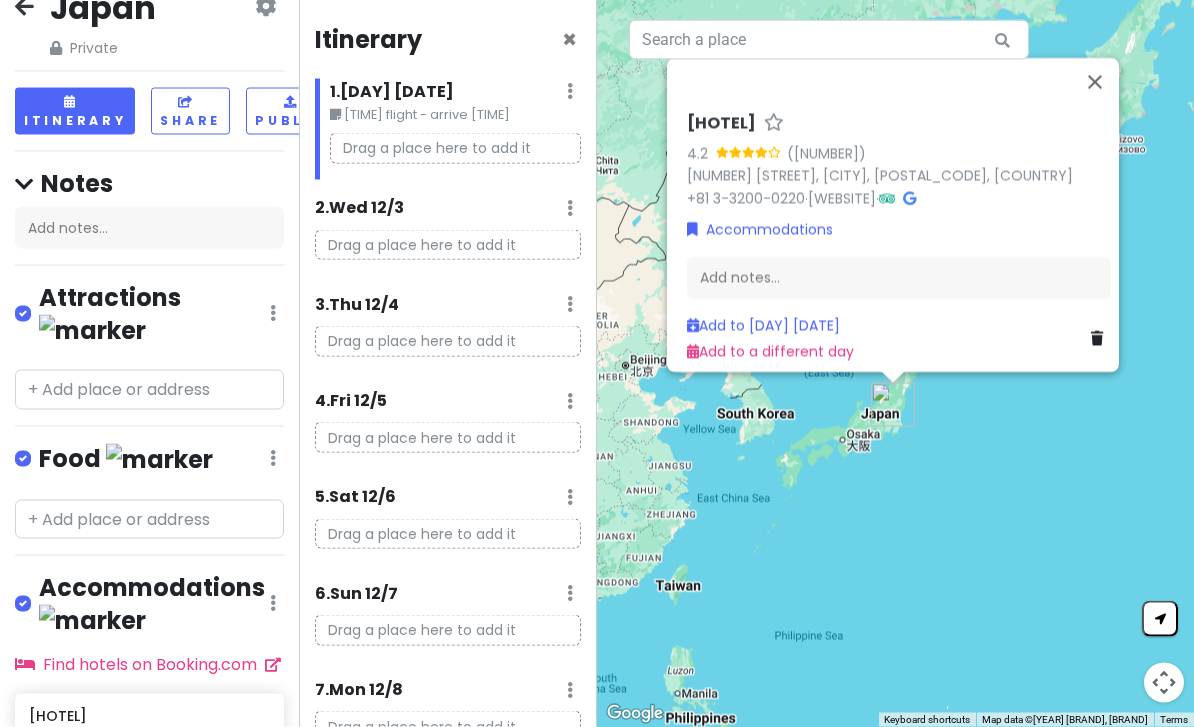click at bounding box center (570, 91) 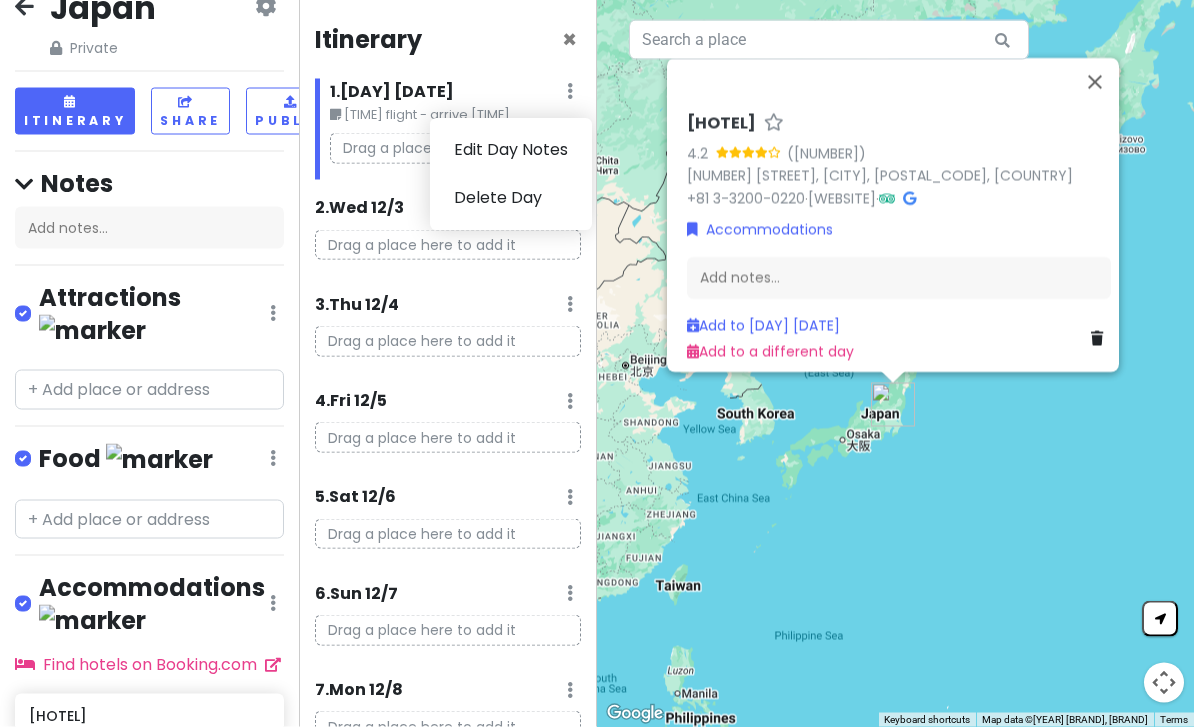 scroll, scrollTop: 28, scrollLeft: 0, axis: vertical 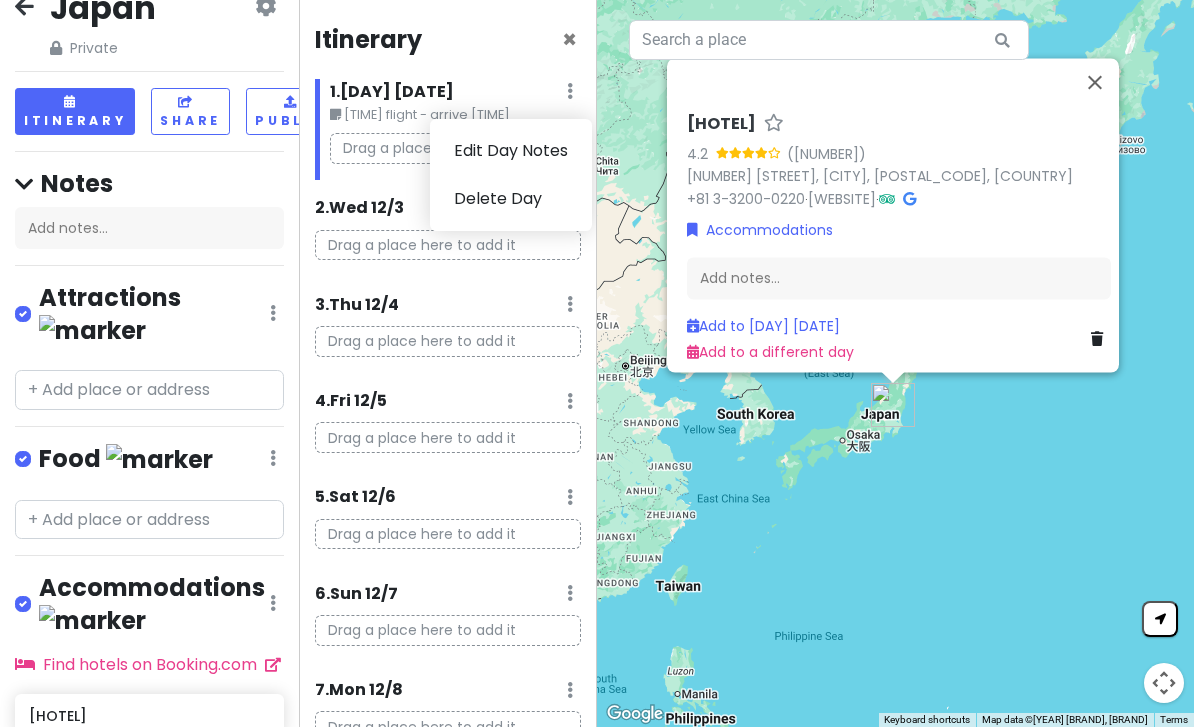 click on "Drag a place here to add it" at bounding box center (456, 156) 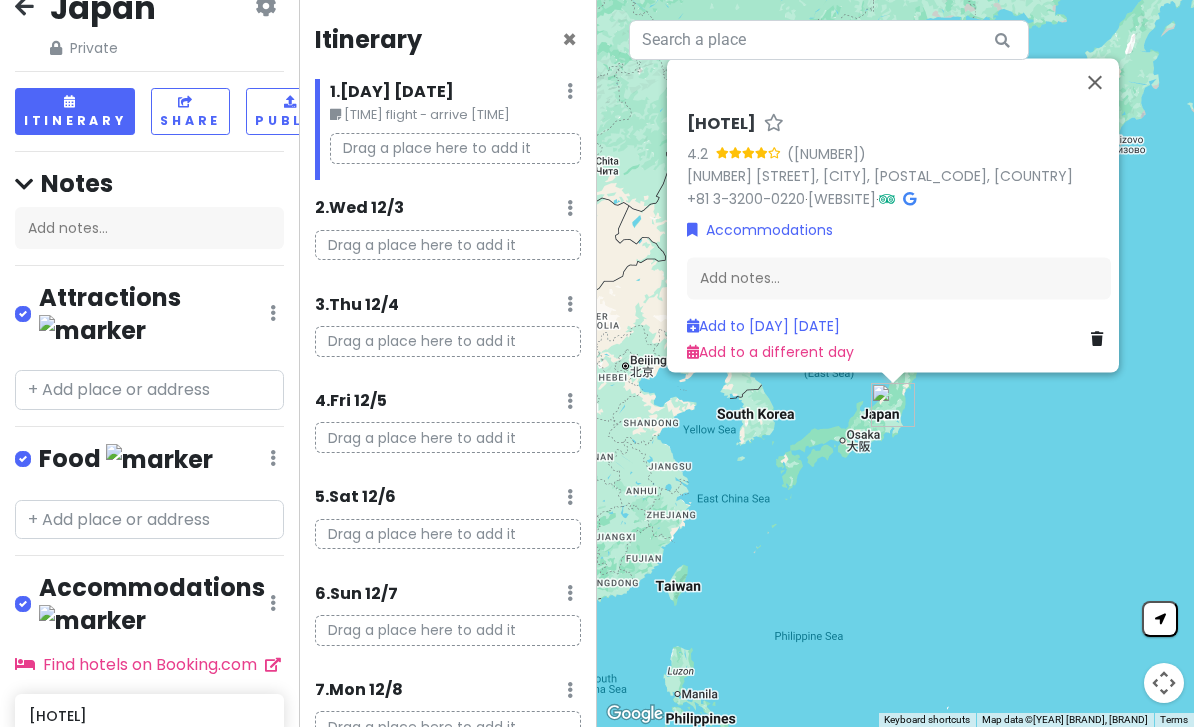 click on "Drag a place here to add it" at bounding box center (456, 148) 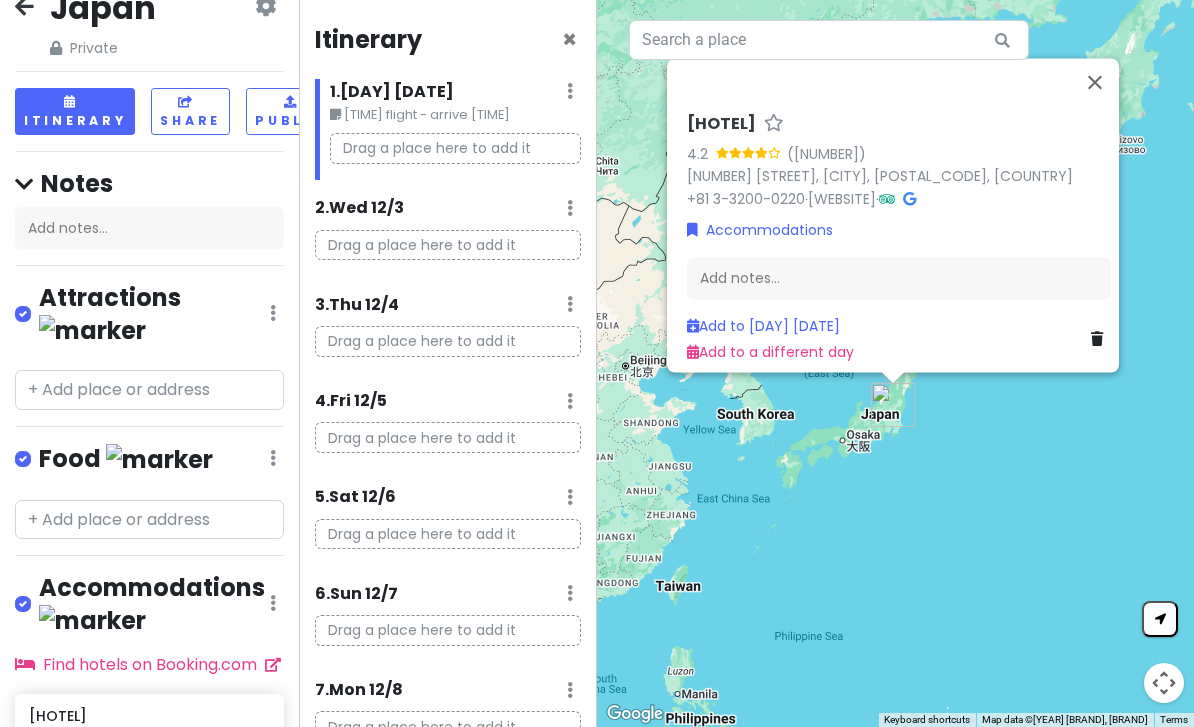 click on "Drag a place here to add it" at bounding box center (456, 148) 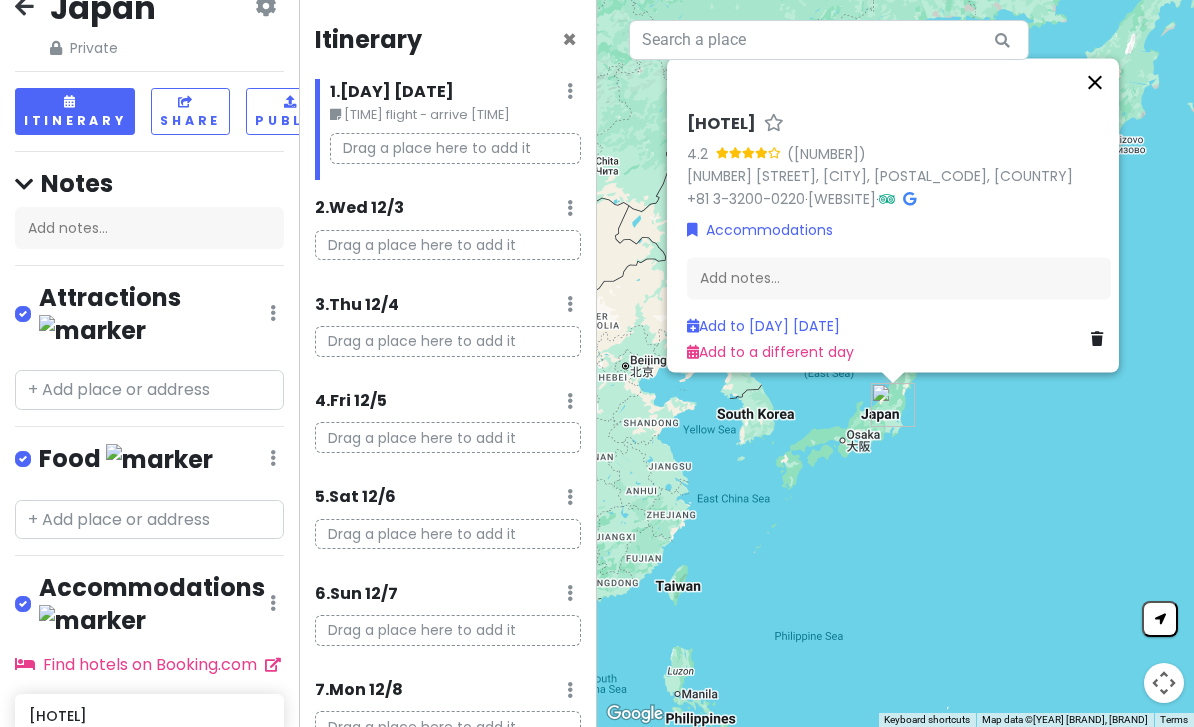 click at bounding box center [1095, 82] 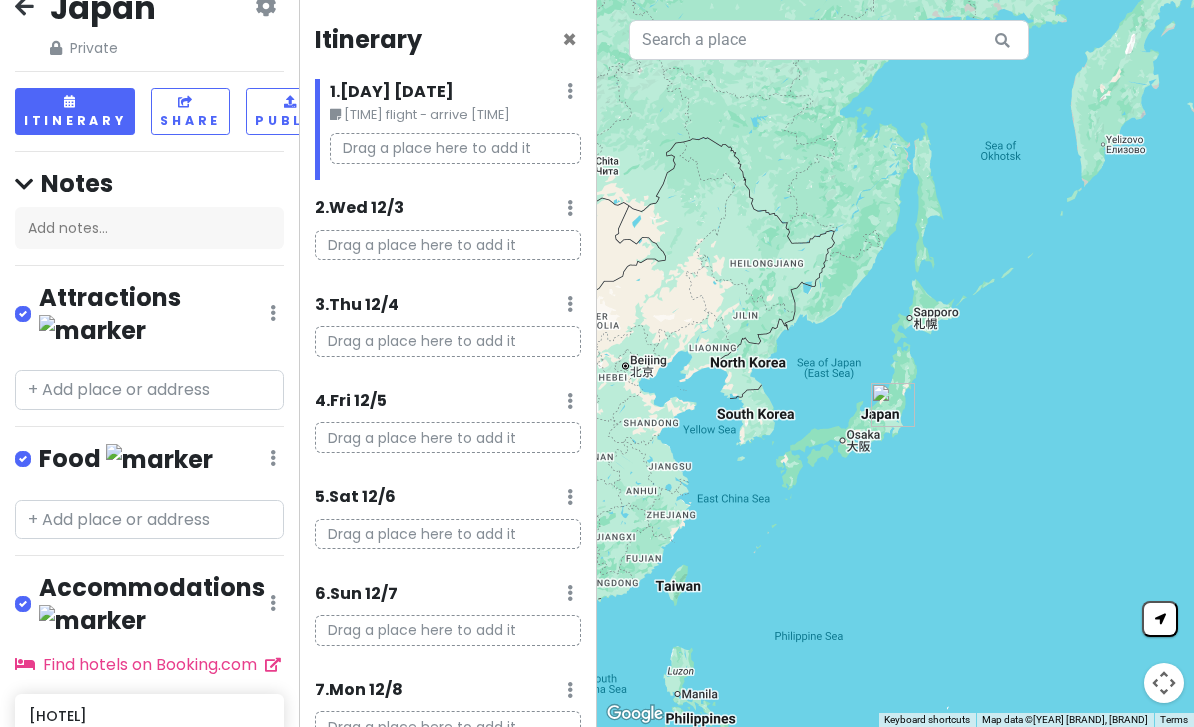 scroll, scrollTop: 27, scrollLeft: 0, axis: vertical 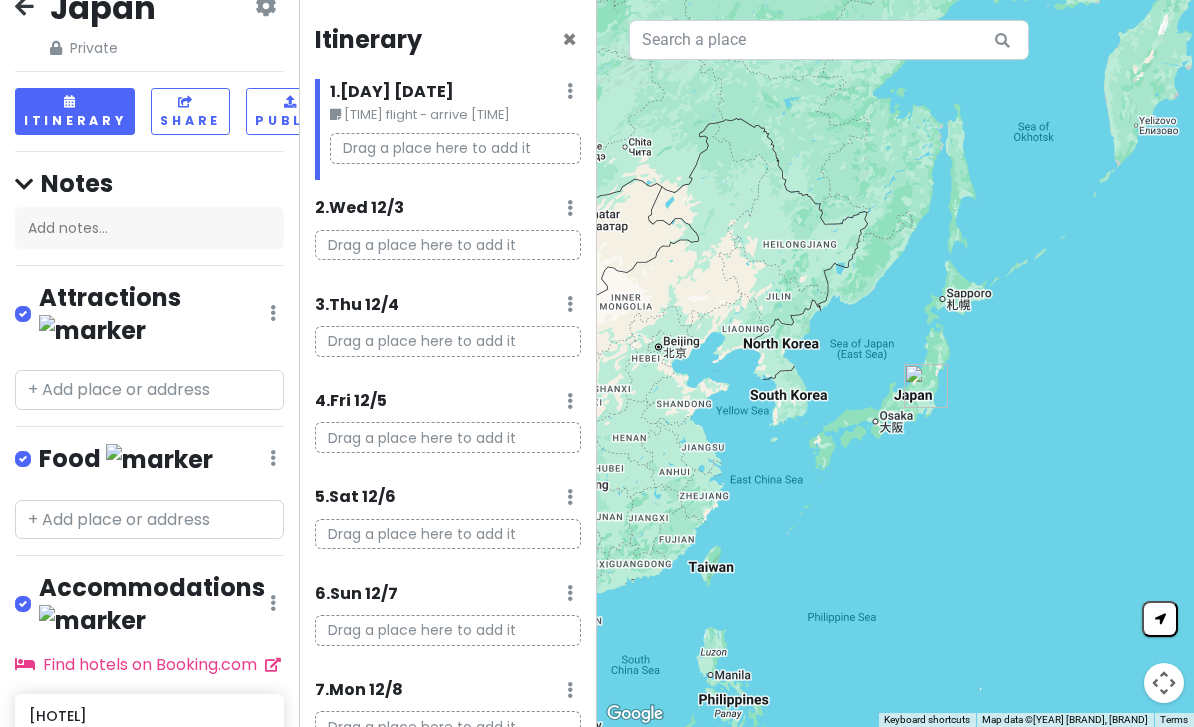 click on "Drag a place here to add it" at bounding box center [456, 148] 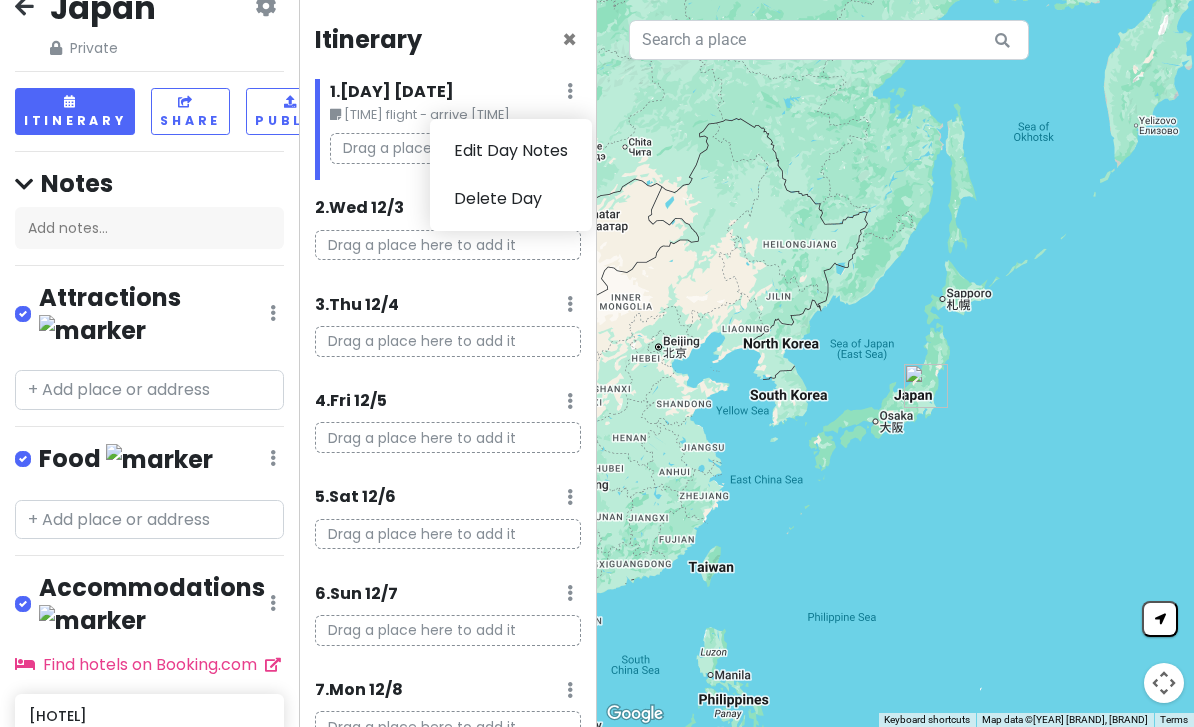click on "Drag a place here to add it" at bounding box center (448, 245) 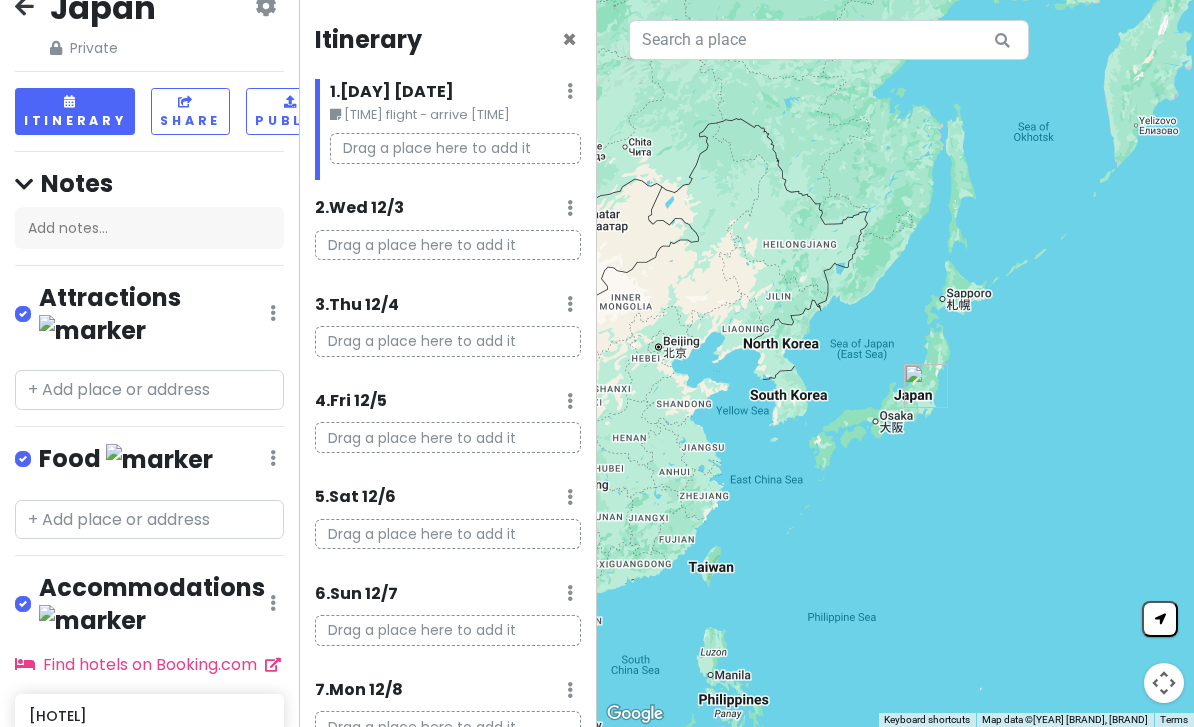 click on "[TIME] flight - arrive [TIME]" at bounding box center [456, 115] 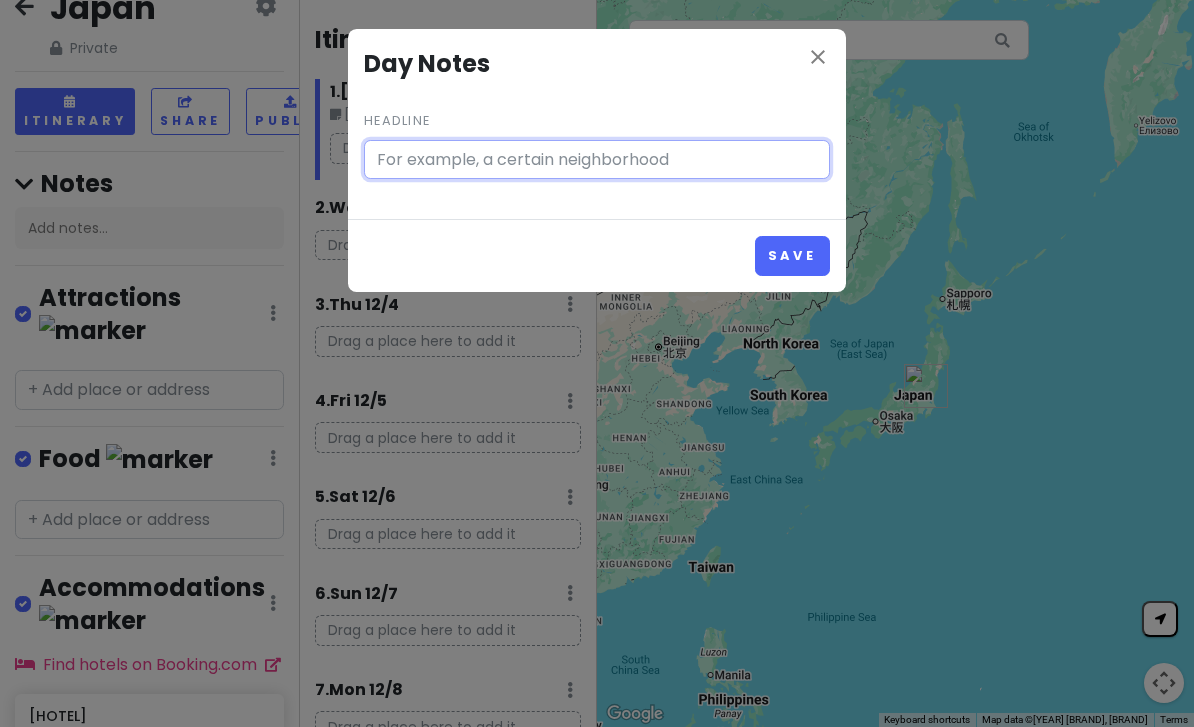 type on "[TIME] flight - arrive [TIME]" 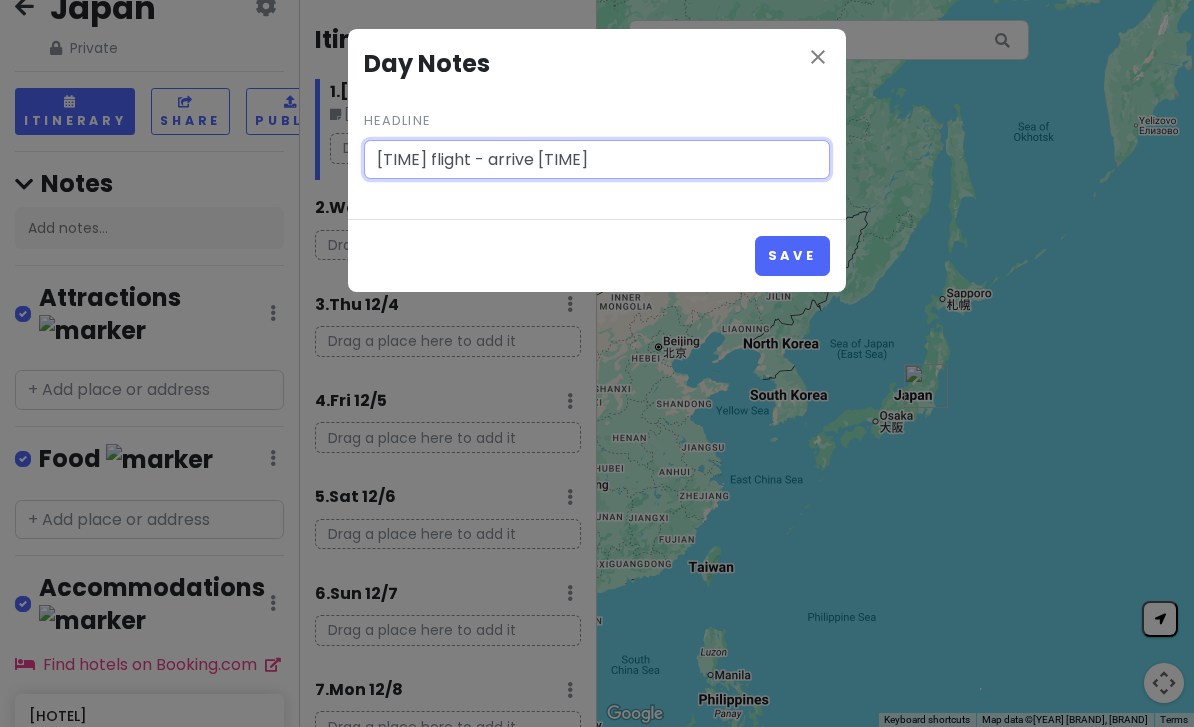scroll, scrollTop: 27, scrollLeft: 0, axis: vertical 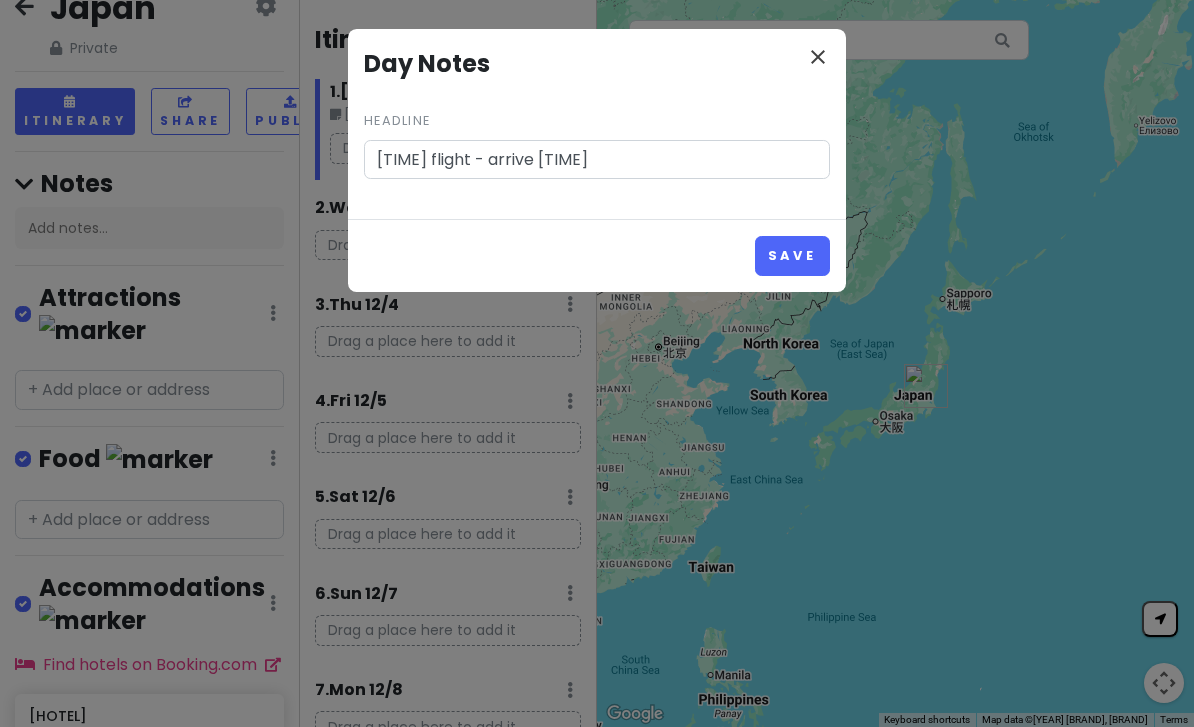 click on "close" at bounding box center (818, 57) 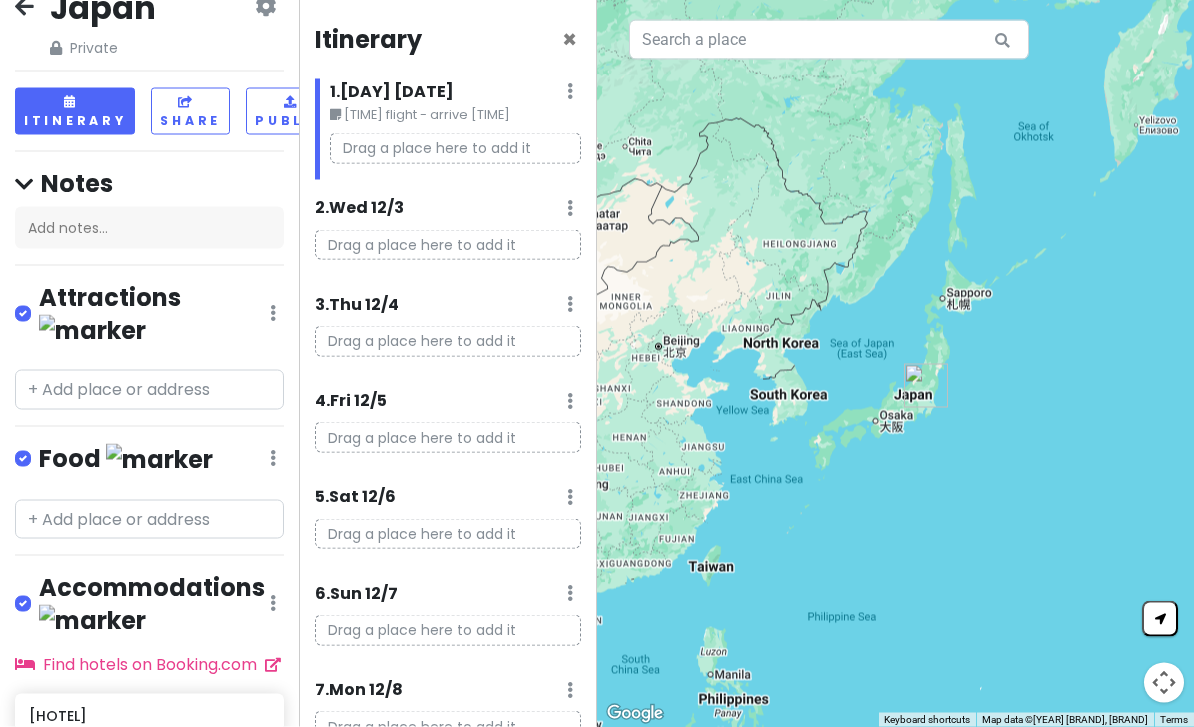scroll, scrollTop: 28, scrollLeft: 0, axis: vertical 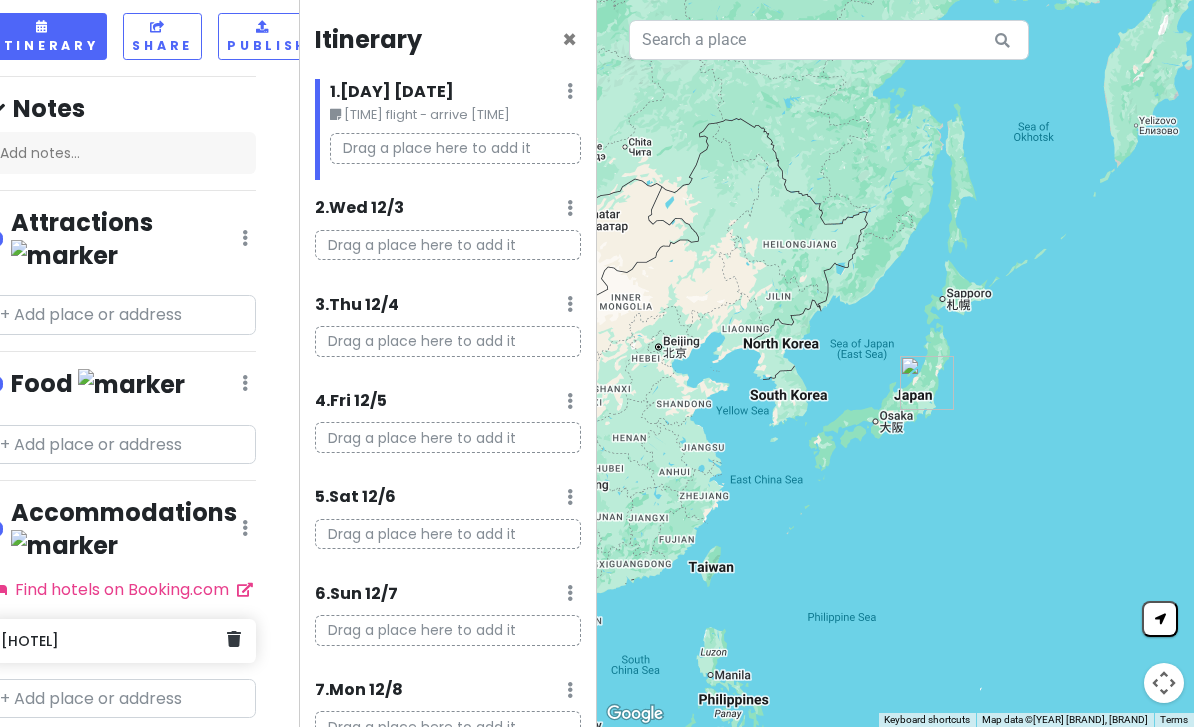 click on "[HOTEL]" at bounding box center [121, 641] 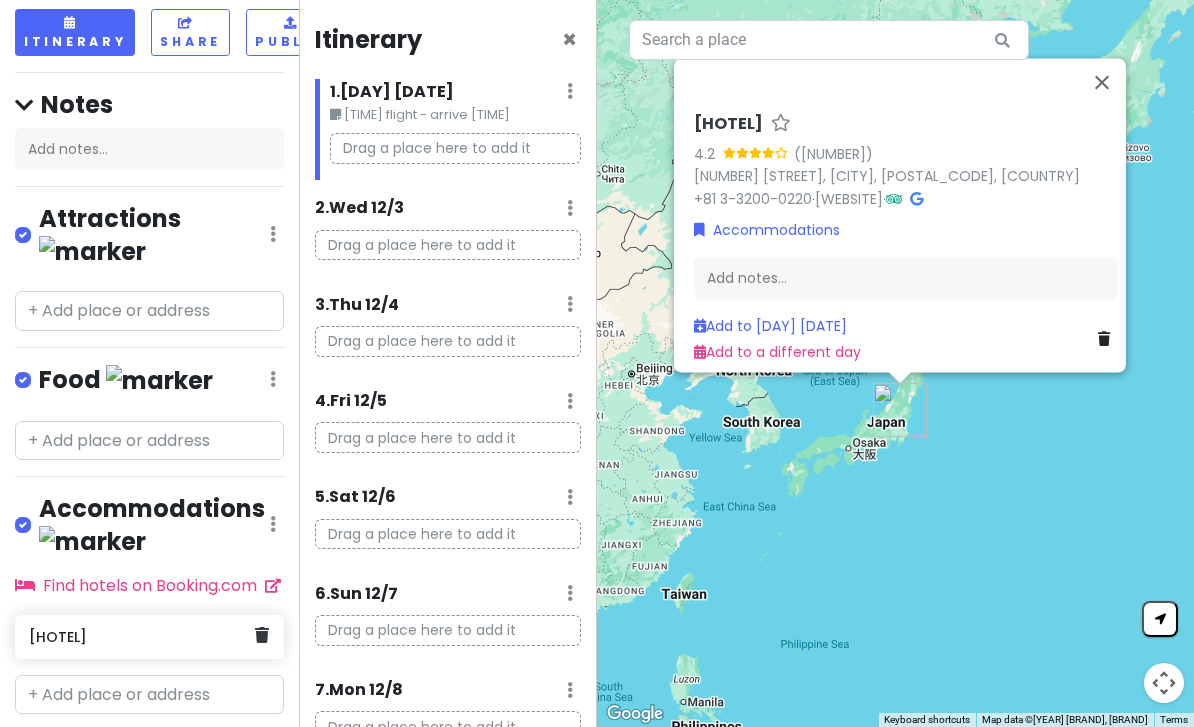 scroll, scrollTop: 115, scrollLeft: 0, axis: vertical 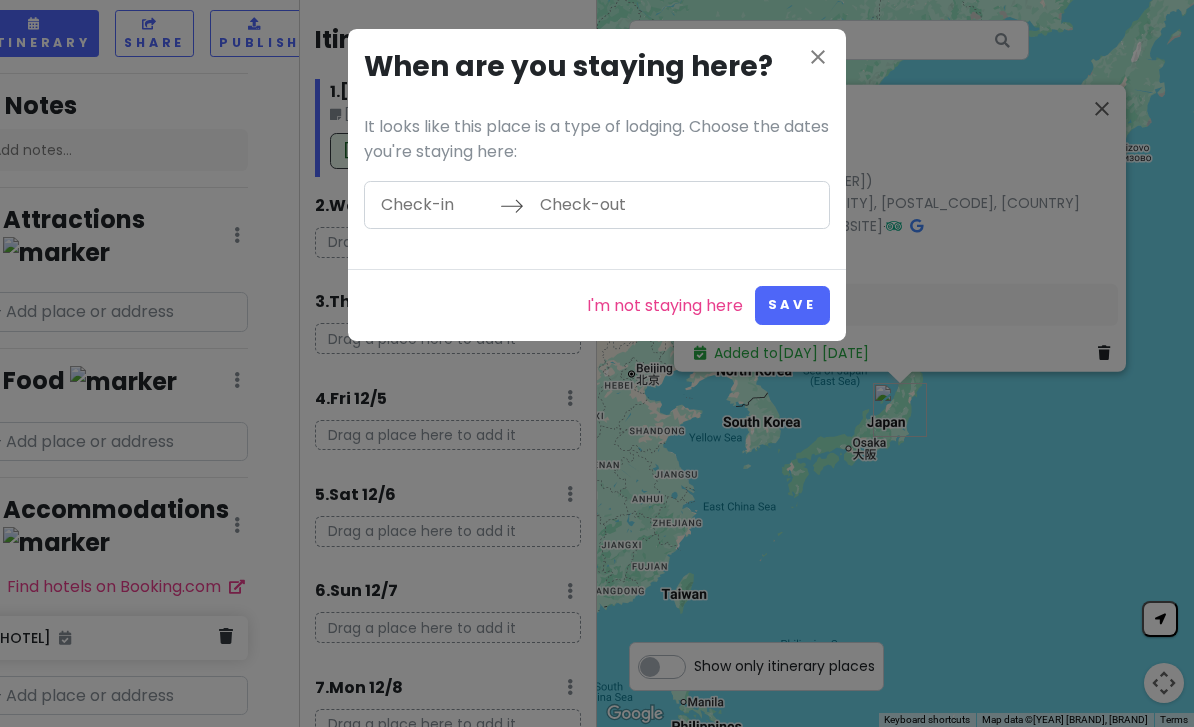 click at bounding box center (435, 205) 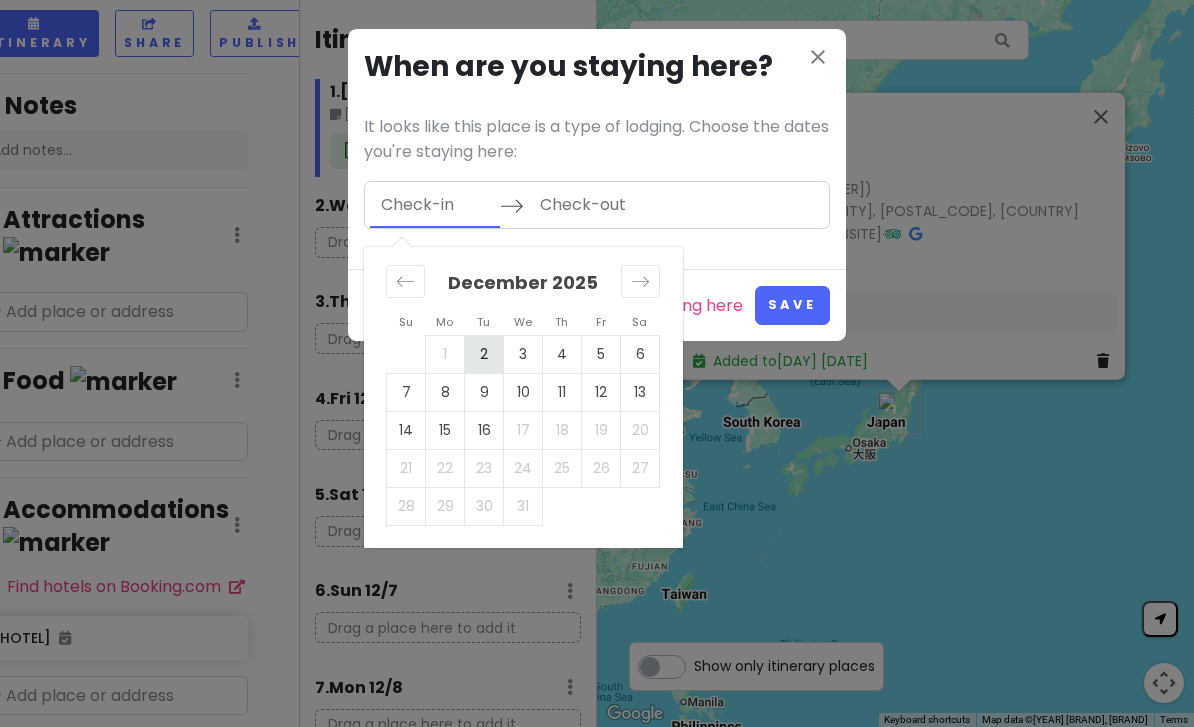 click on "2" at bounding box center [484, 354] 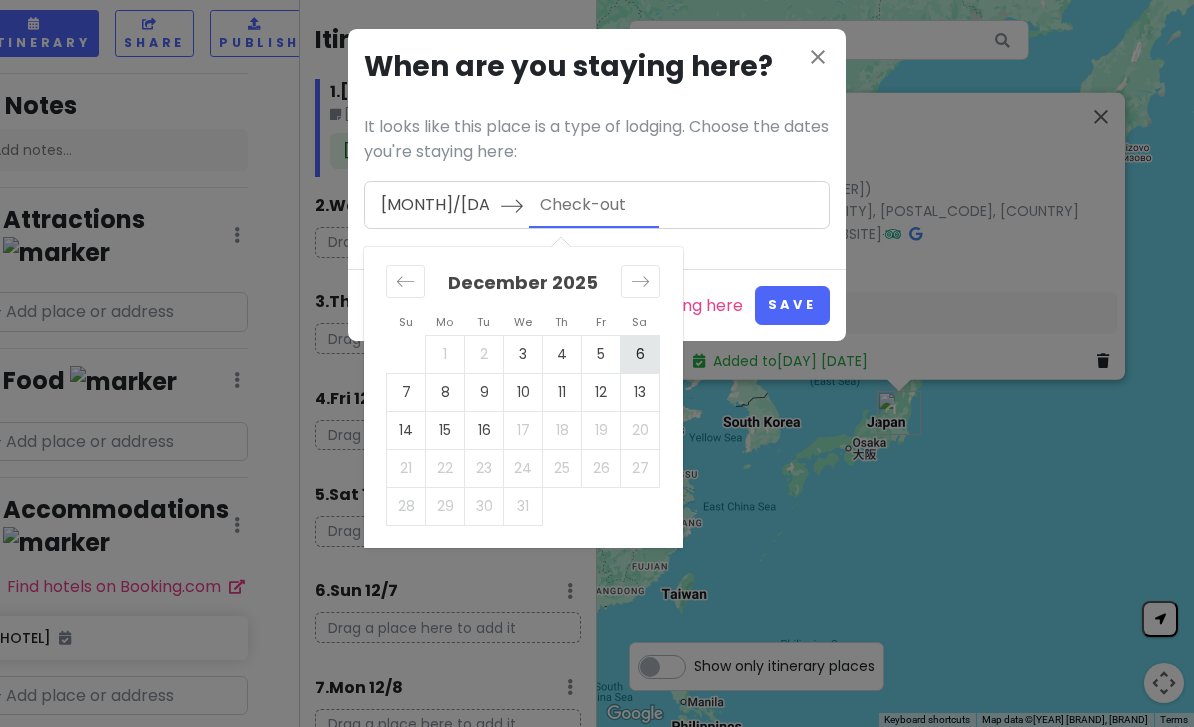 click on "6" at bounding box center (640, 354) 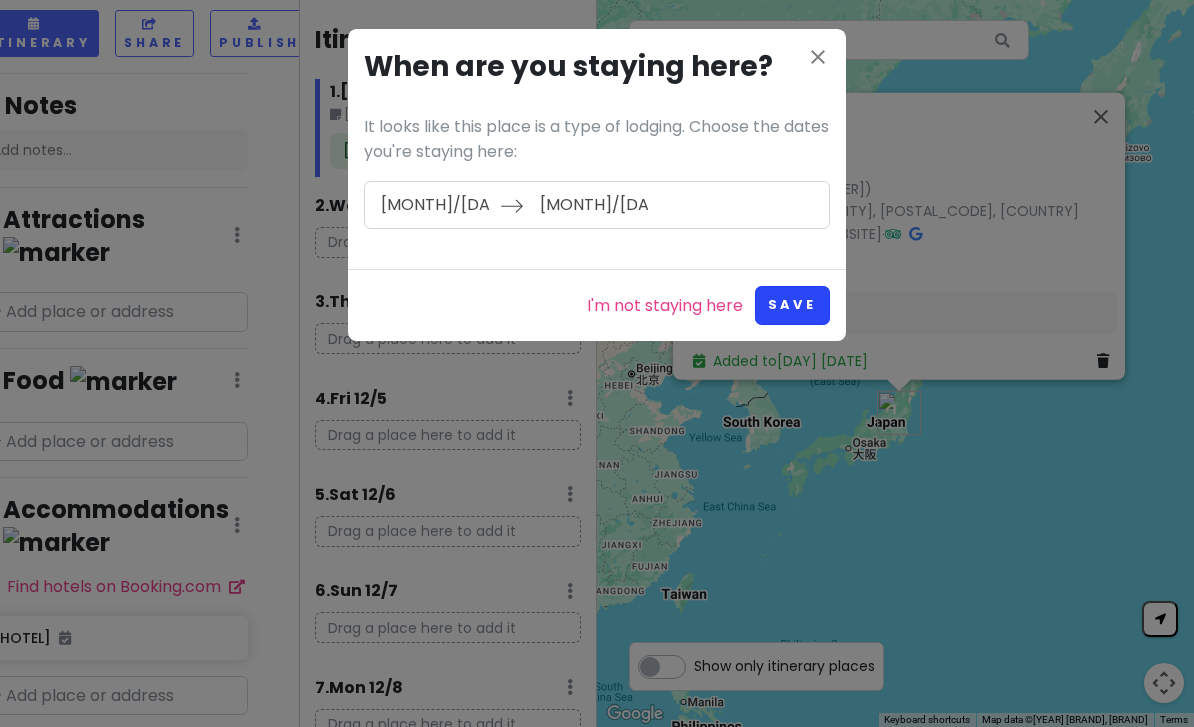 click on "Save" at bounding box center (792, 305) 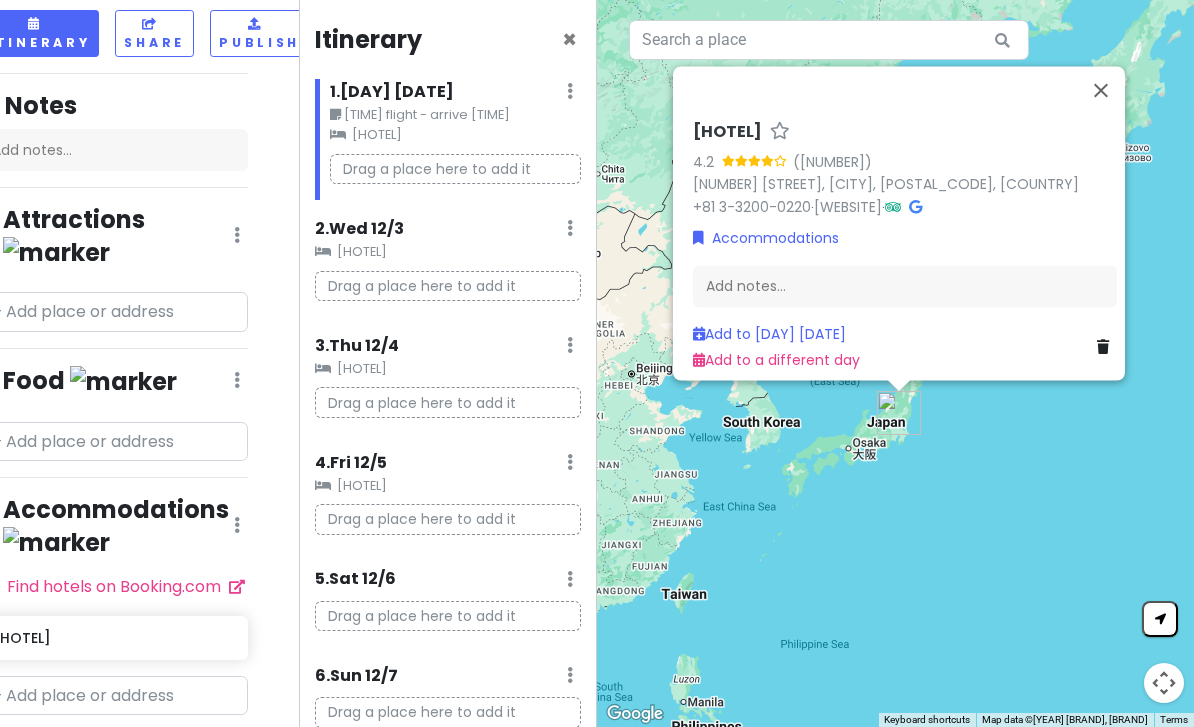 scroll, scrollTop: 97, scrollLeft: 36, axis: both 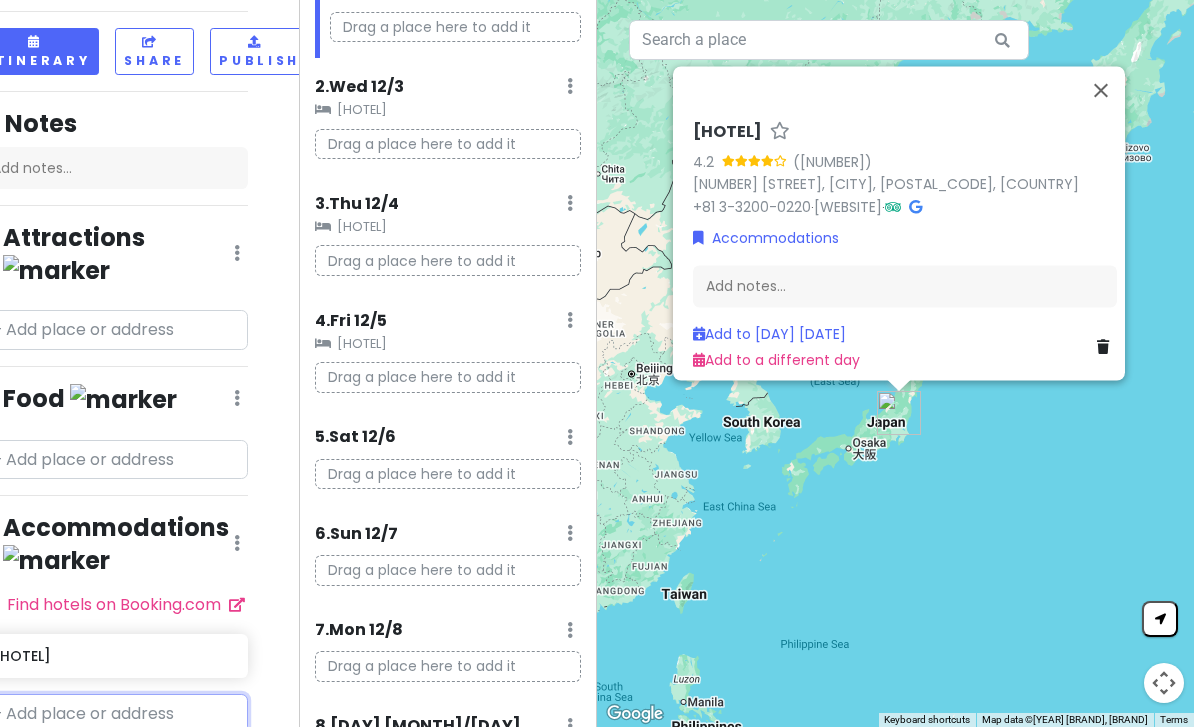 click at bounding box center [113, 714] 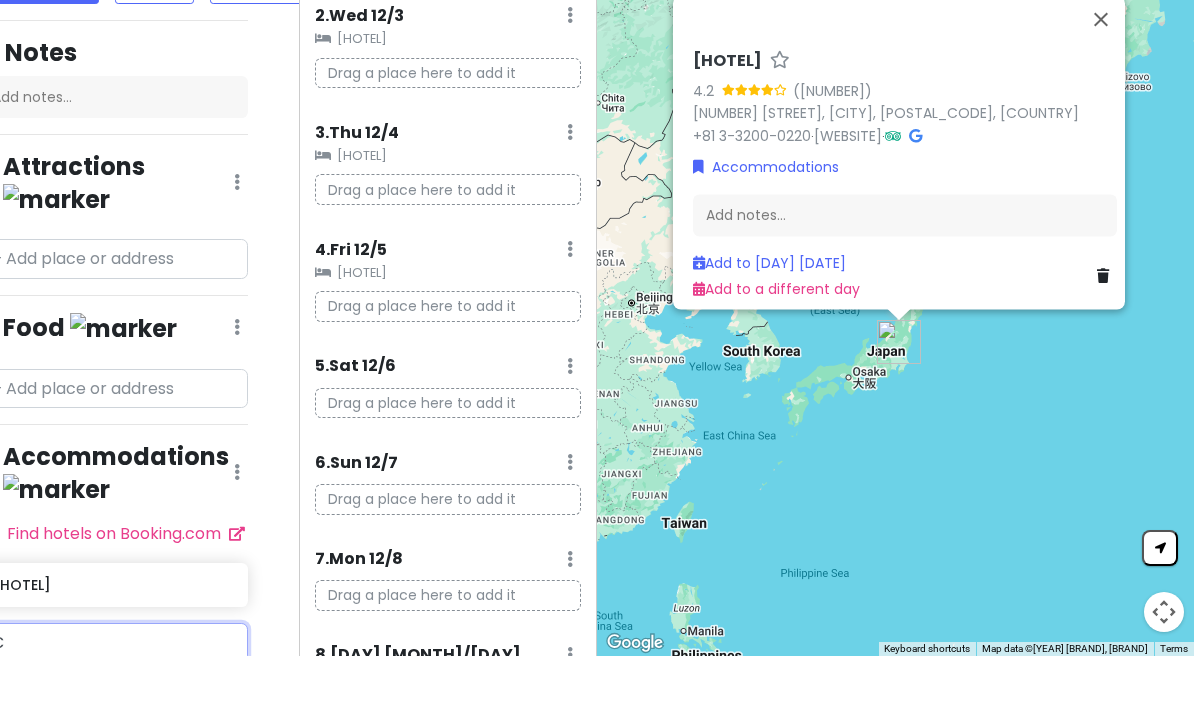 scroll, scrollTop: 64, scrollLeft: 0, axis: vertical 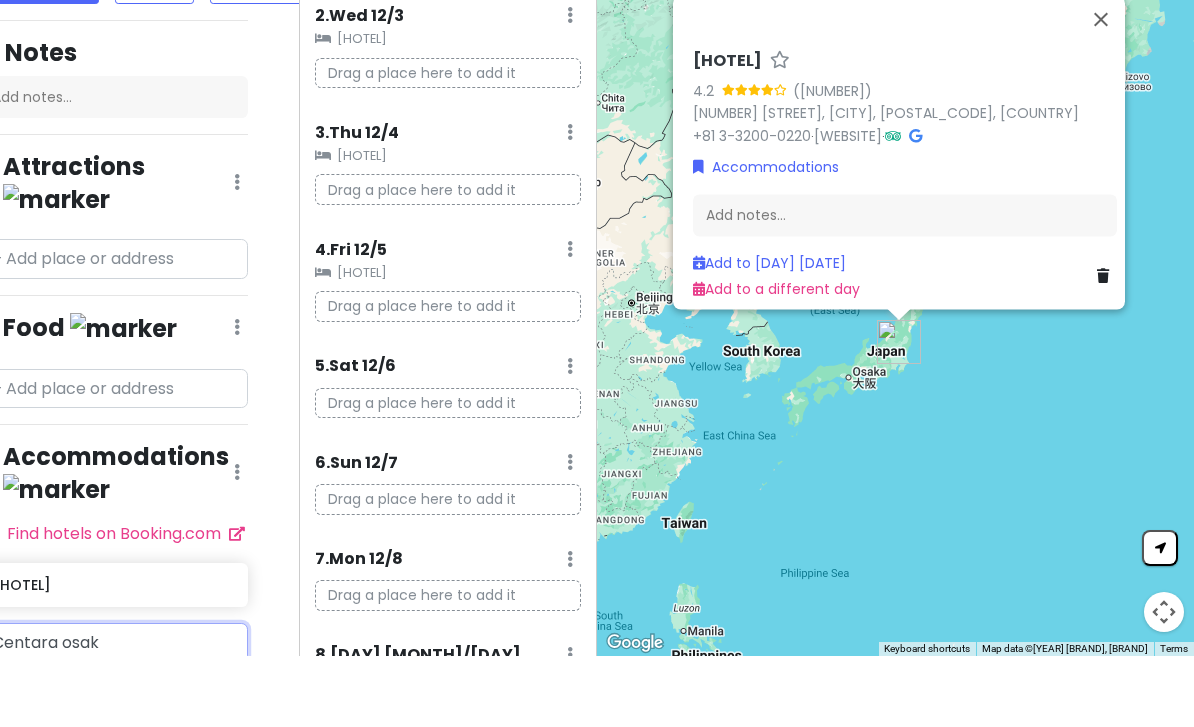 type on "[HOTEL]" 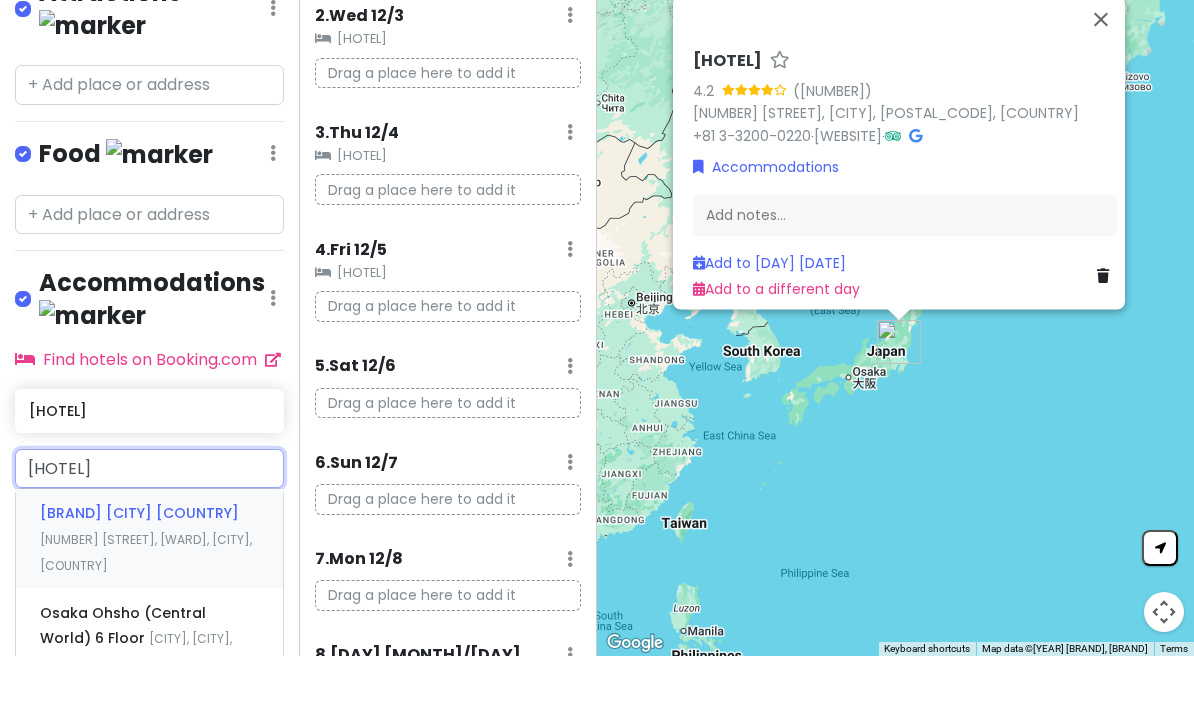 scroll, scrollTop: 297, scrollLeft: 8, axis: both 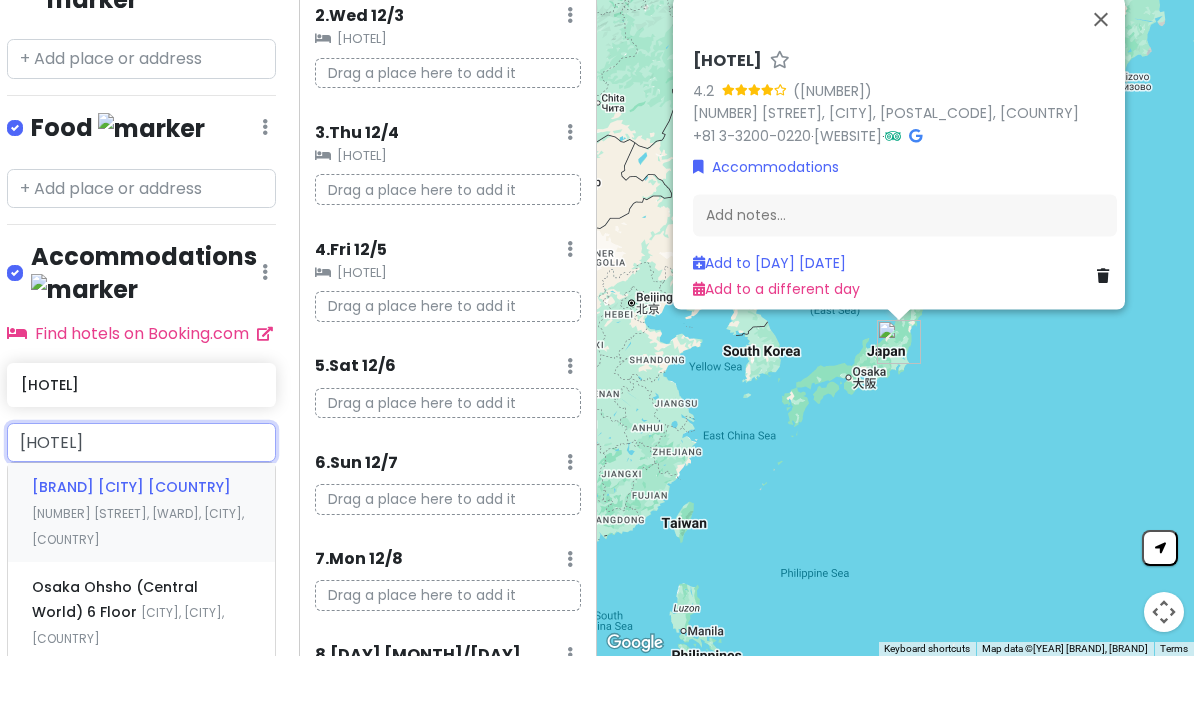 click on "[NUMBER] [STREET], [WARD], [CITY], [COUNTRY]" at bounding box center [138, 597] 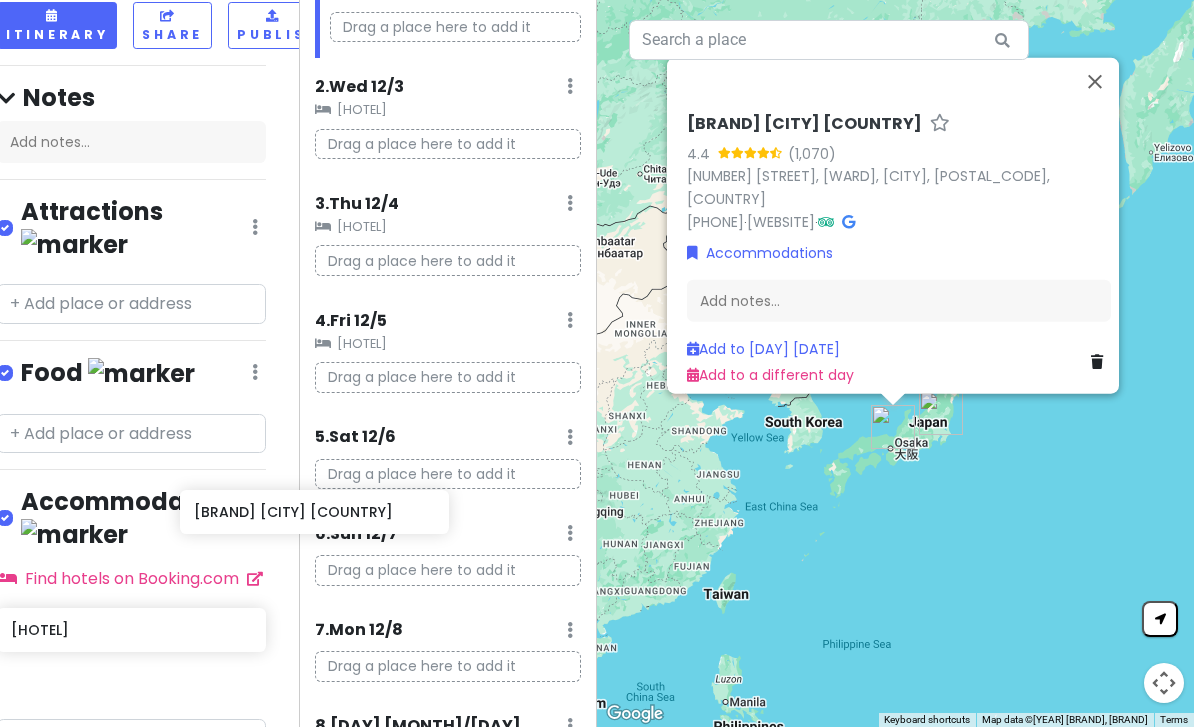 scroll, scrollTop: 125, scrollLeft: 26, axis: both 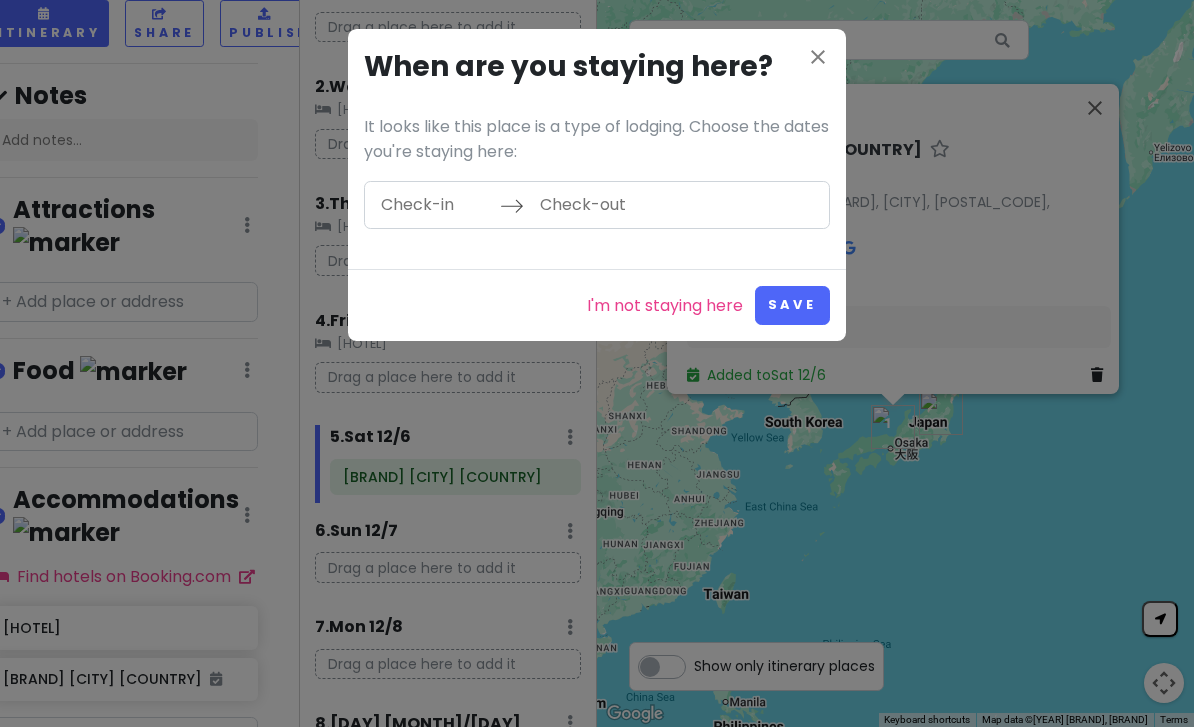 click at bounding box center [435, 205] 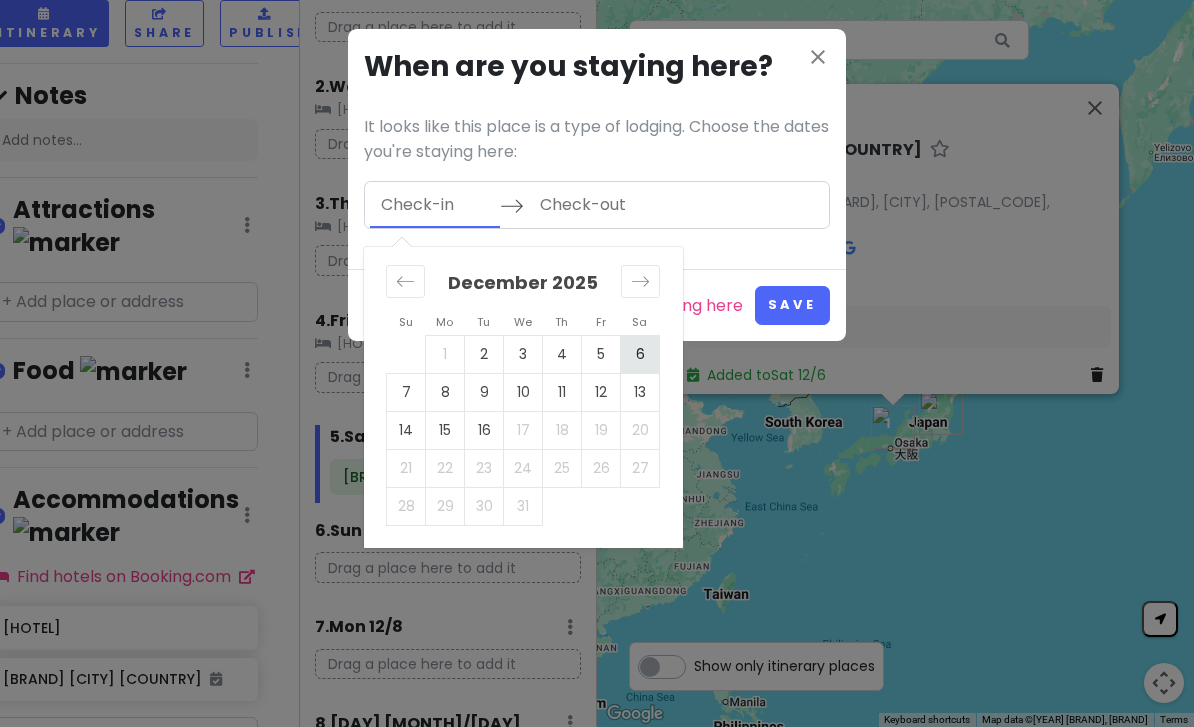click on "6" at bounding box center [640, 354] 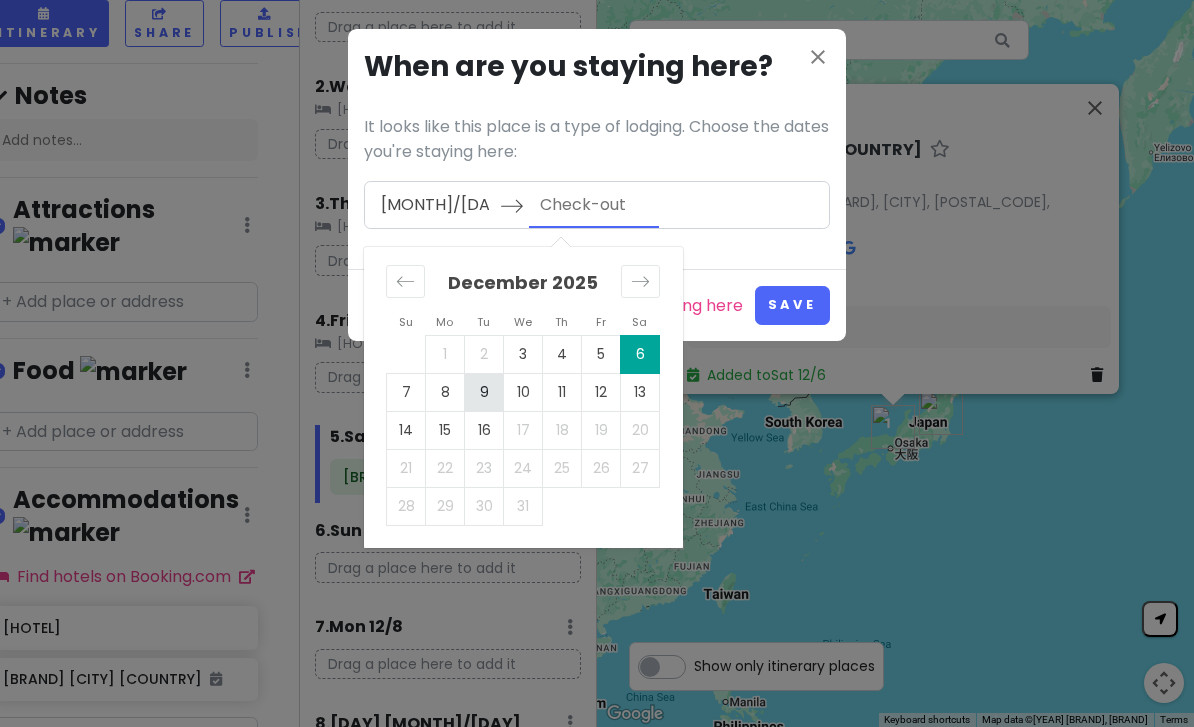 click on "9" at bounding box center [484, 392] 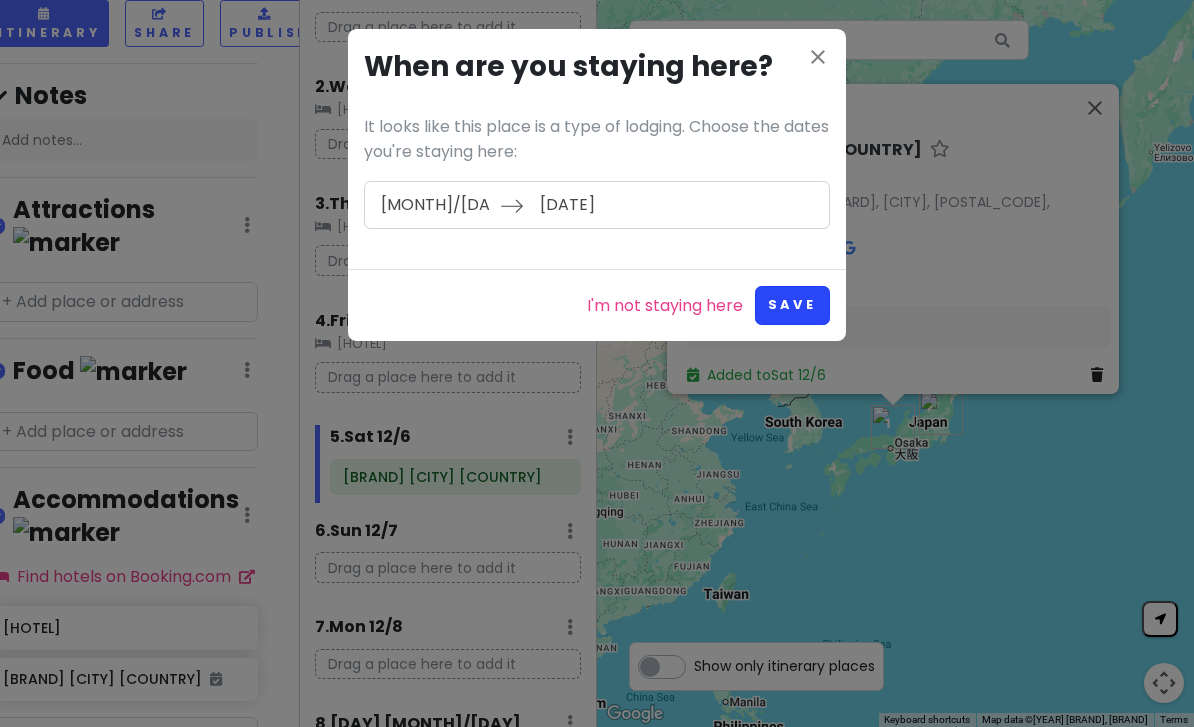 click on "Save" at bounding box center [792, 305] 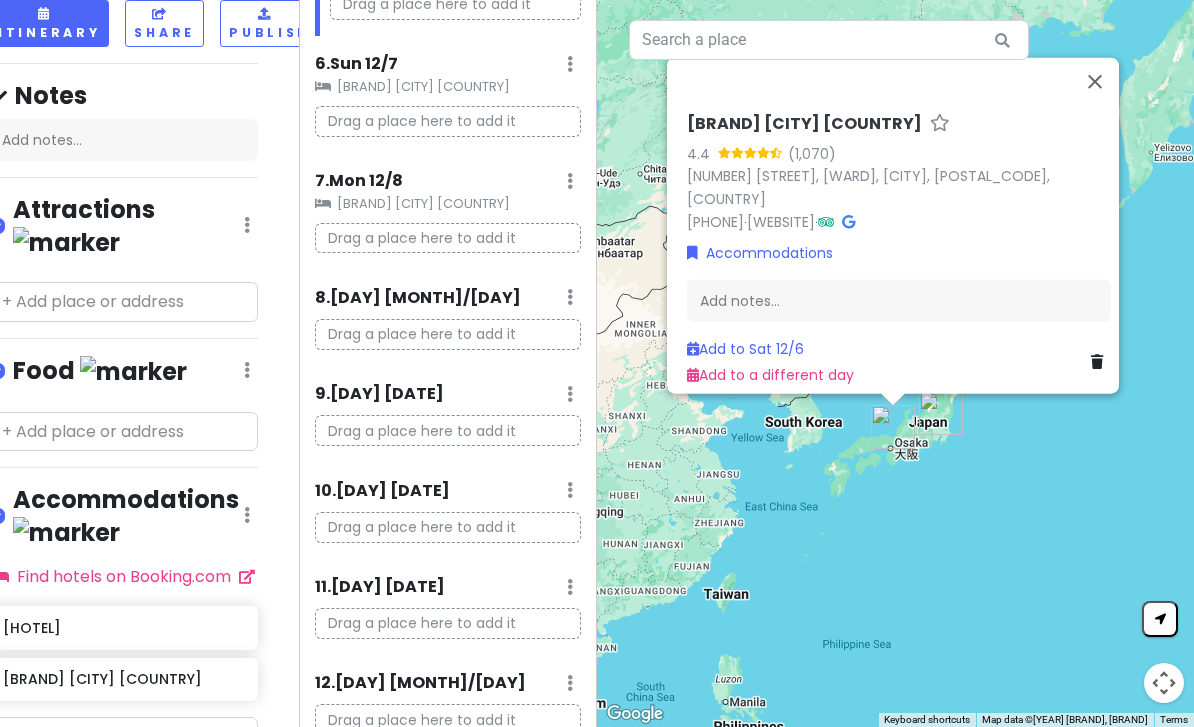 scroll, scrollTop: 643, scrollLeft: 0, axis: vertical 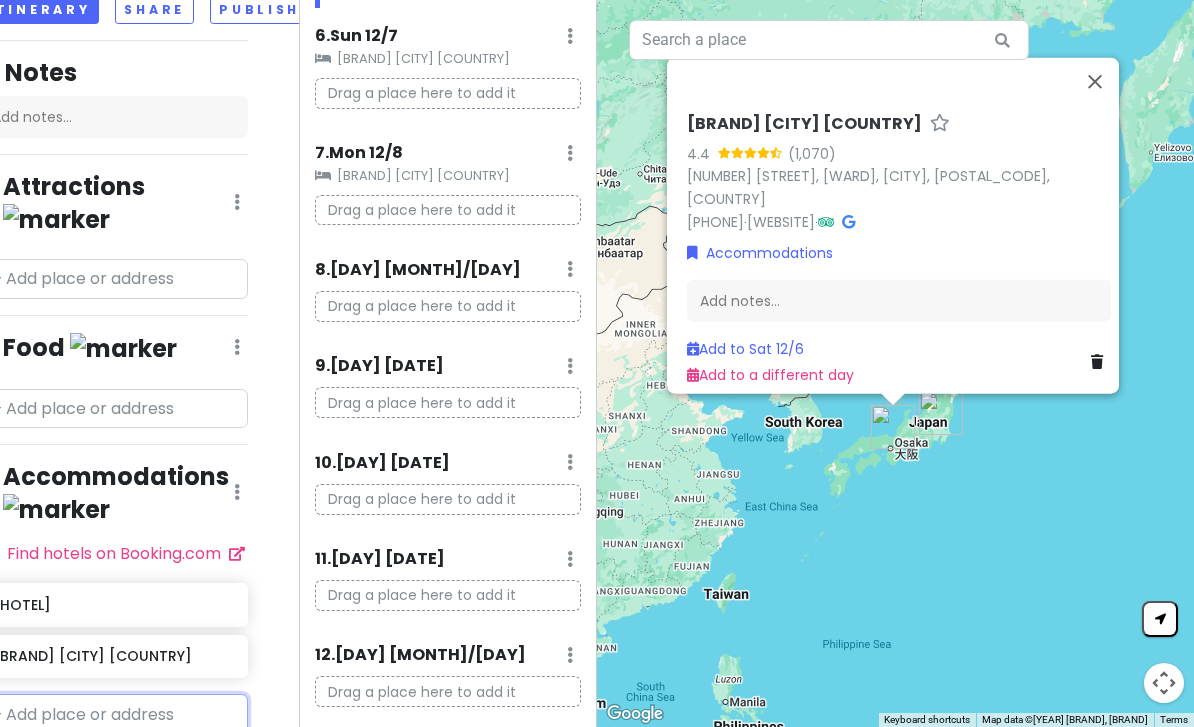 click at bounding box center [113, 714] 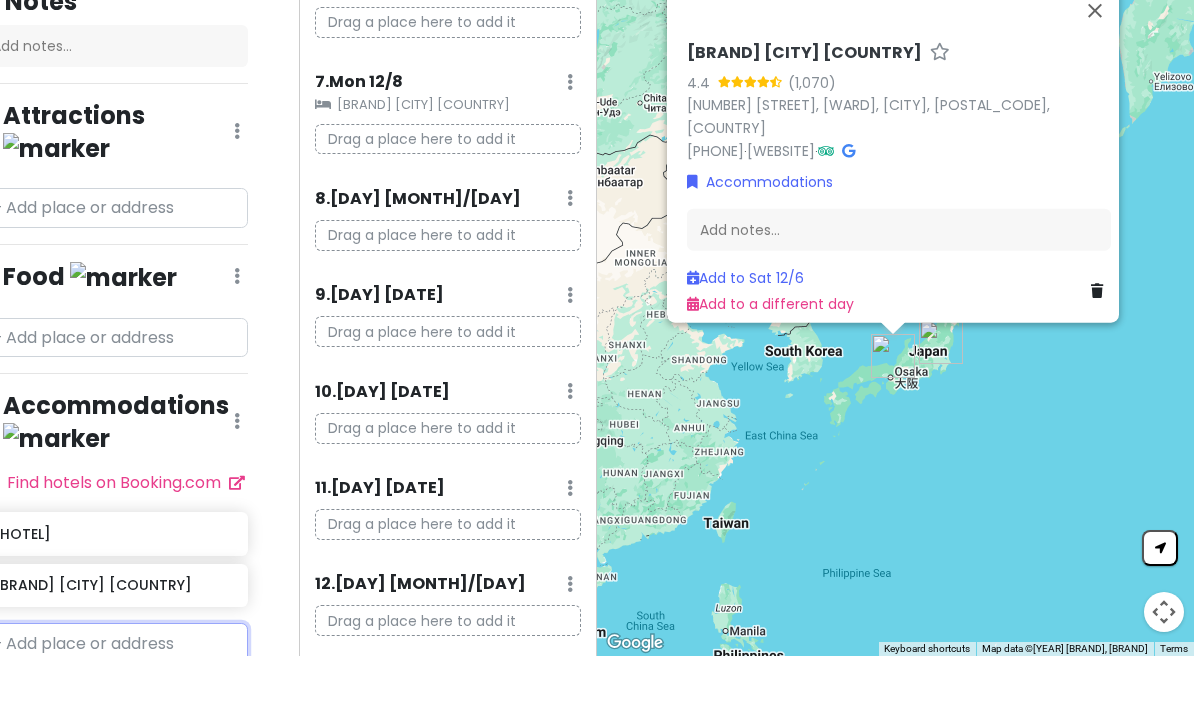 click at bounding box center [113, 714] 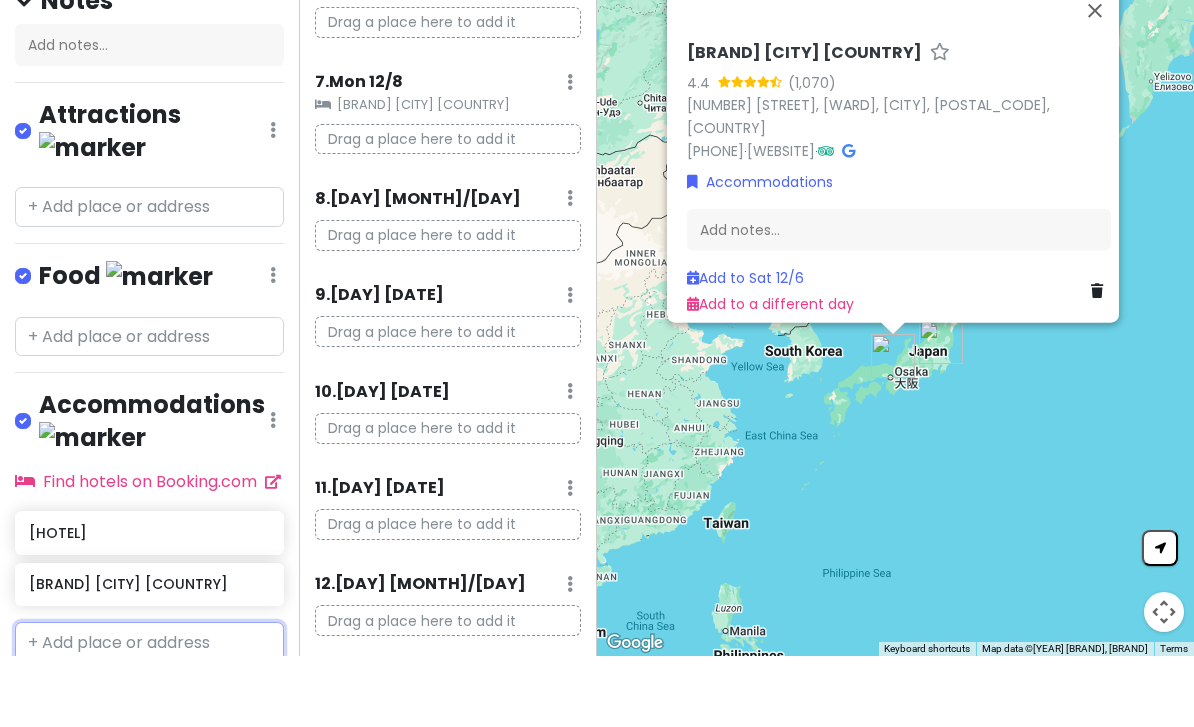 scroll, scrollTop: 148, scrollLeft: 0, axis: vertical 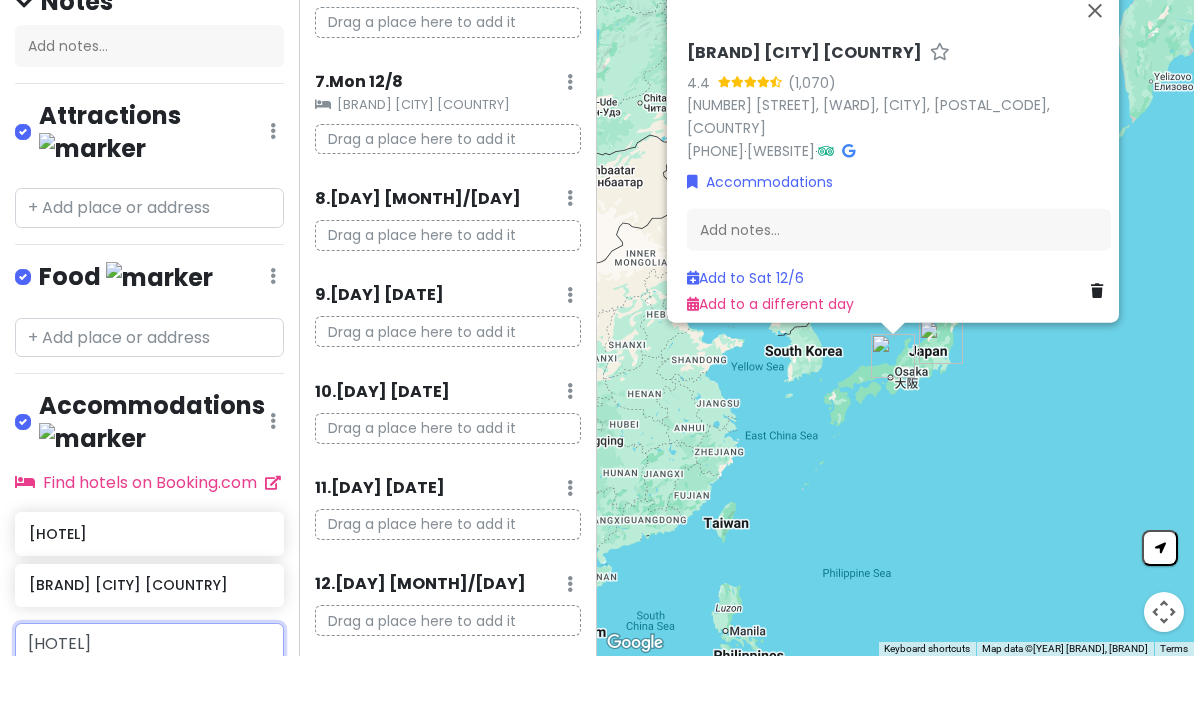 type on "[BRAND] [CITY]" 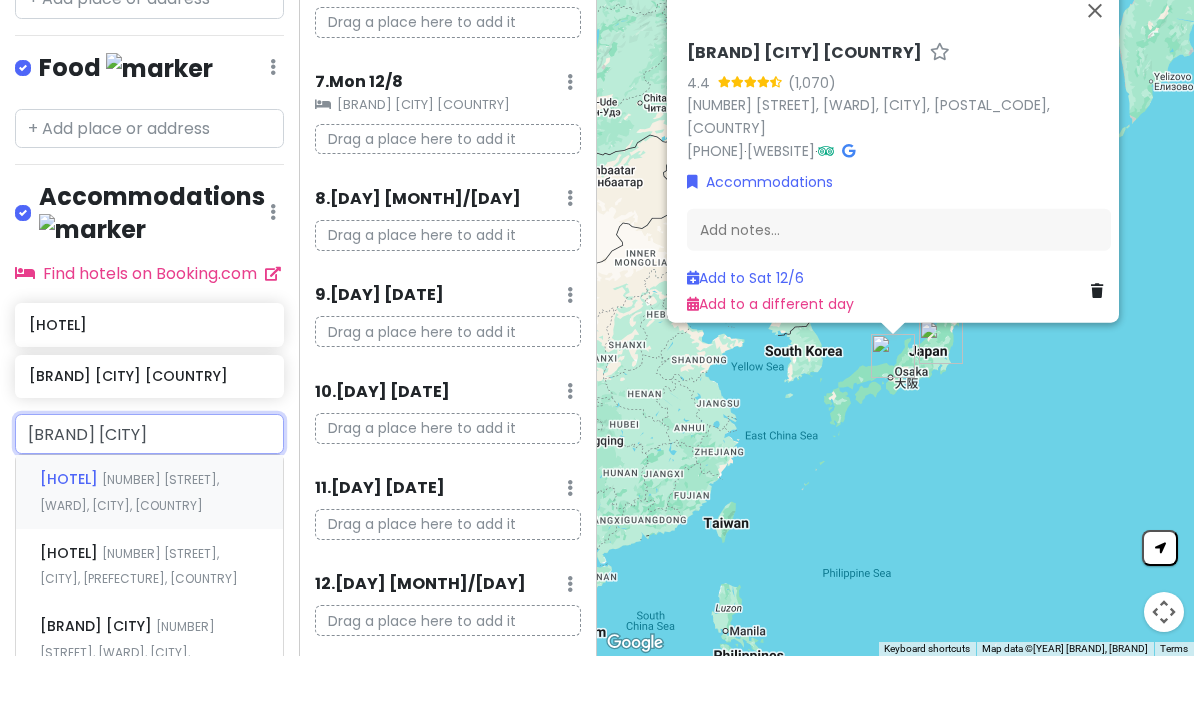 scroll, scrollTop: 374, scrollLeft: -1, axis: both 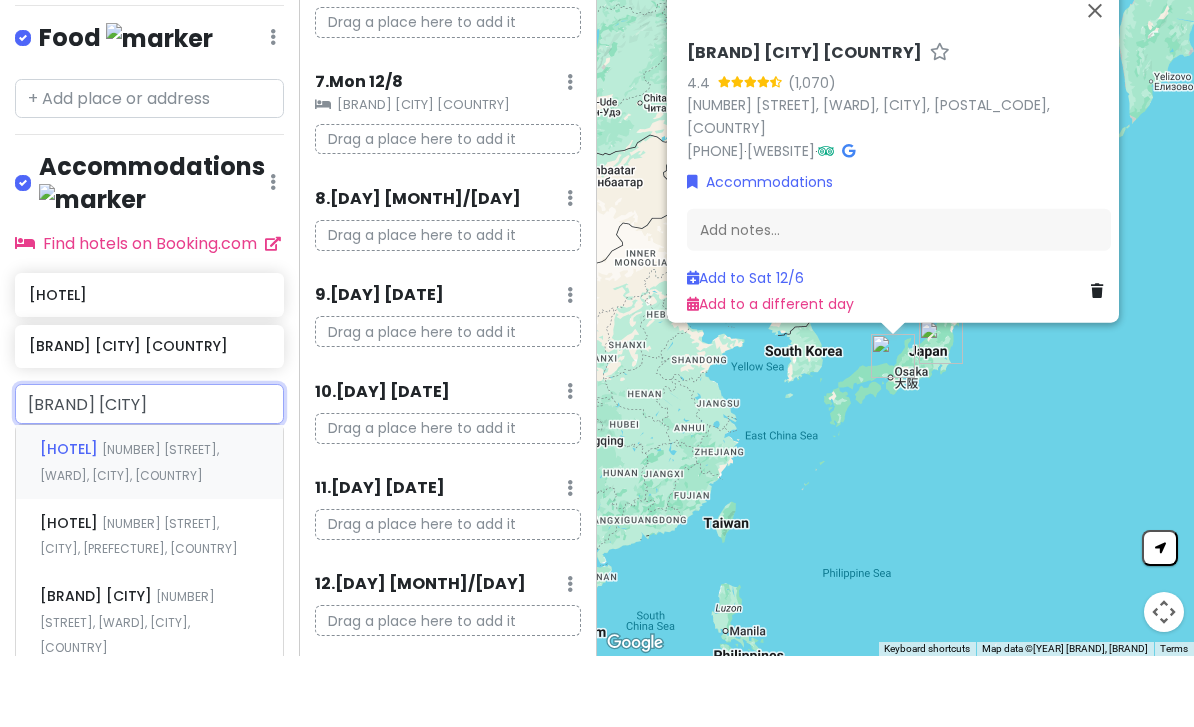 click on "[BRAND] [CITY] [BRAND] [NUMBER] [STREET], [WARD], [CITY], [COUNTRY]" at bounding box center [149, 533] 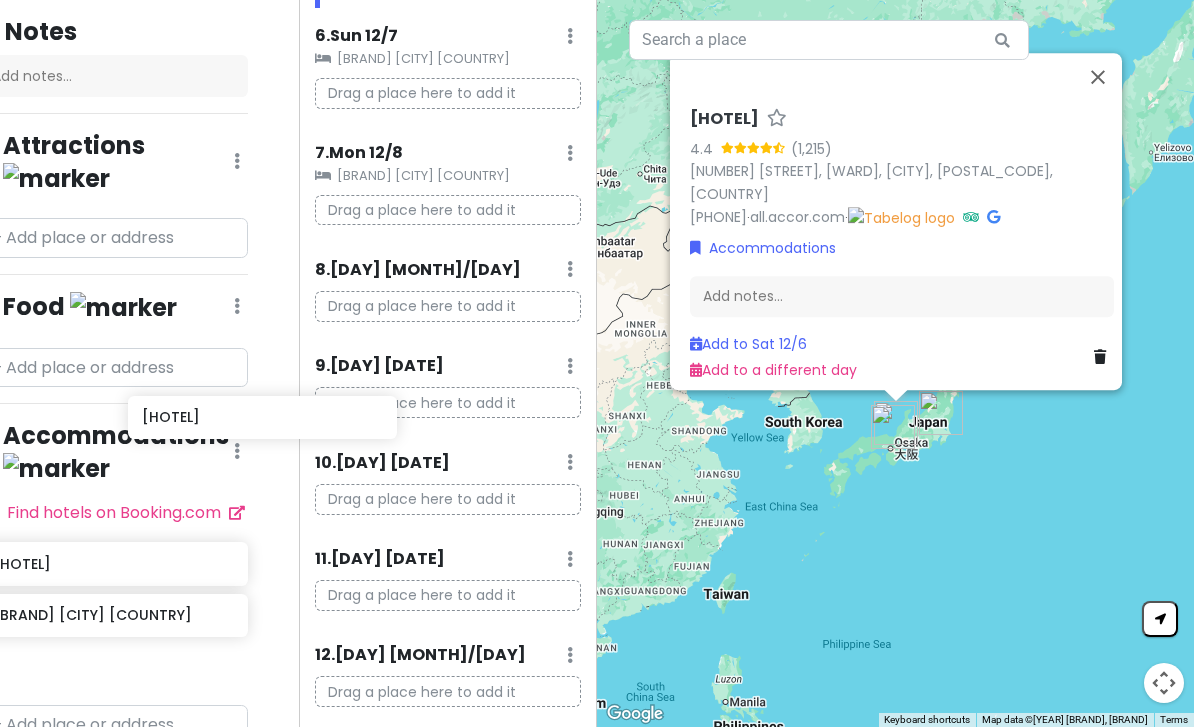 scroll, scrollTop: 189, scrollLeft: 36, axis: both 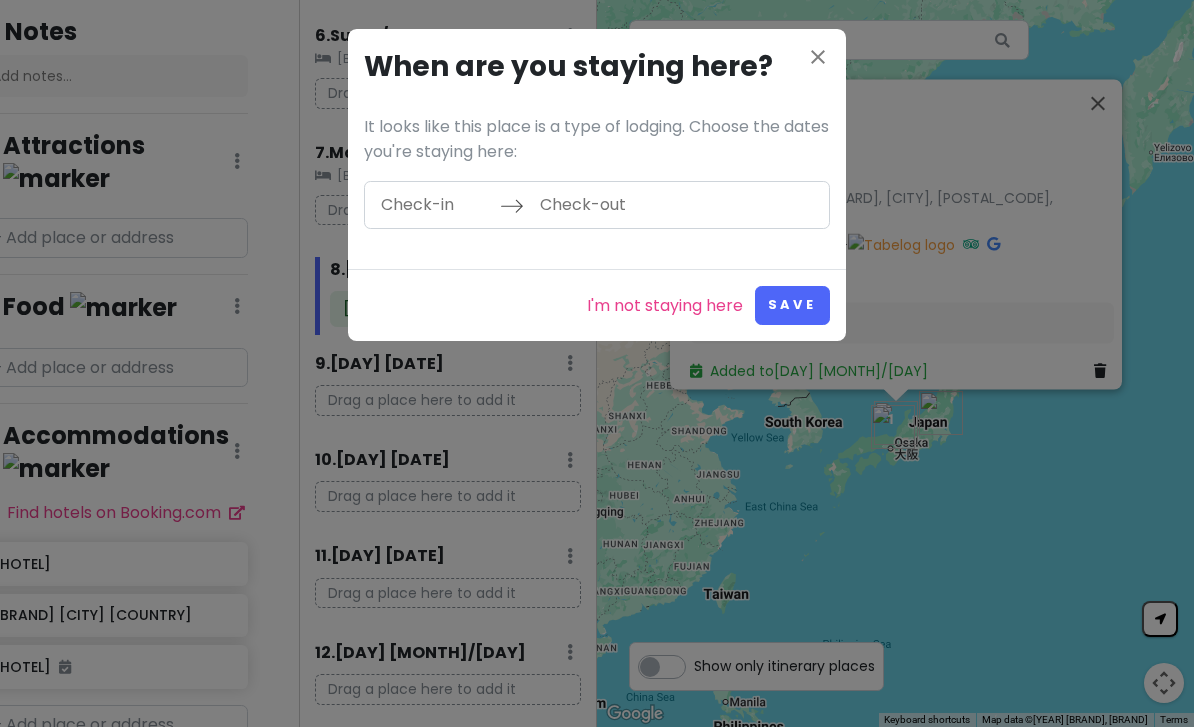 click at bounding box center [435, 205] 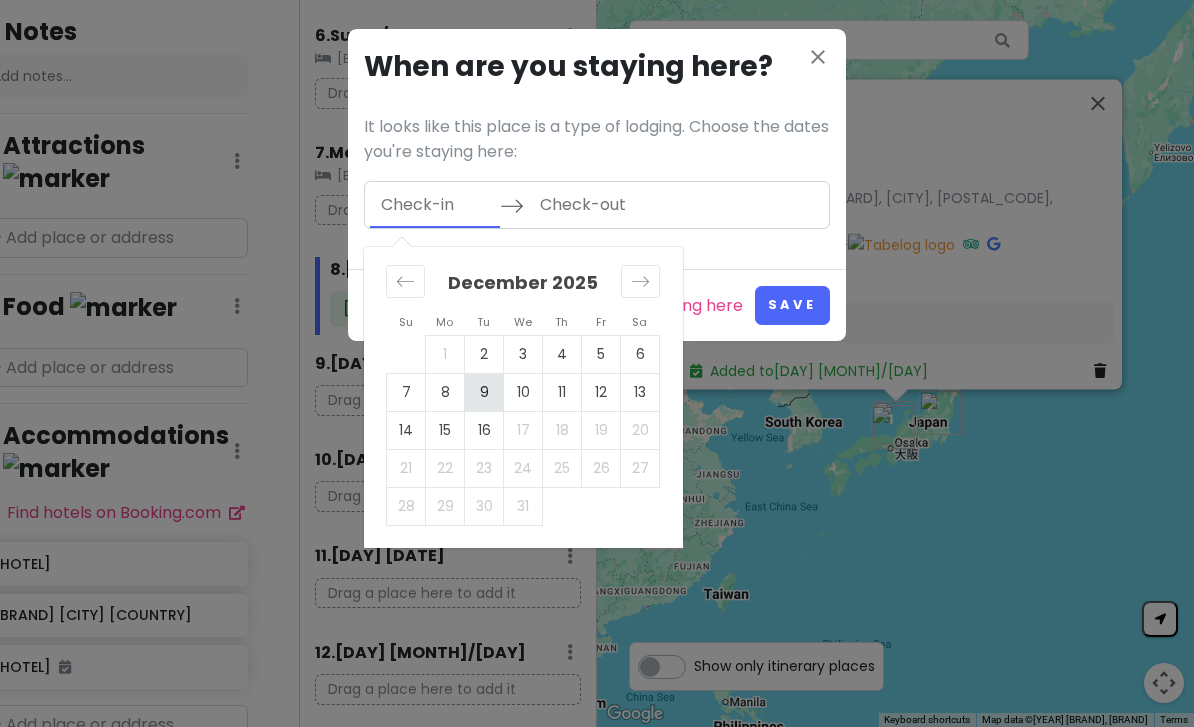 click on "9" at bounding box center [484, 392] 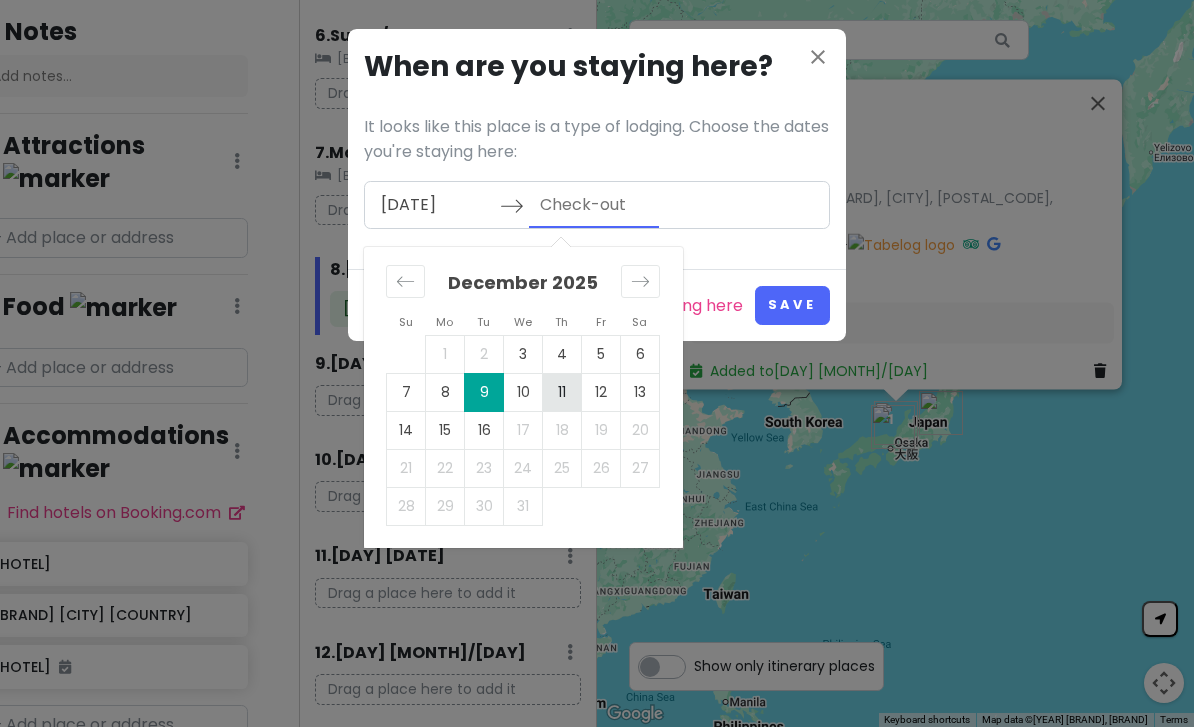 click on "11" at bounding box center [562, 392] 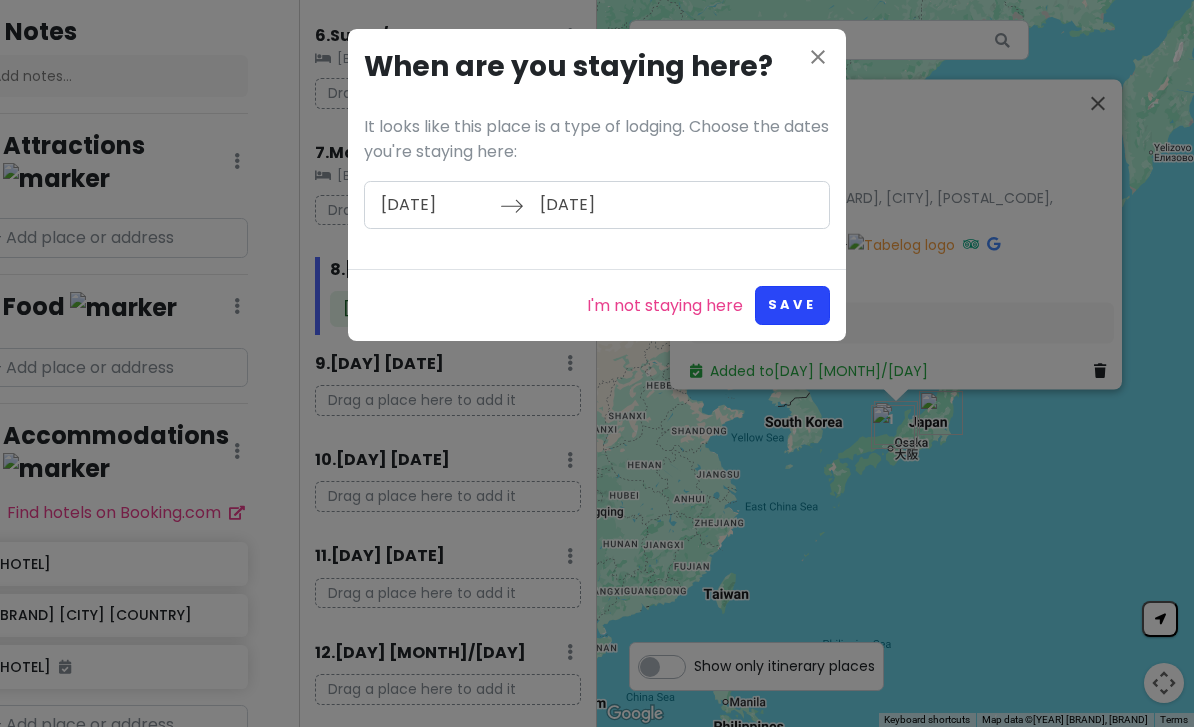 click on "Save" at bounding box center [792, 305] 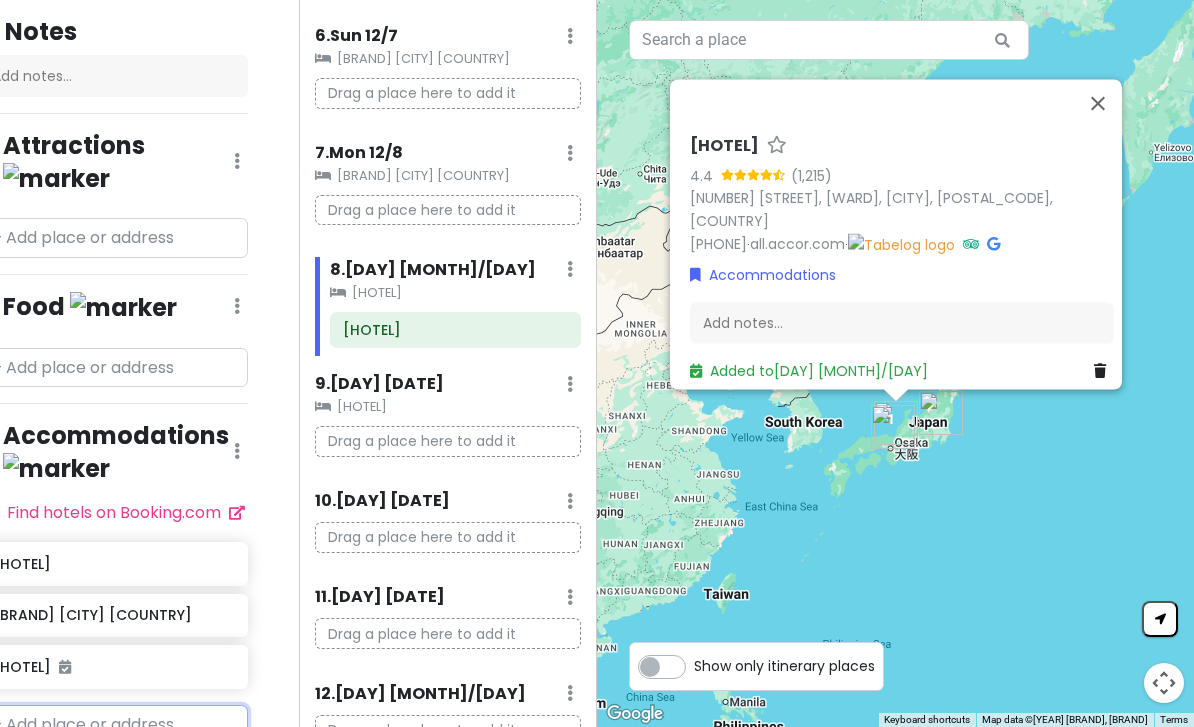 click at bounding box center [113, 725] 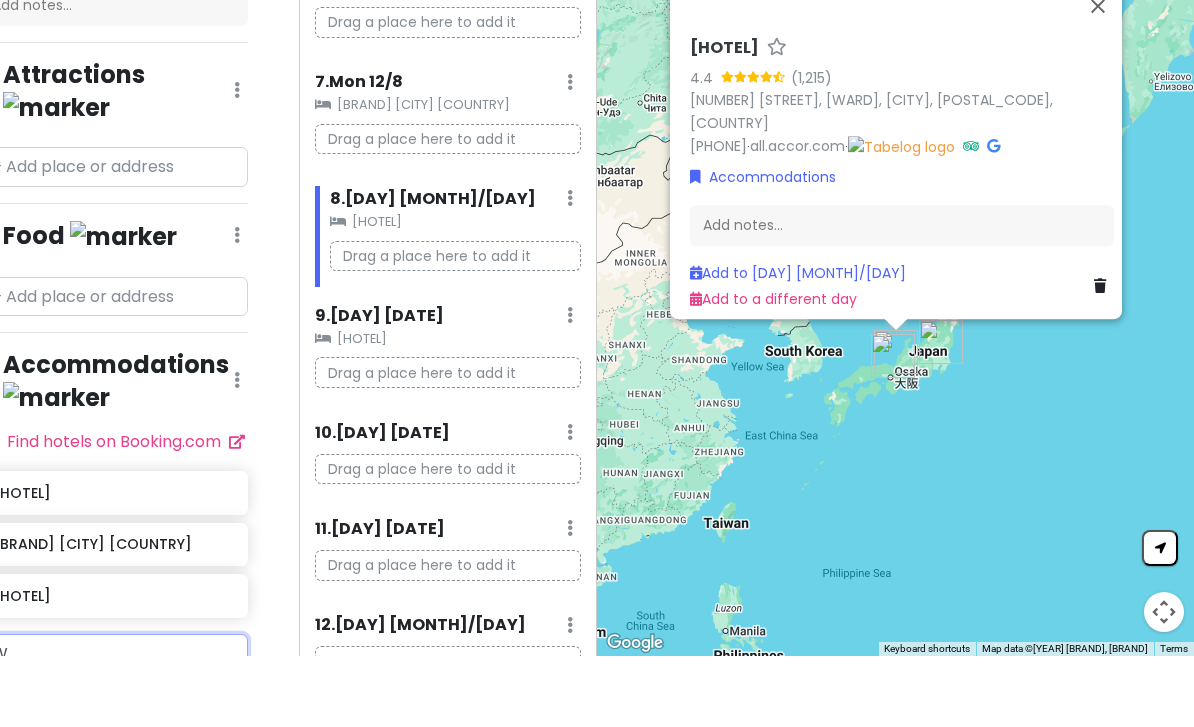 scroll, scrollTop: 64, scrollLeft: 0, axis: vertical 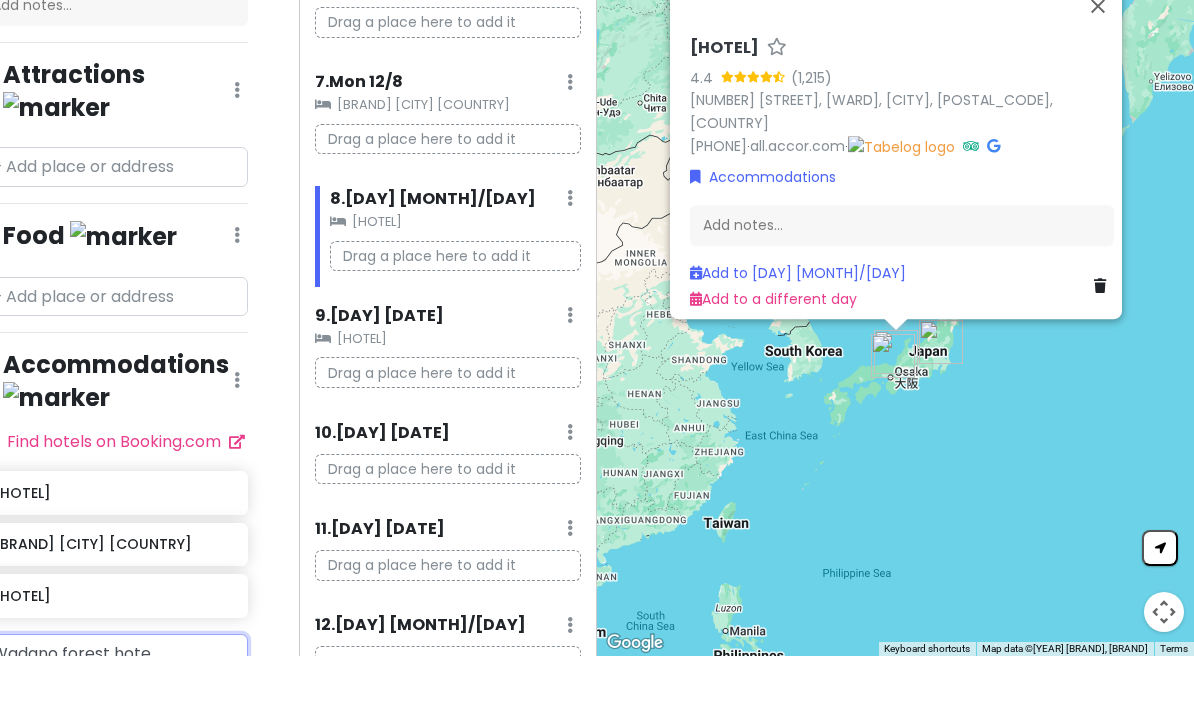 type on "[BRAND] [BRAND]" 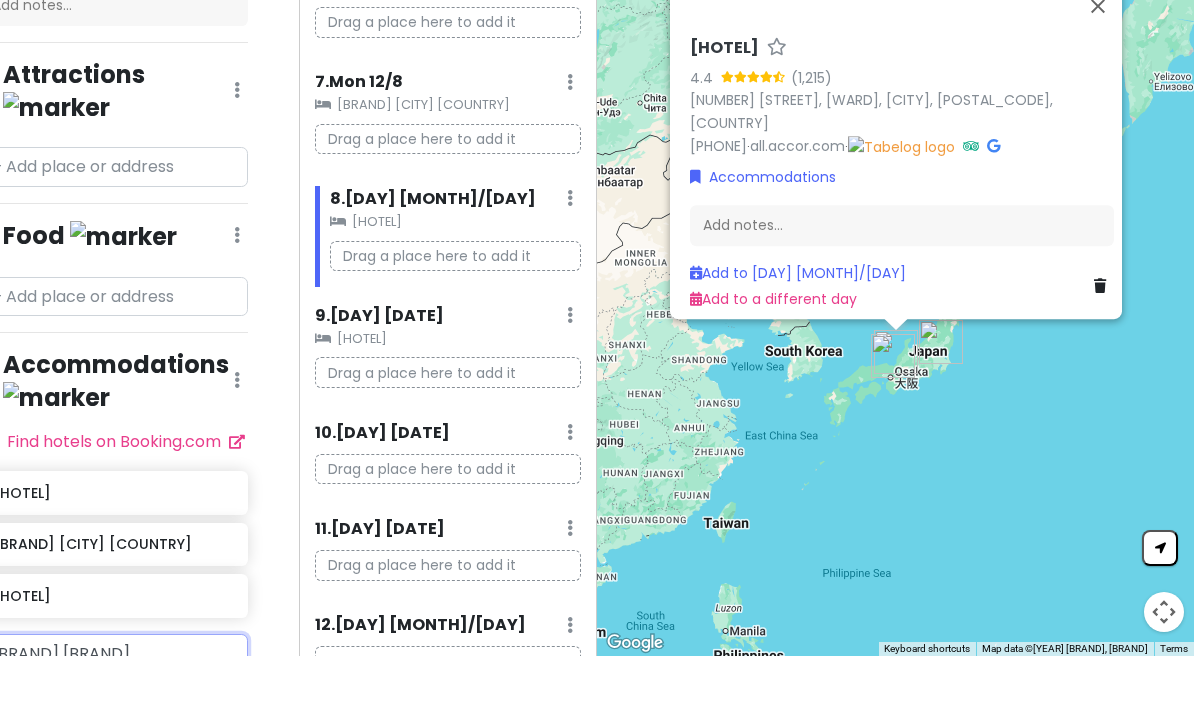 click on "[HOTEL]" at bounding box center [35, 770] 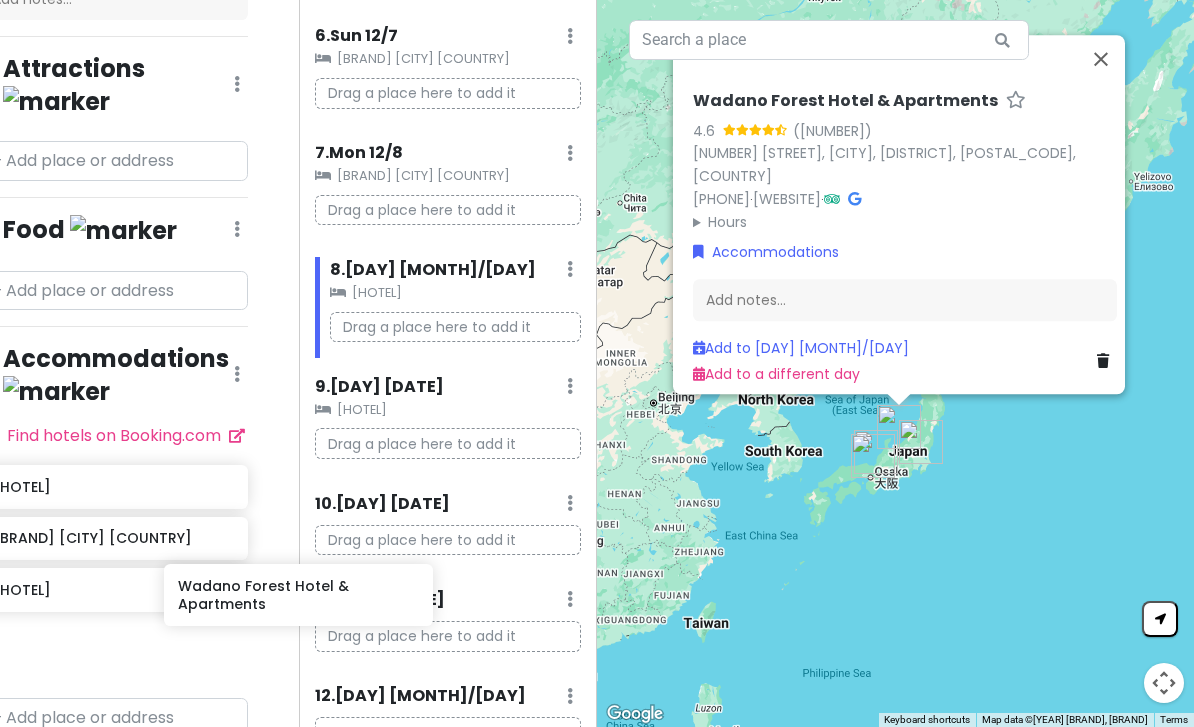 scroll, scrollTop: 269, scrollLeft: 36, axis: both 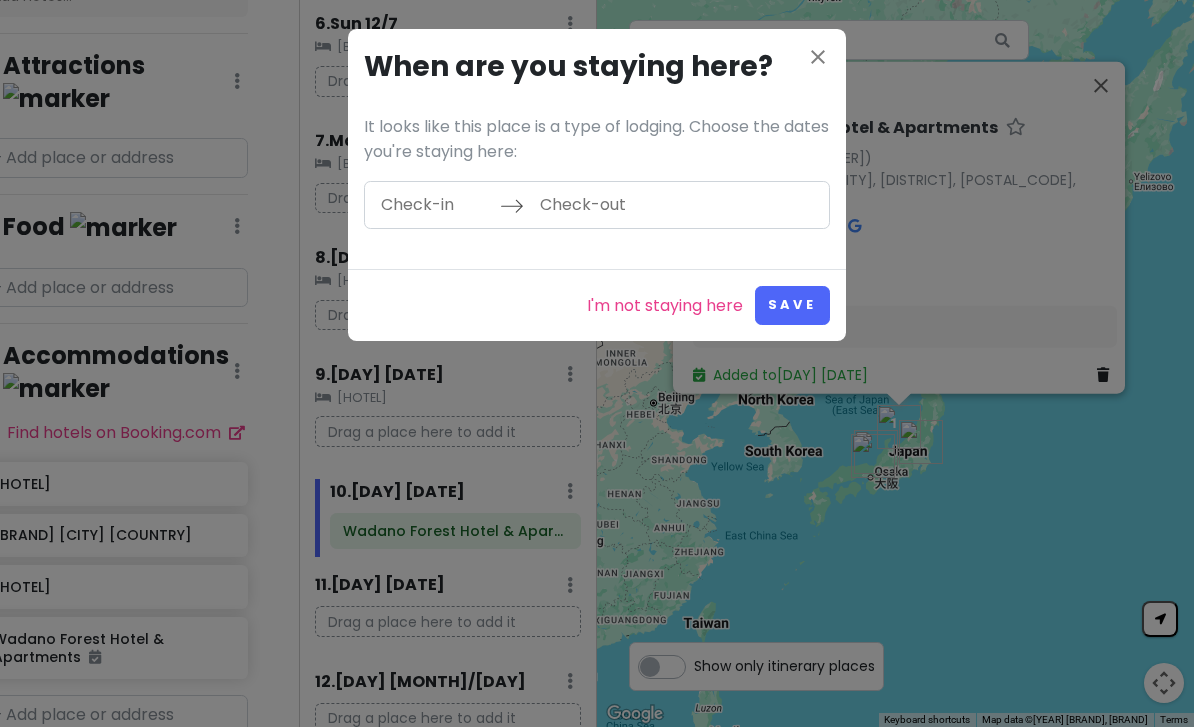 click at bounding box center (435, 205) 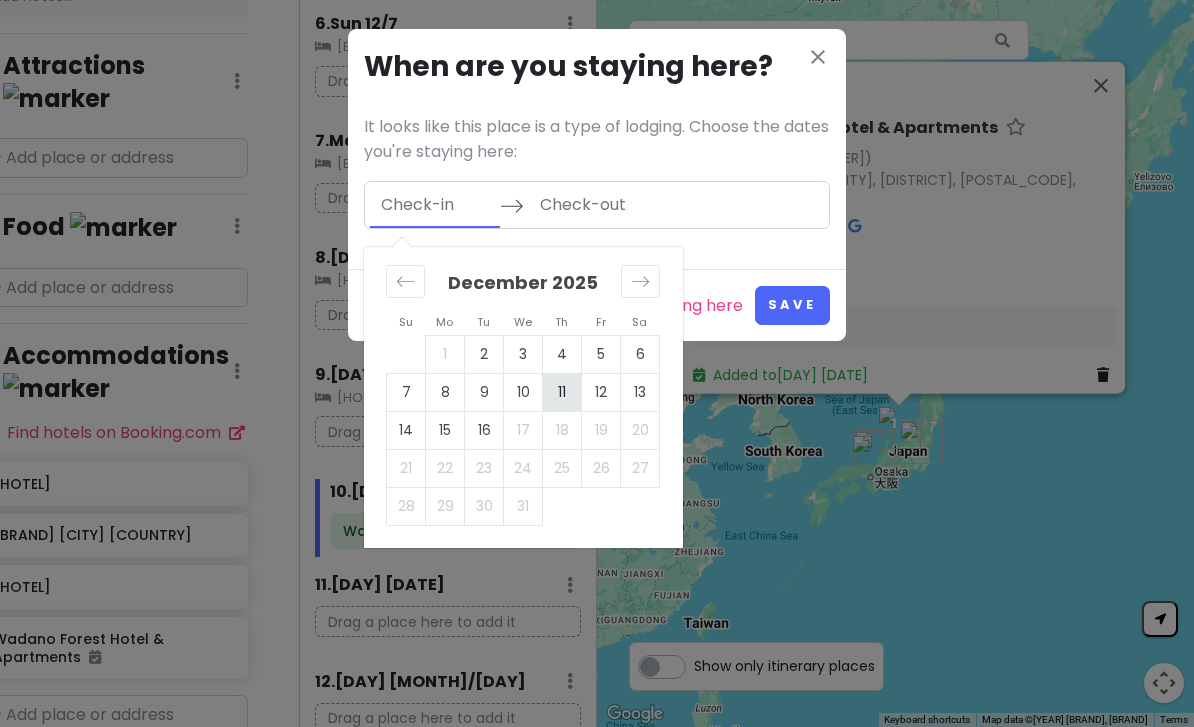 click on "11" at bounding box center [562, 392] 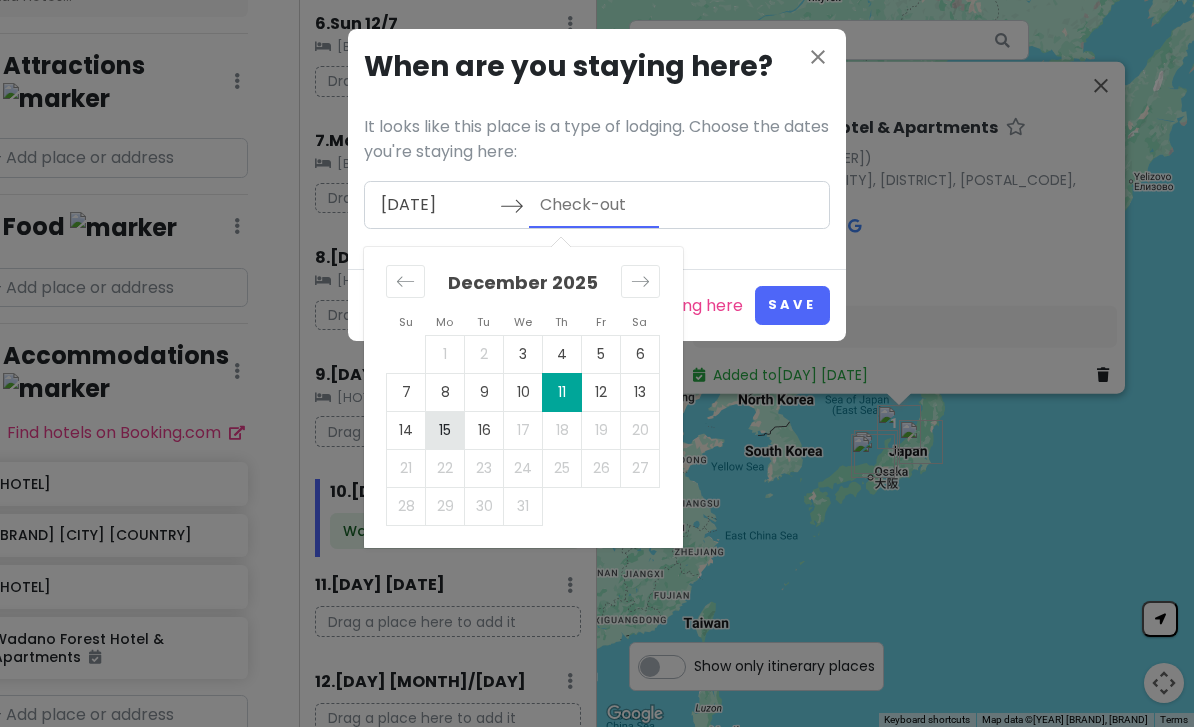 click on "15" at bounding box center (445, 430) 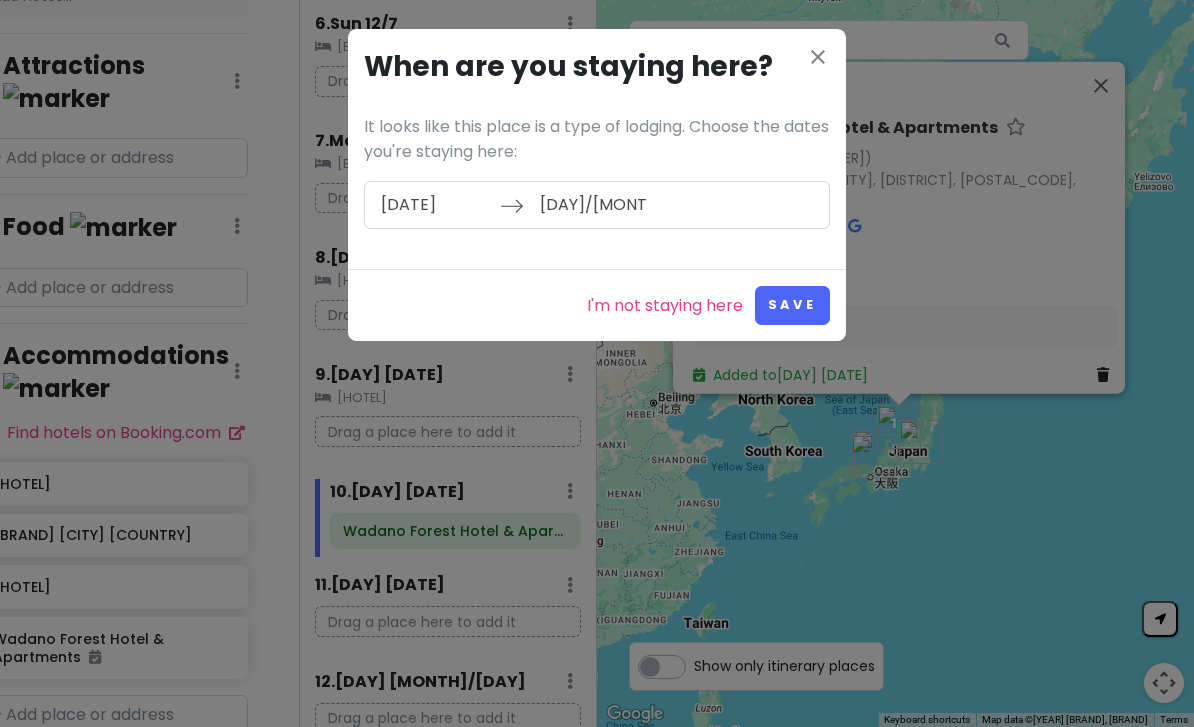 type on "[DAY]/[MONTH]/[YEAR]" 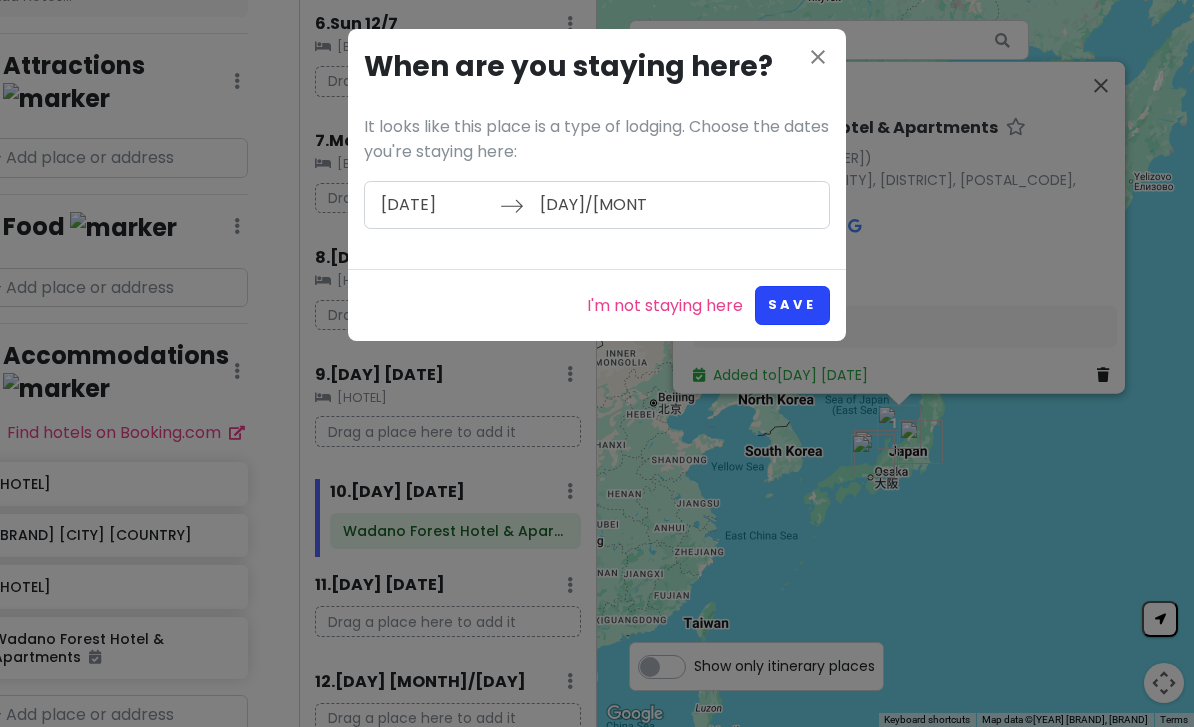 click on "Save" at bounding box center (792, 305) 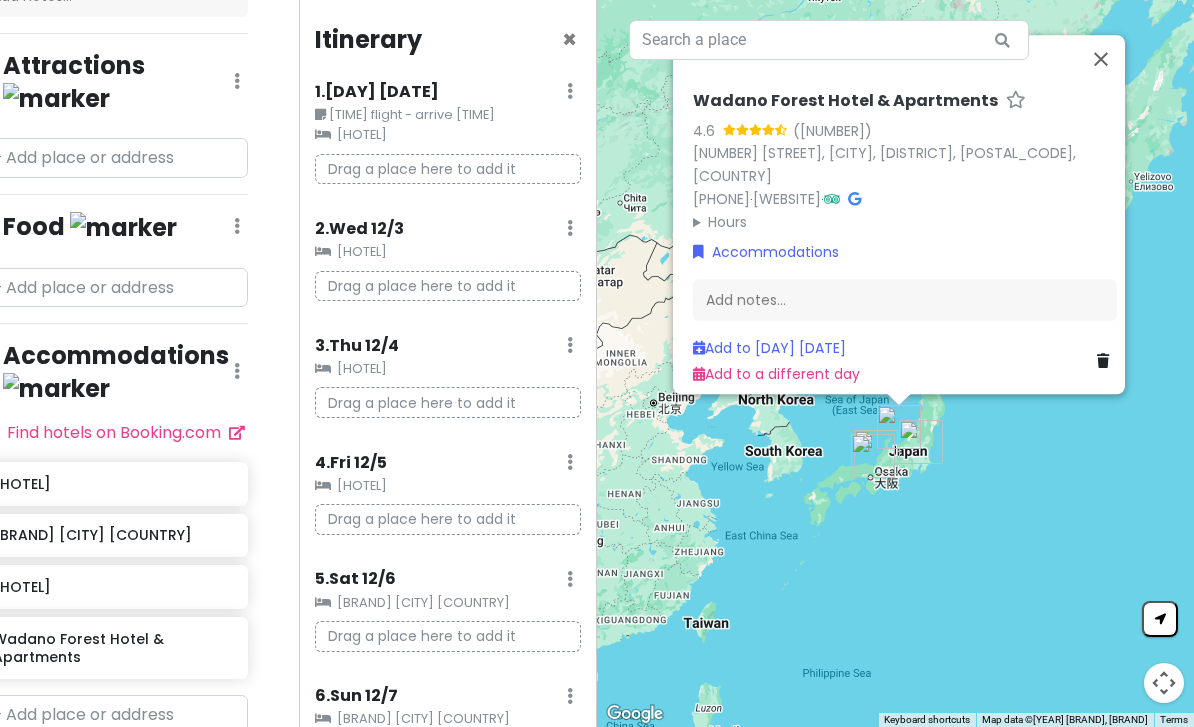scroll, scrollTop: 0, scrollLeft: 0, axis: both 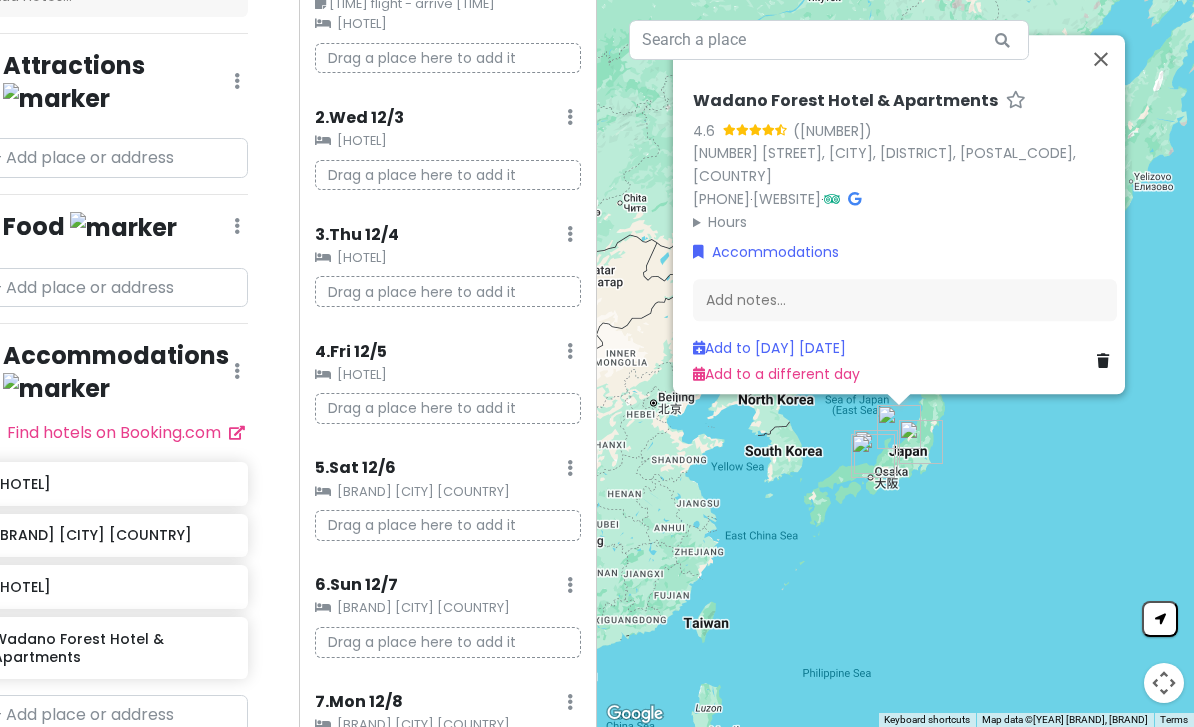 click at bounding box center (570, -20) 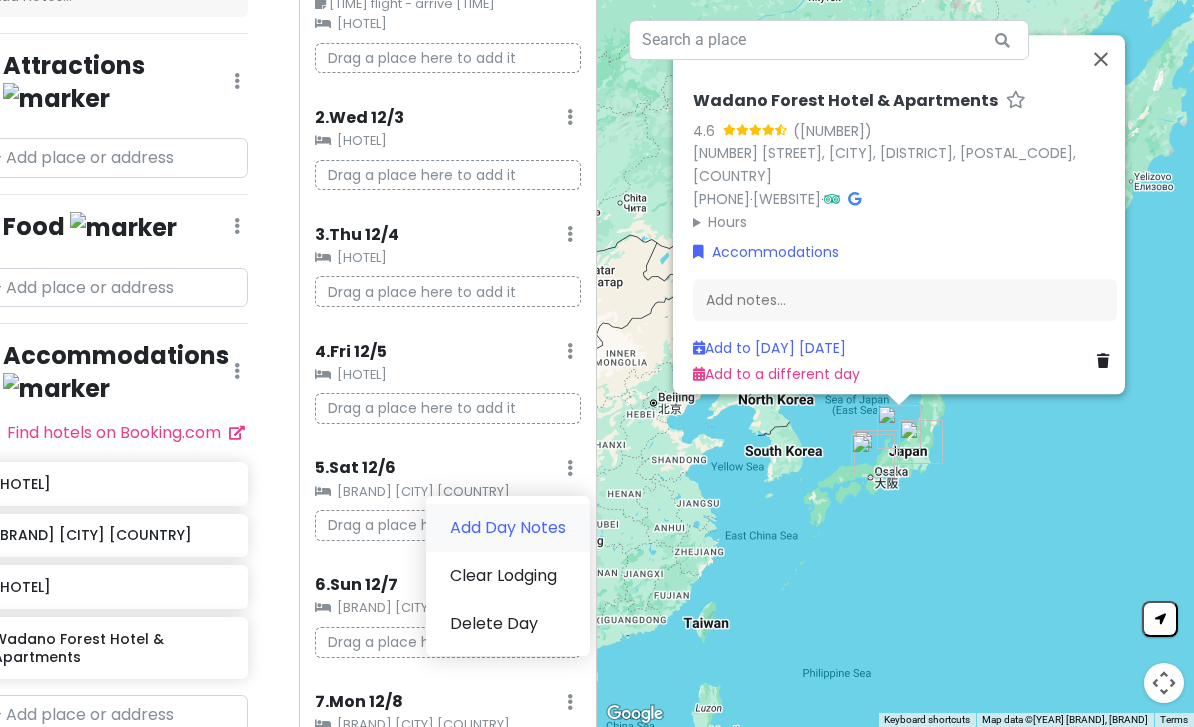 click on "Add Day Notes" at bounding box center [508, 528] 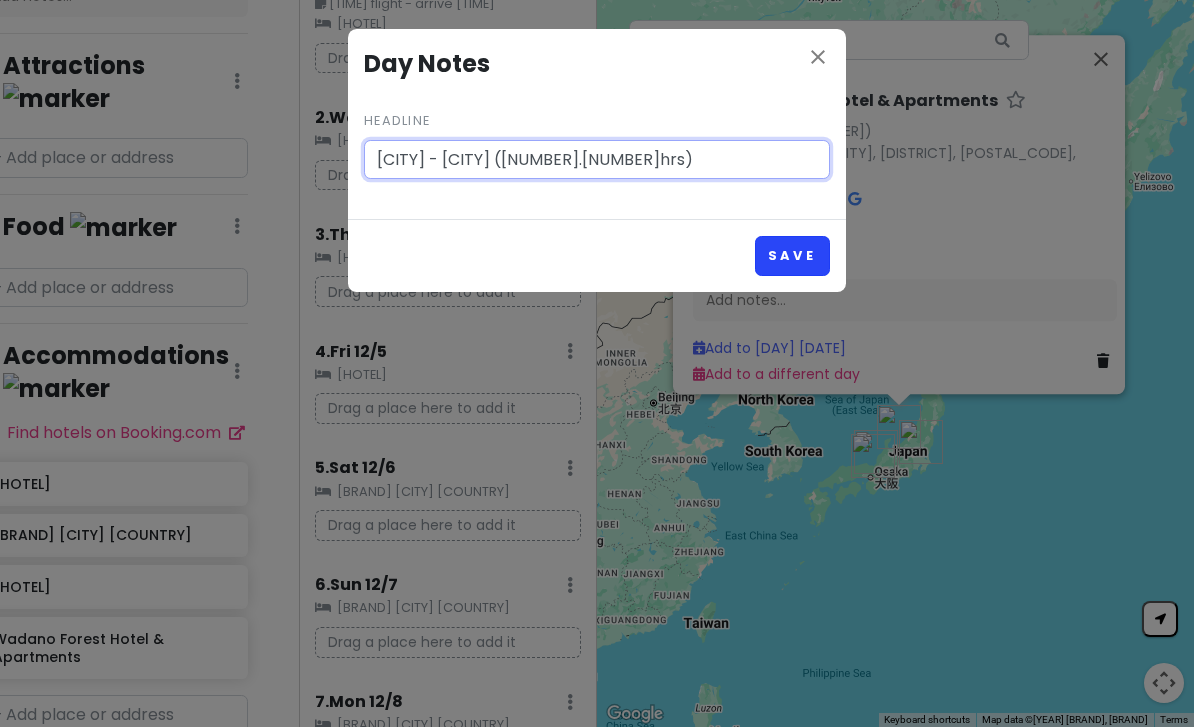 type on "[CITY] - [CITY] ([NUMBER].[NUMBER]hrs)" 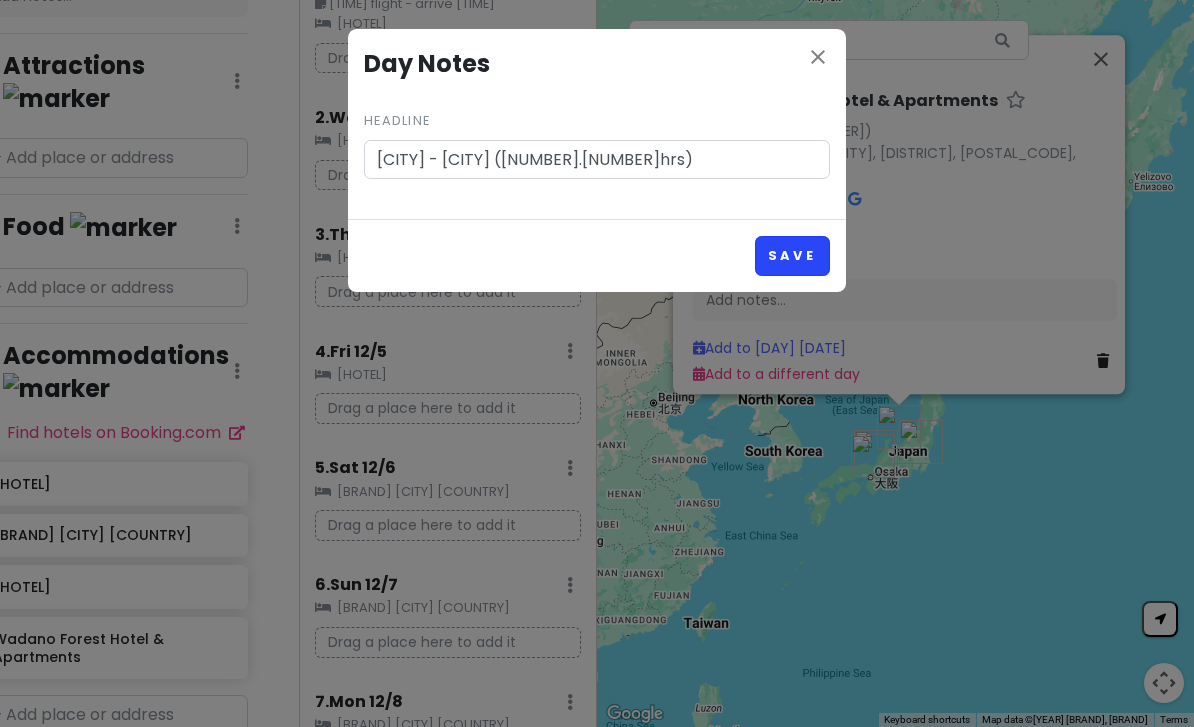 click on "Save" at bounding box center [792, 255] 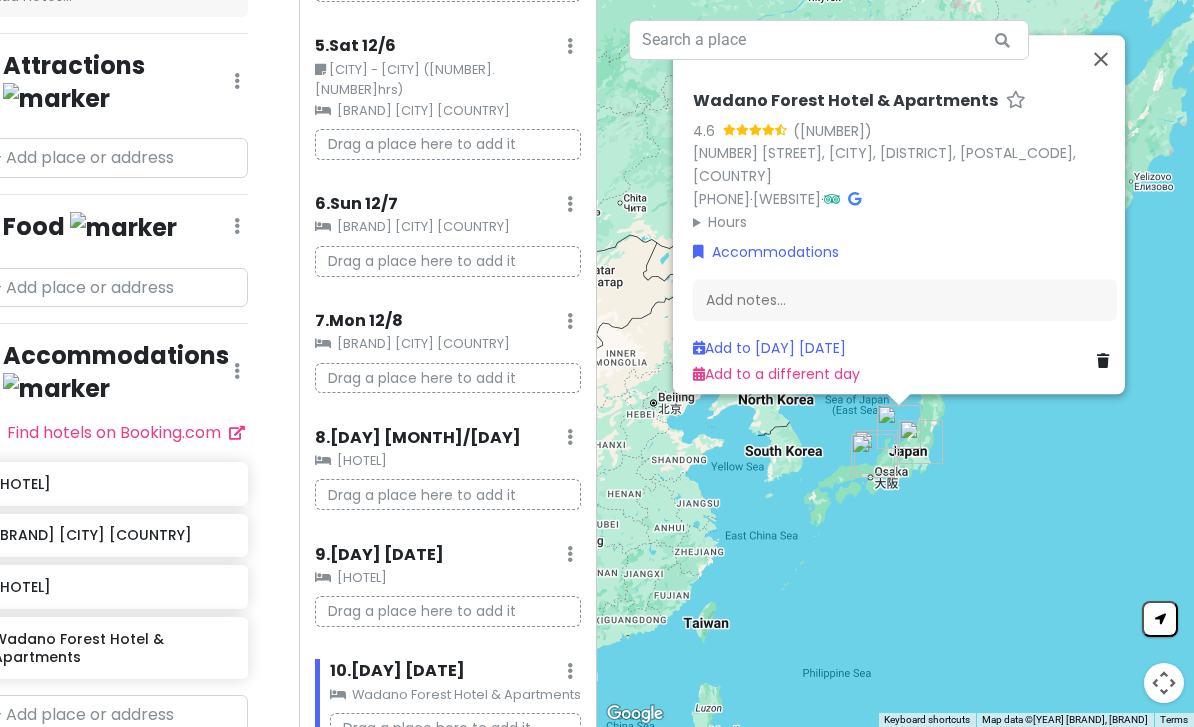 scroll, scrollTop: 533, scrollLeft: 0, axis: vertical 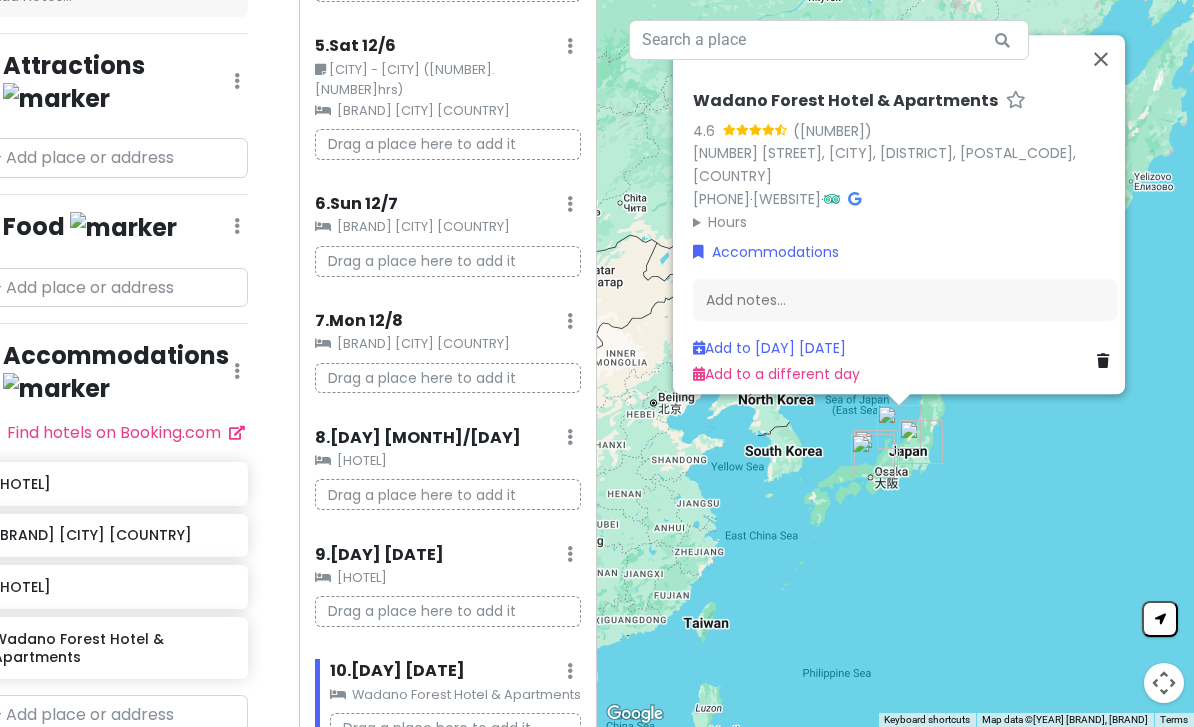 click at bounding box center [570, -442] 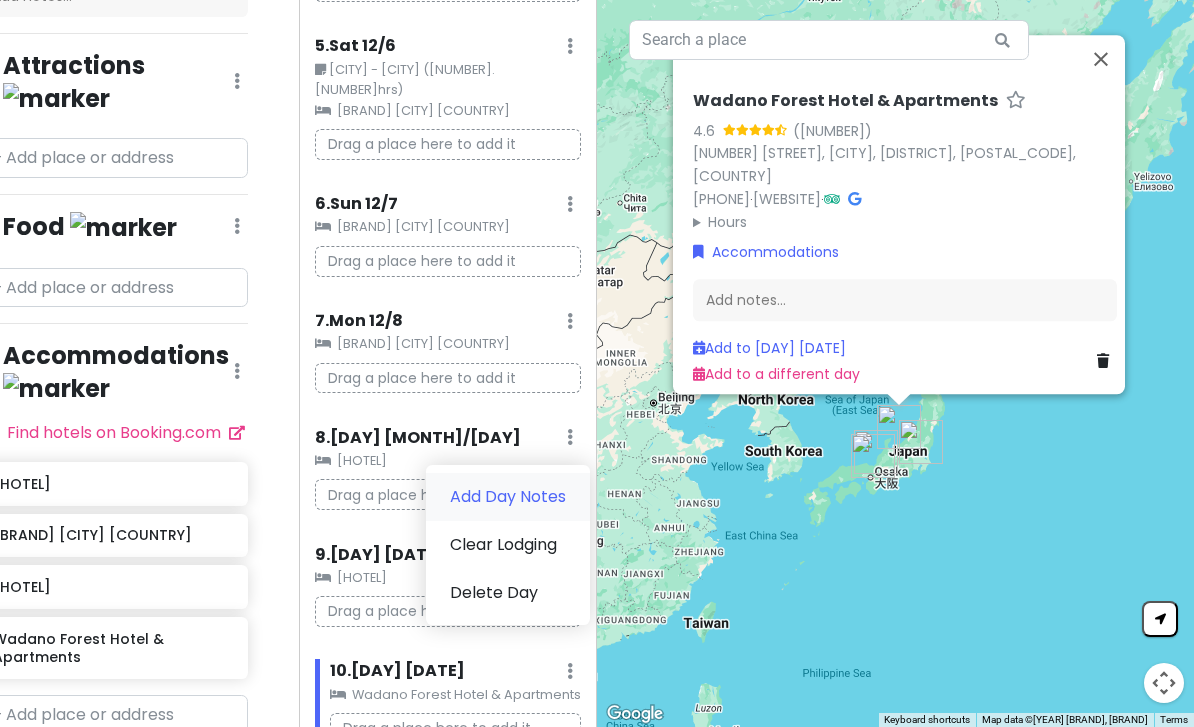 click on "Add Day Notes" at bounding box center (508, 497) 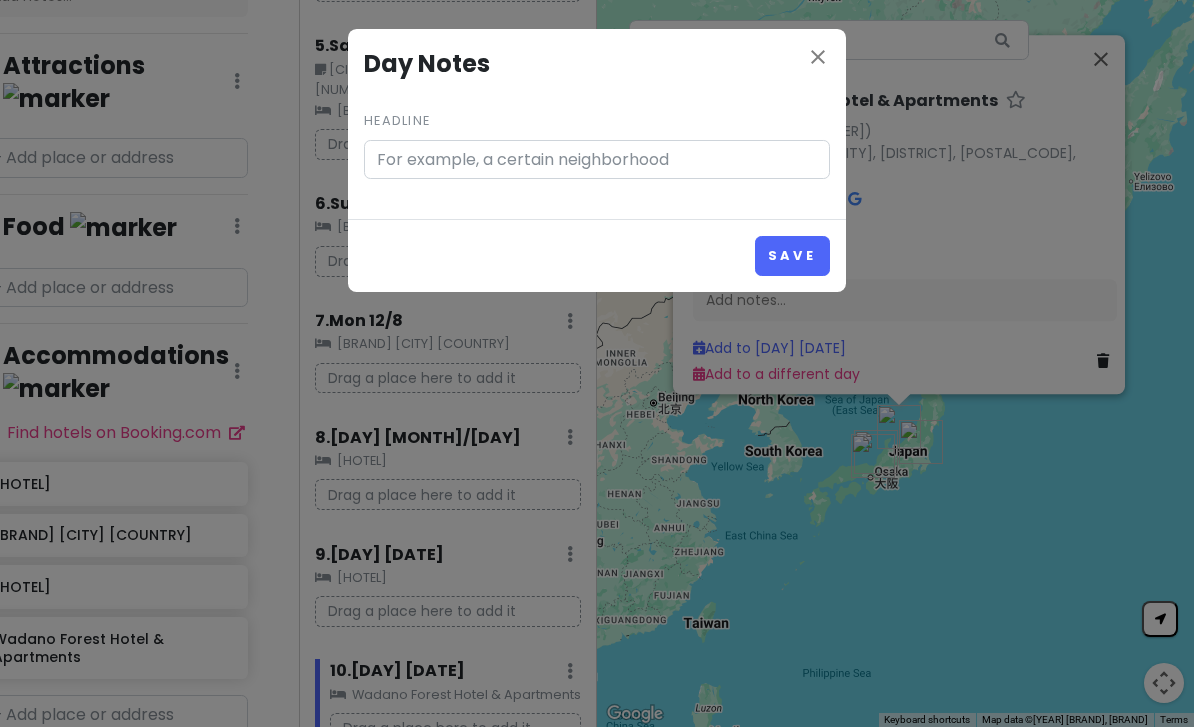click on "Headline" at bounding box center [597, 160] 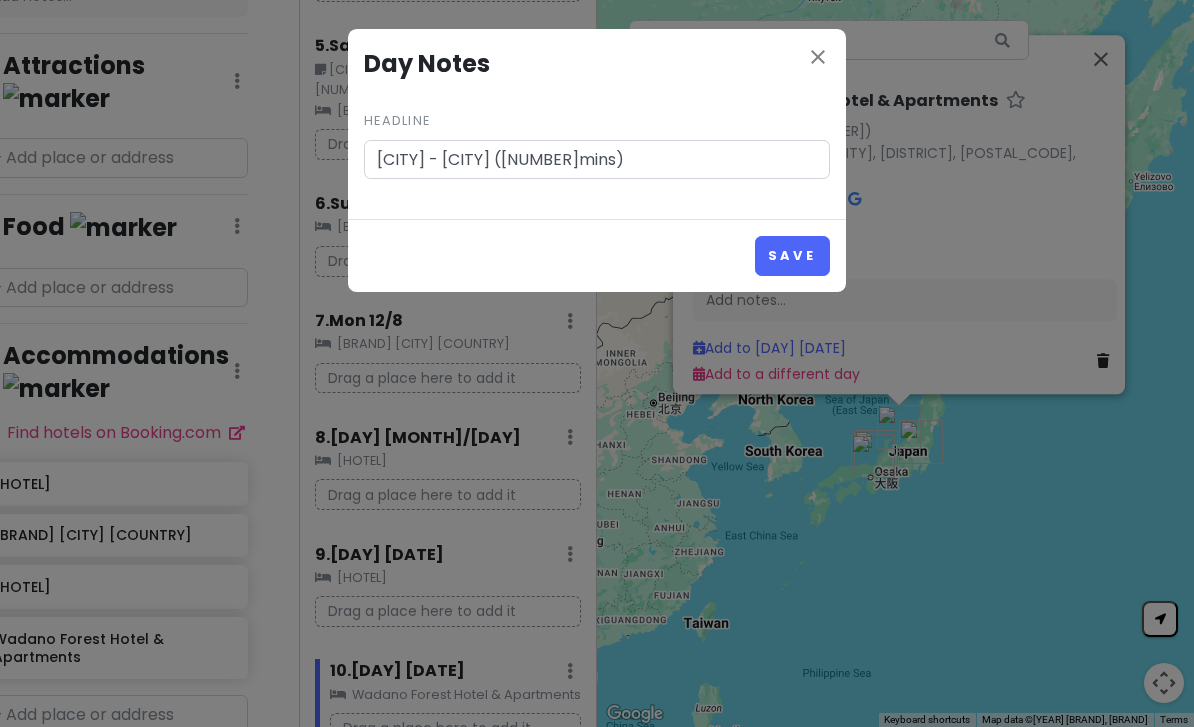 type on "[CITY] - [CITY] ([NUMBER]mins)" 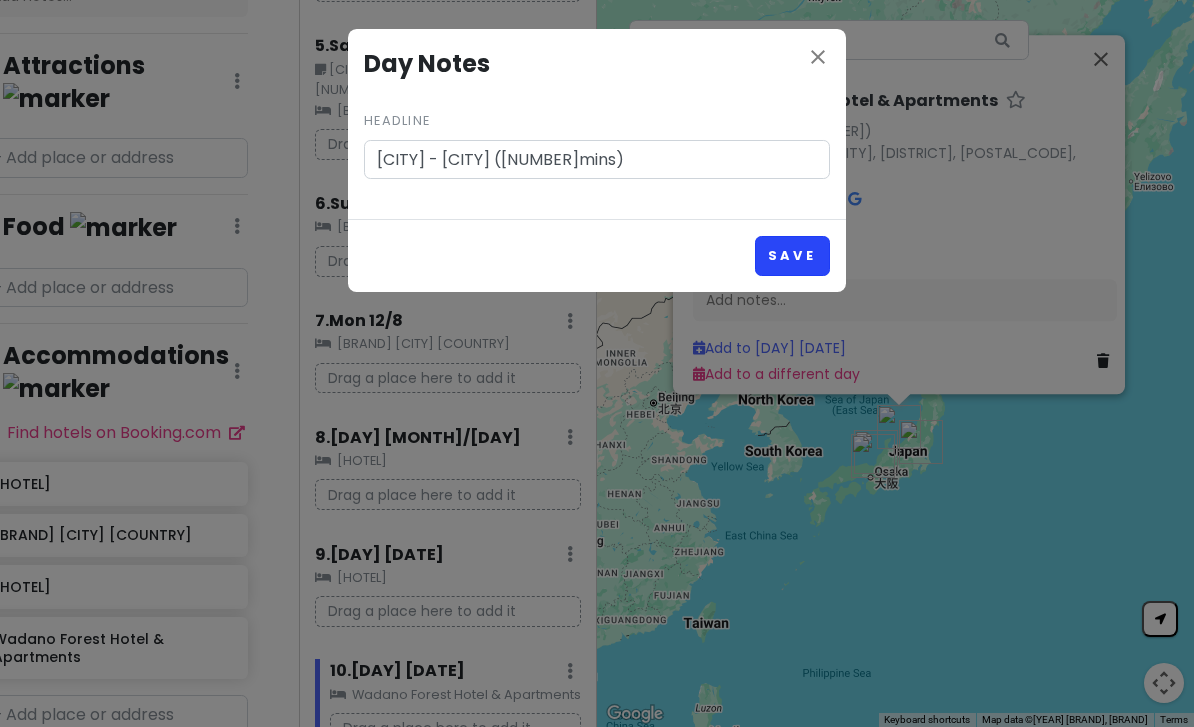 click on "Save" at bounding box center [792, 255] 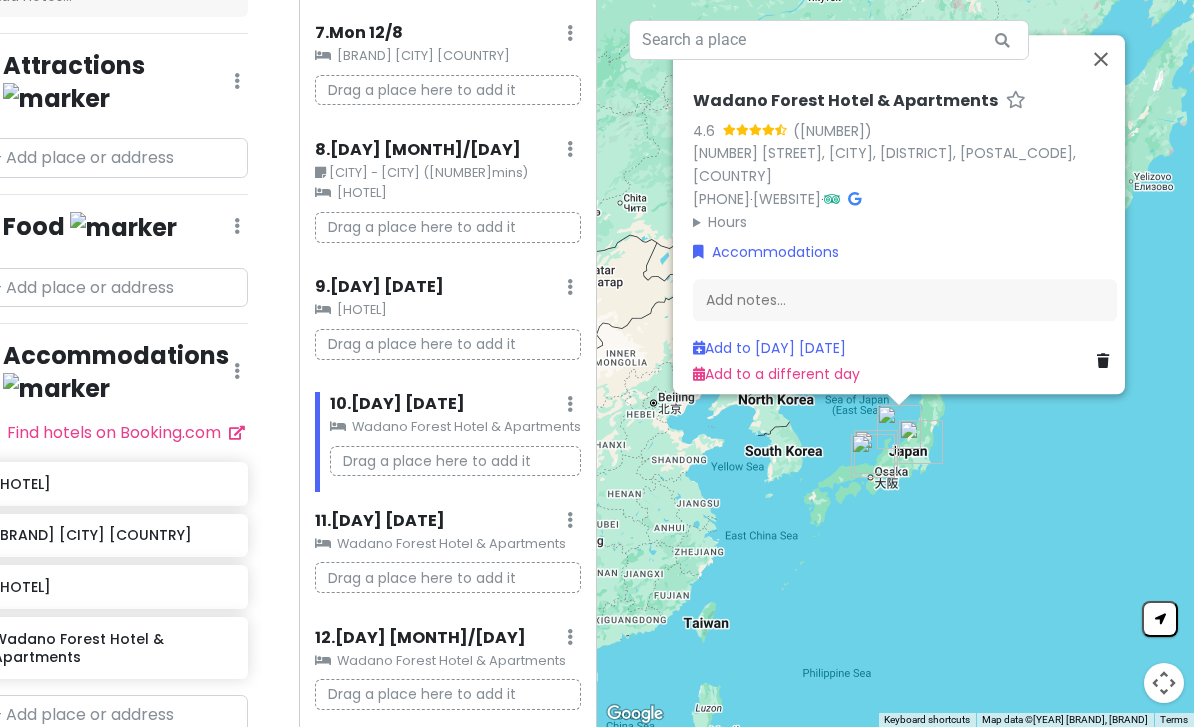 scroll, scrollTop: 820, scrollLeft: 0, axis: vertical 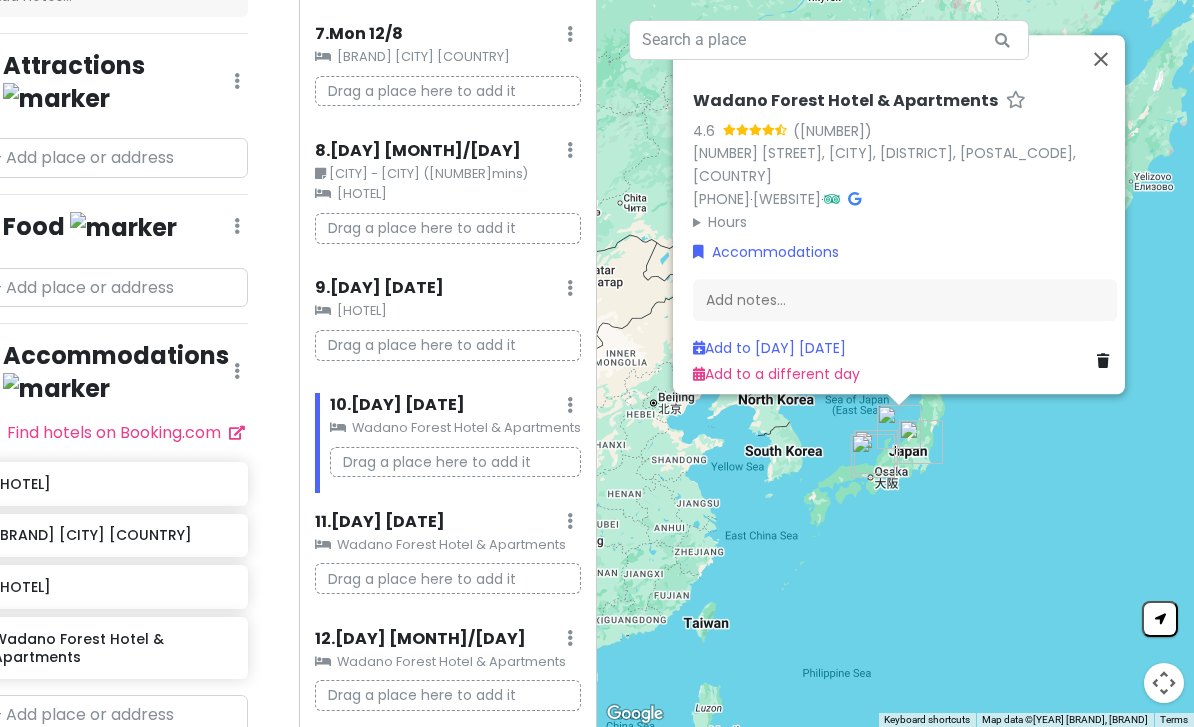 click at bounding box center [570, -729] 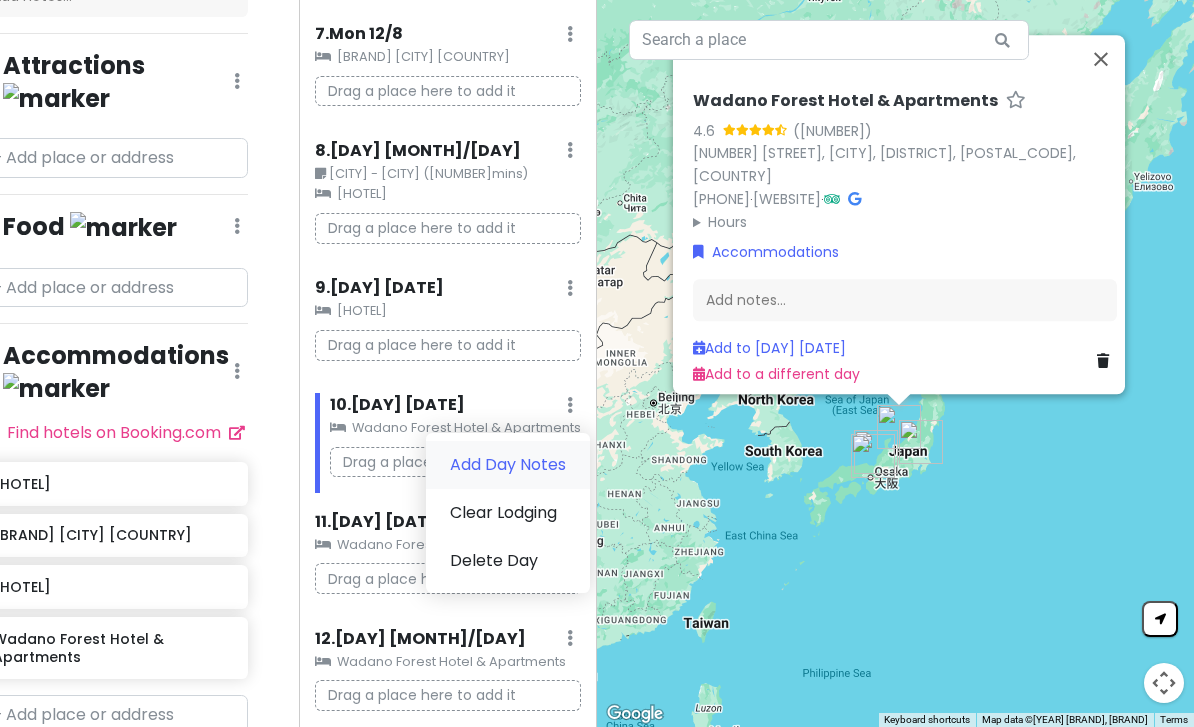 click on "Add Day Notes" at bounding box center [508, 465] 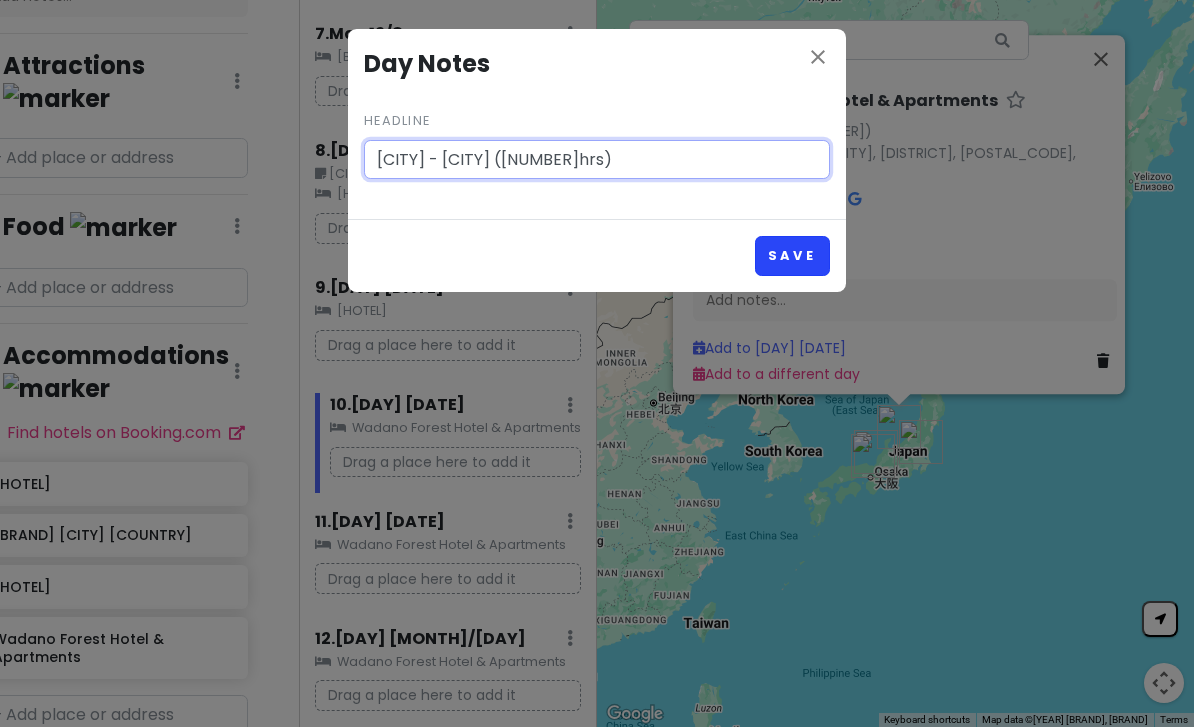 type on "[CITY] - [CITY] ([NUMBER]hrs)" 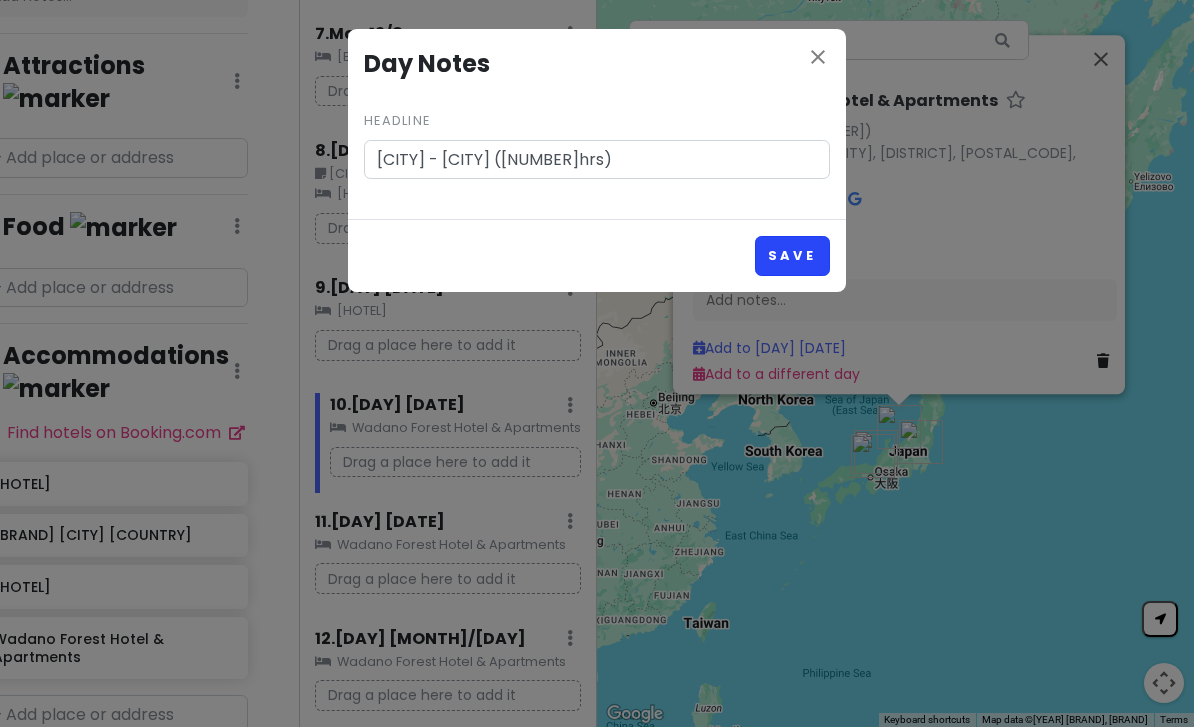 click on "Save" at bounding box center (792, 255) 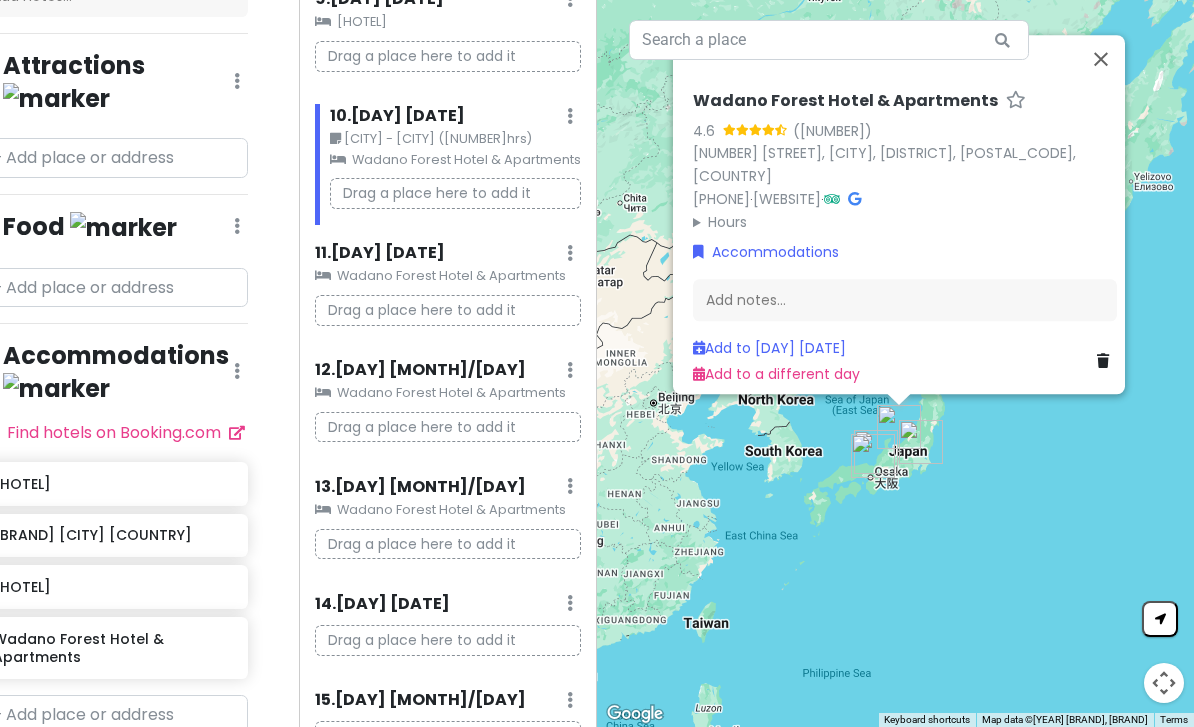 scroll, scrollTop: 1108, scrollLeft: 0, axis: vertical 